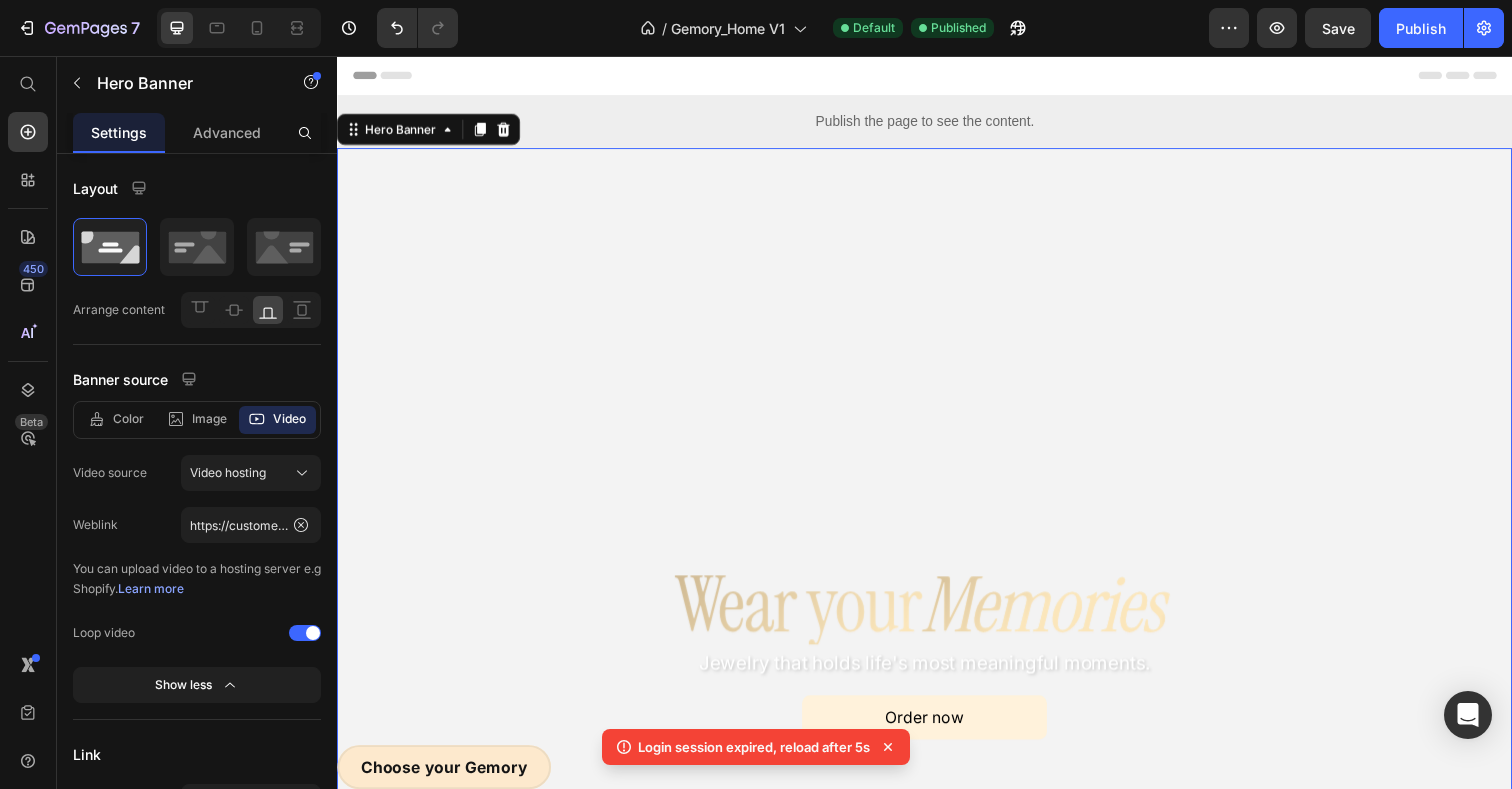 scroll, scrollTop: 0, scrollLeft: 0, axis: both 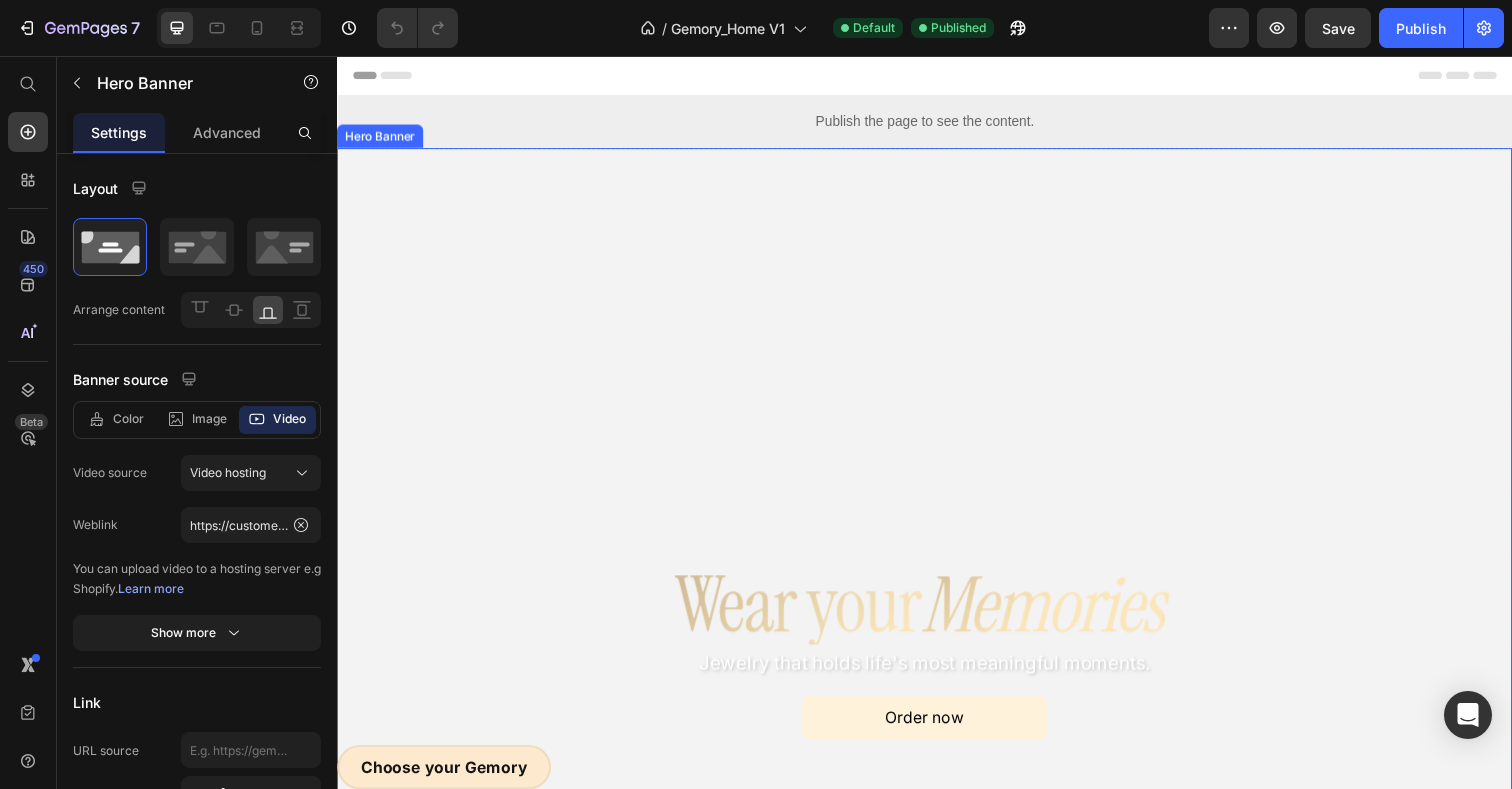 click at bounding box center (937, 487) 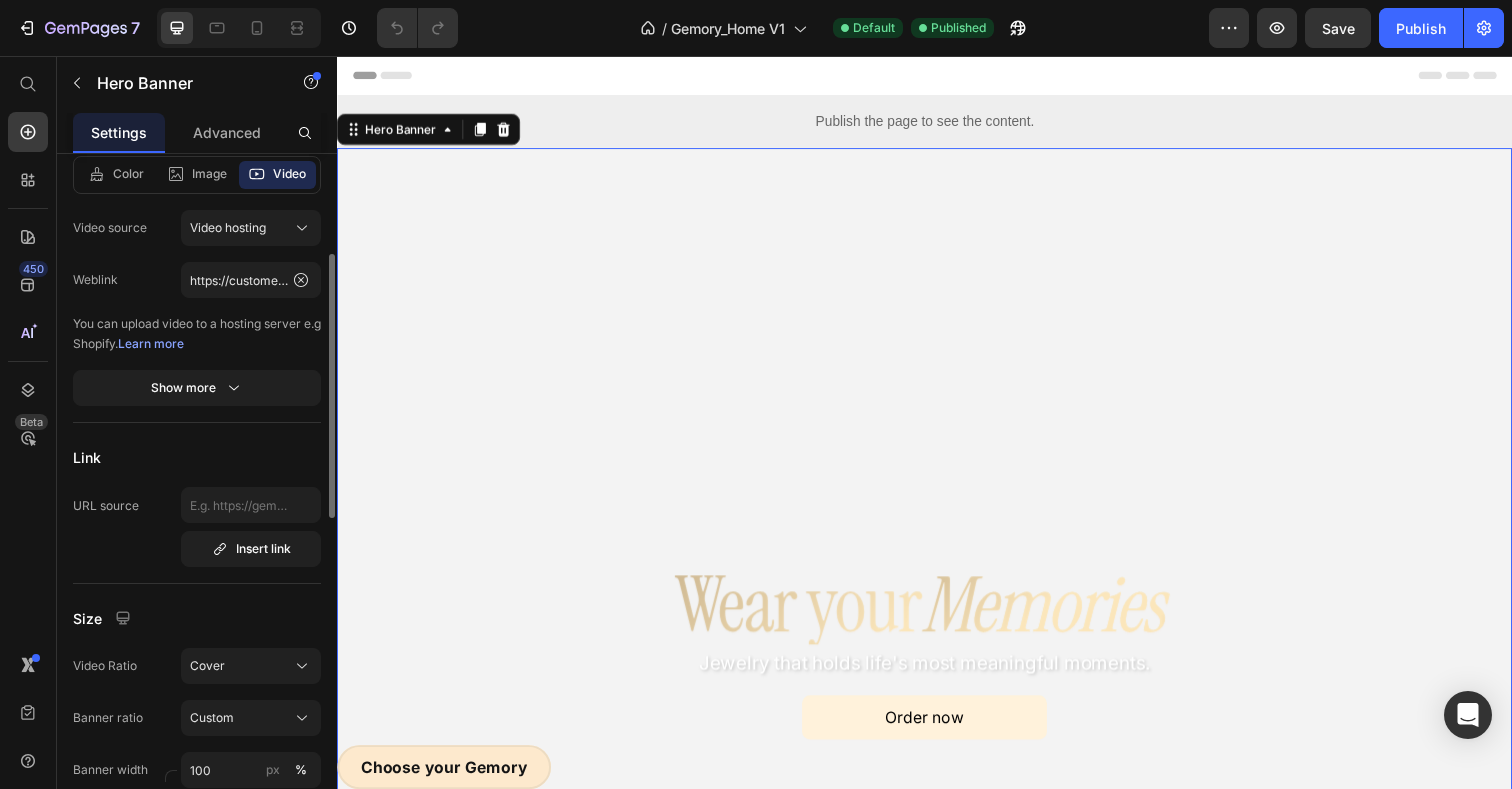 scroll, scrollTop: 257, scrollLeft: 0, axis: vertical 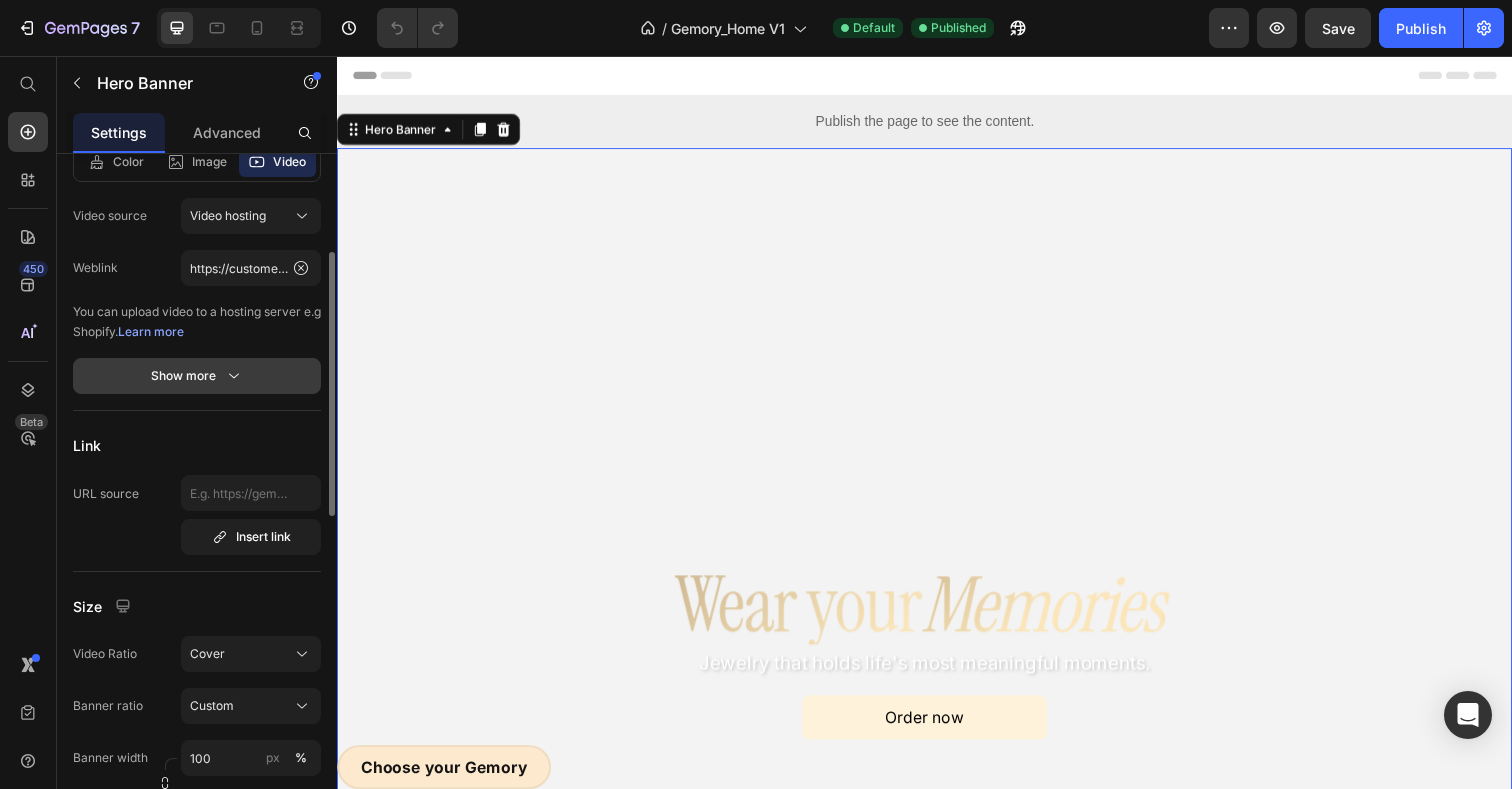 click on "Show more" at bounding box center (197, 376) 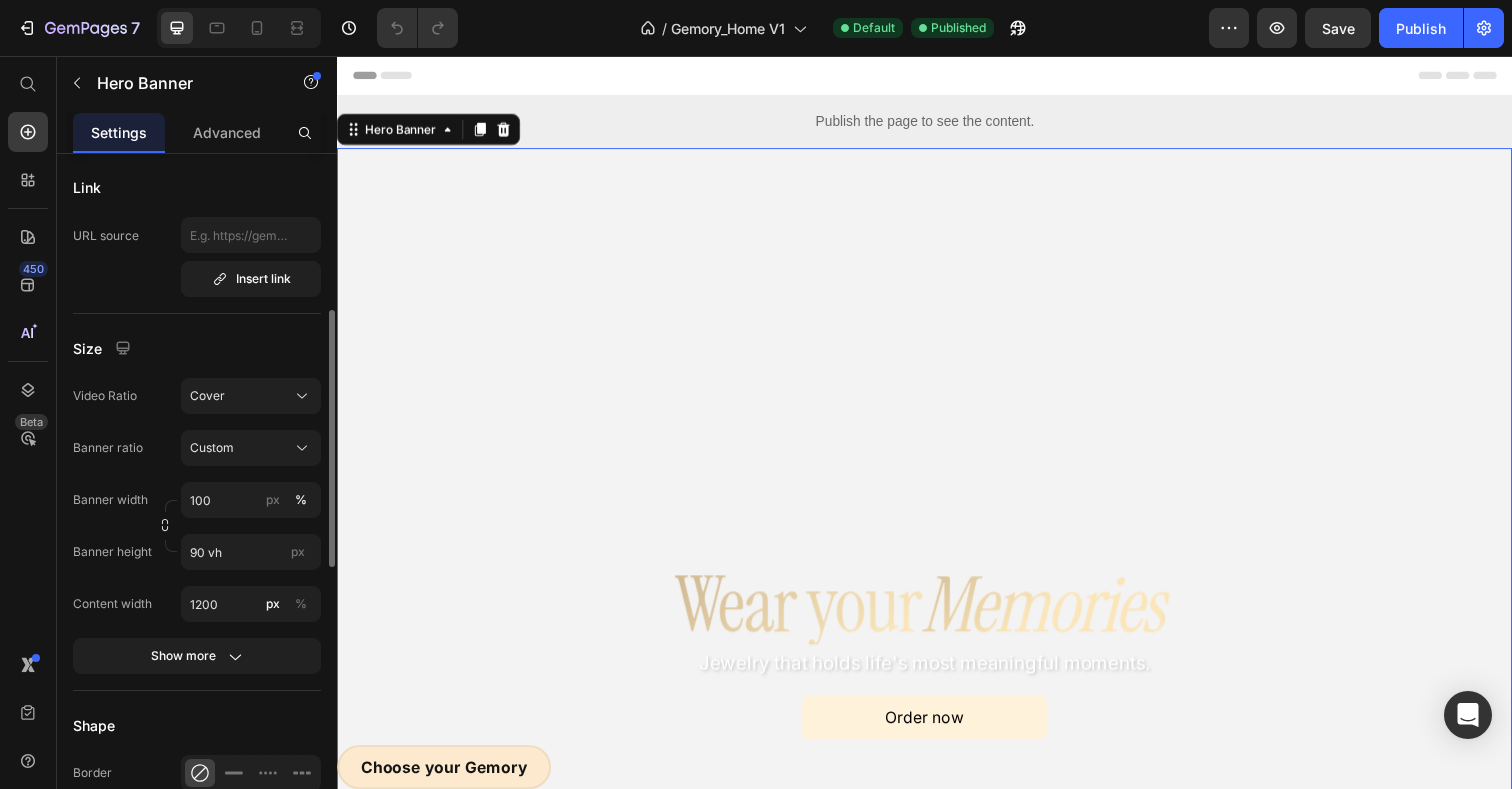 scroll, scrollTop: 568, scrollLeft: 0, axis: vertical 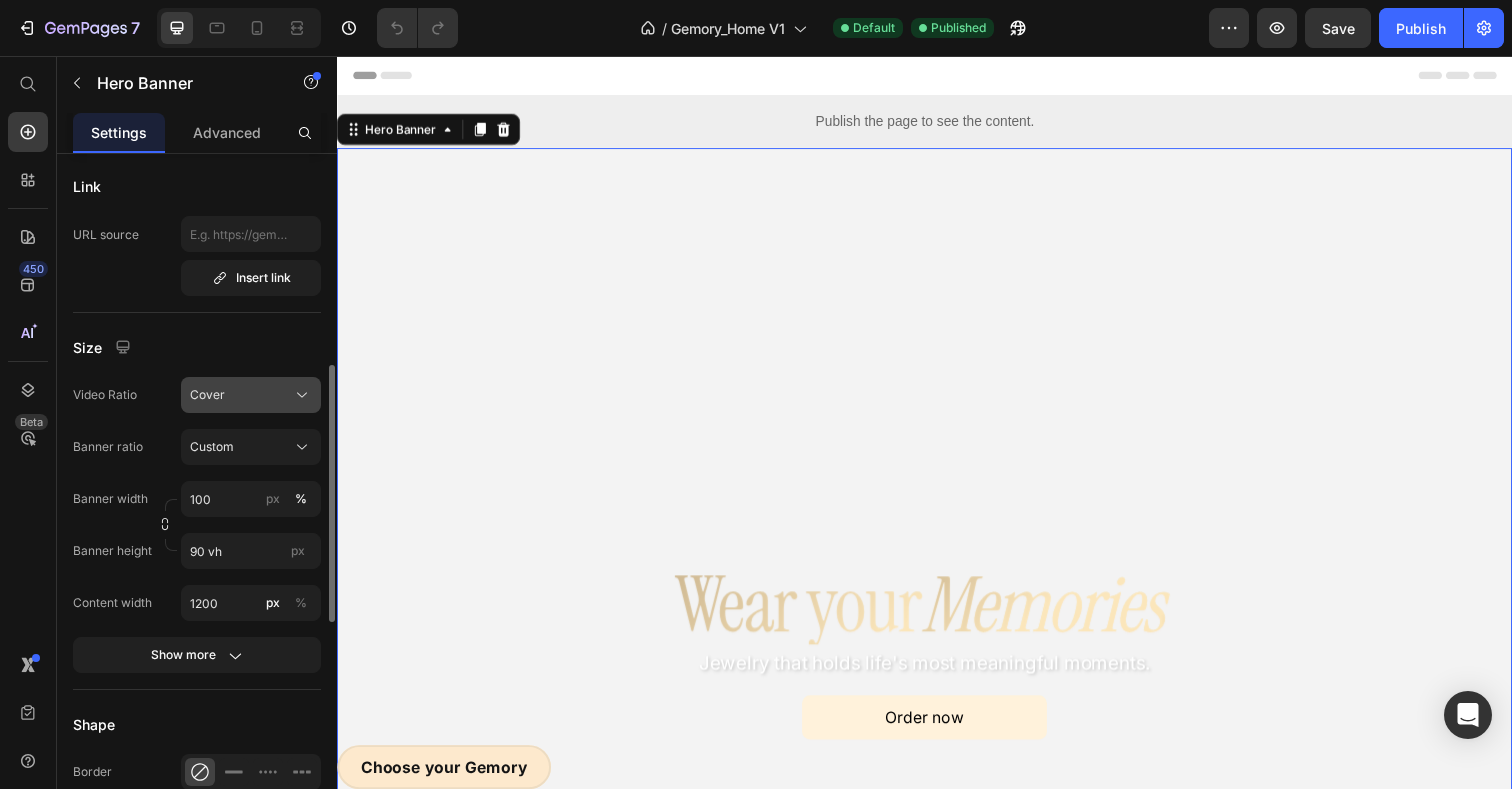click on "Cover" 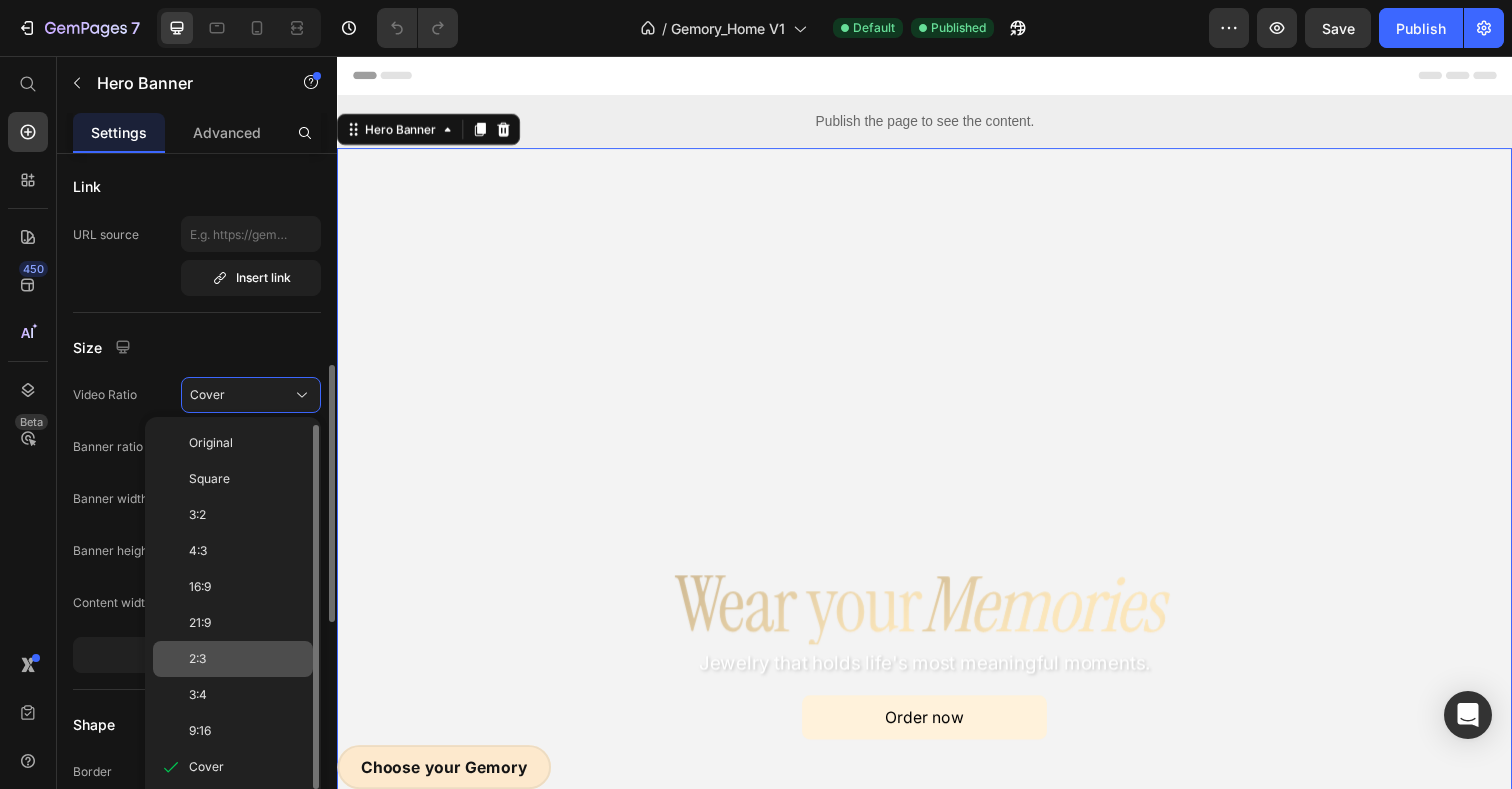 scroll, scrollTop: 16, scrollLeft: 0, axis: vertical 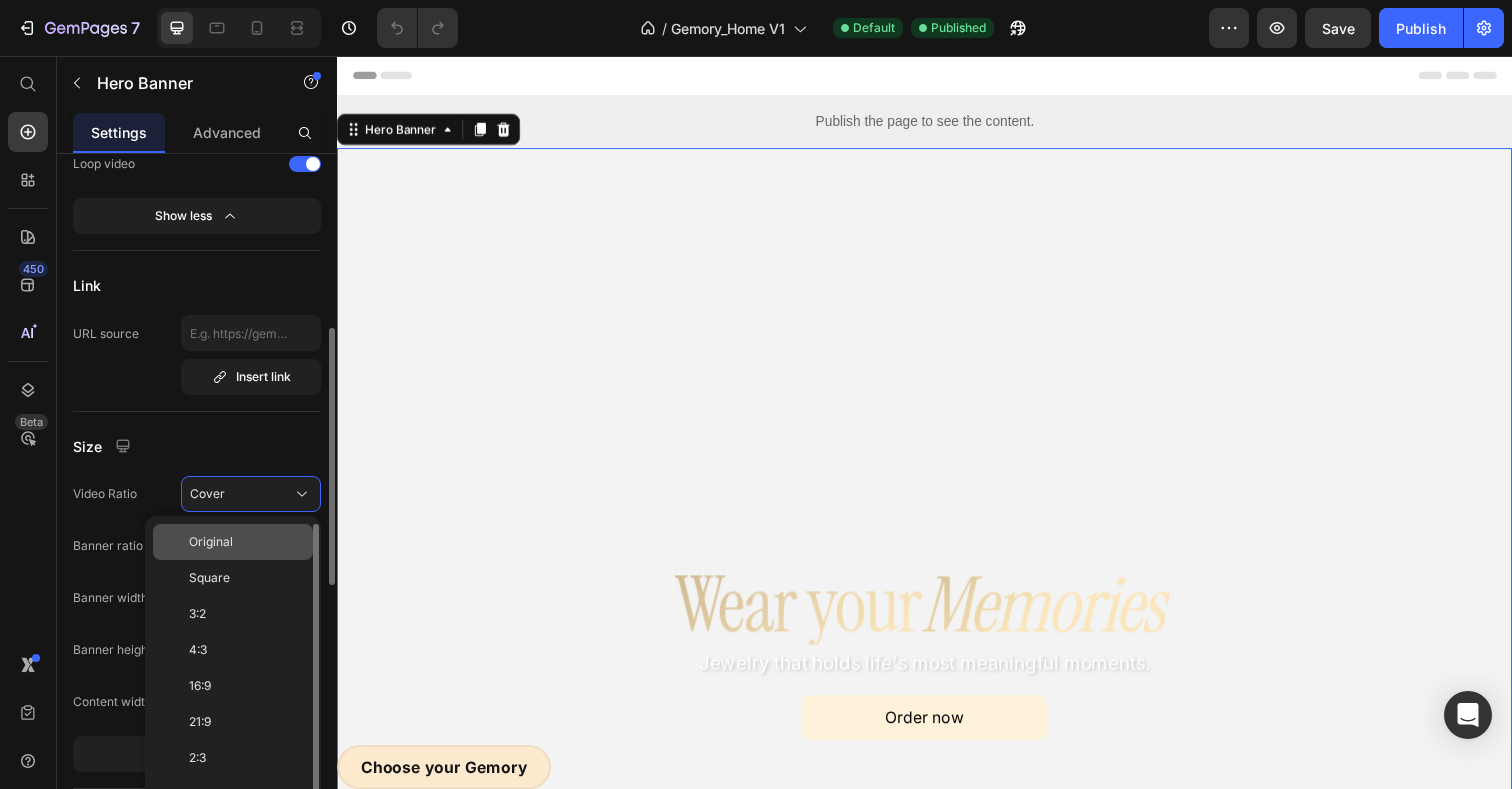 click on "Original" at bounding box center (211, 542) 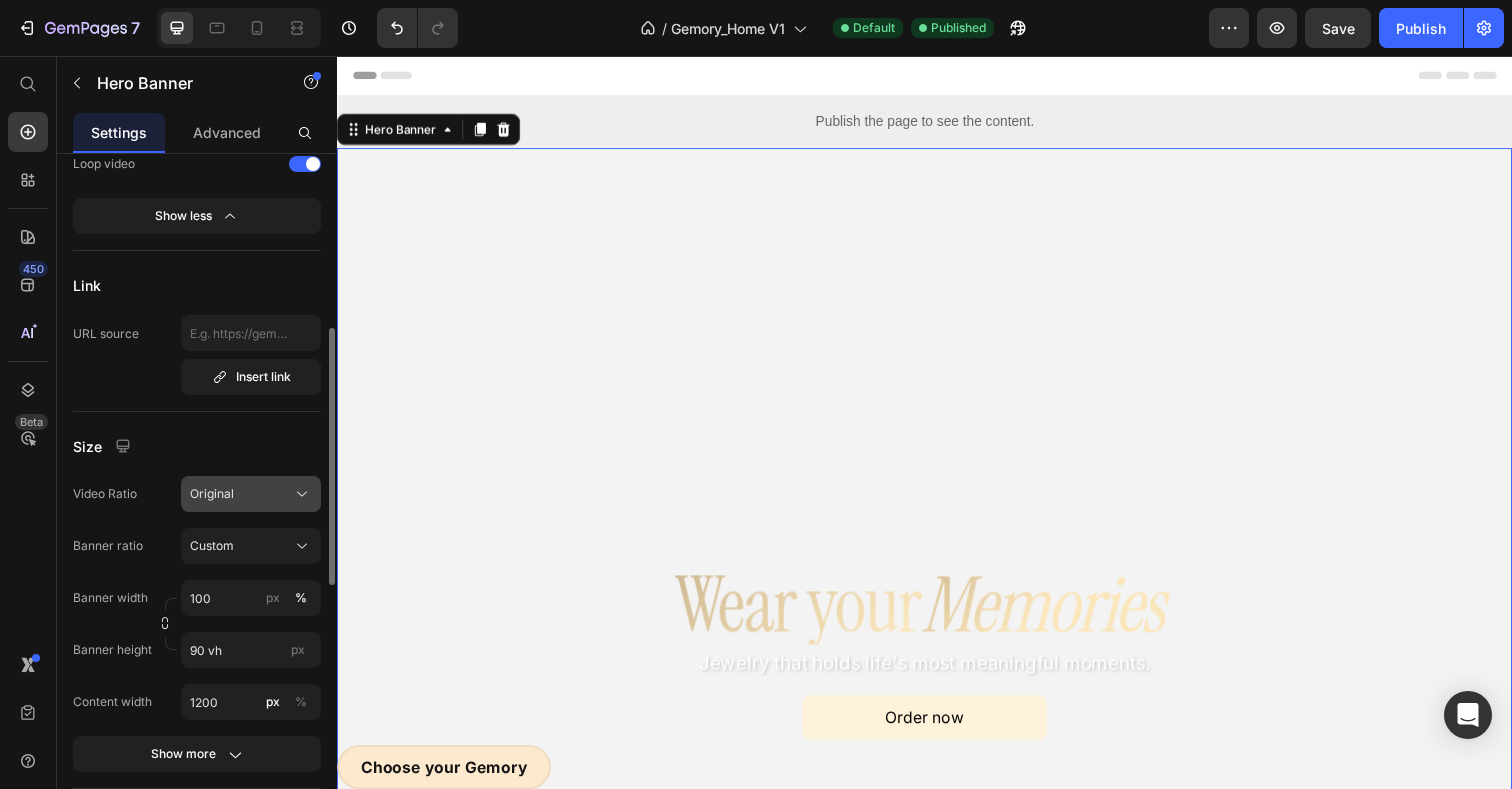 click on "Original" 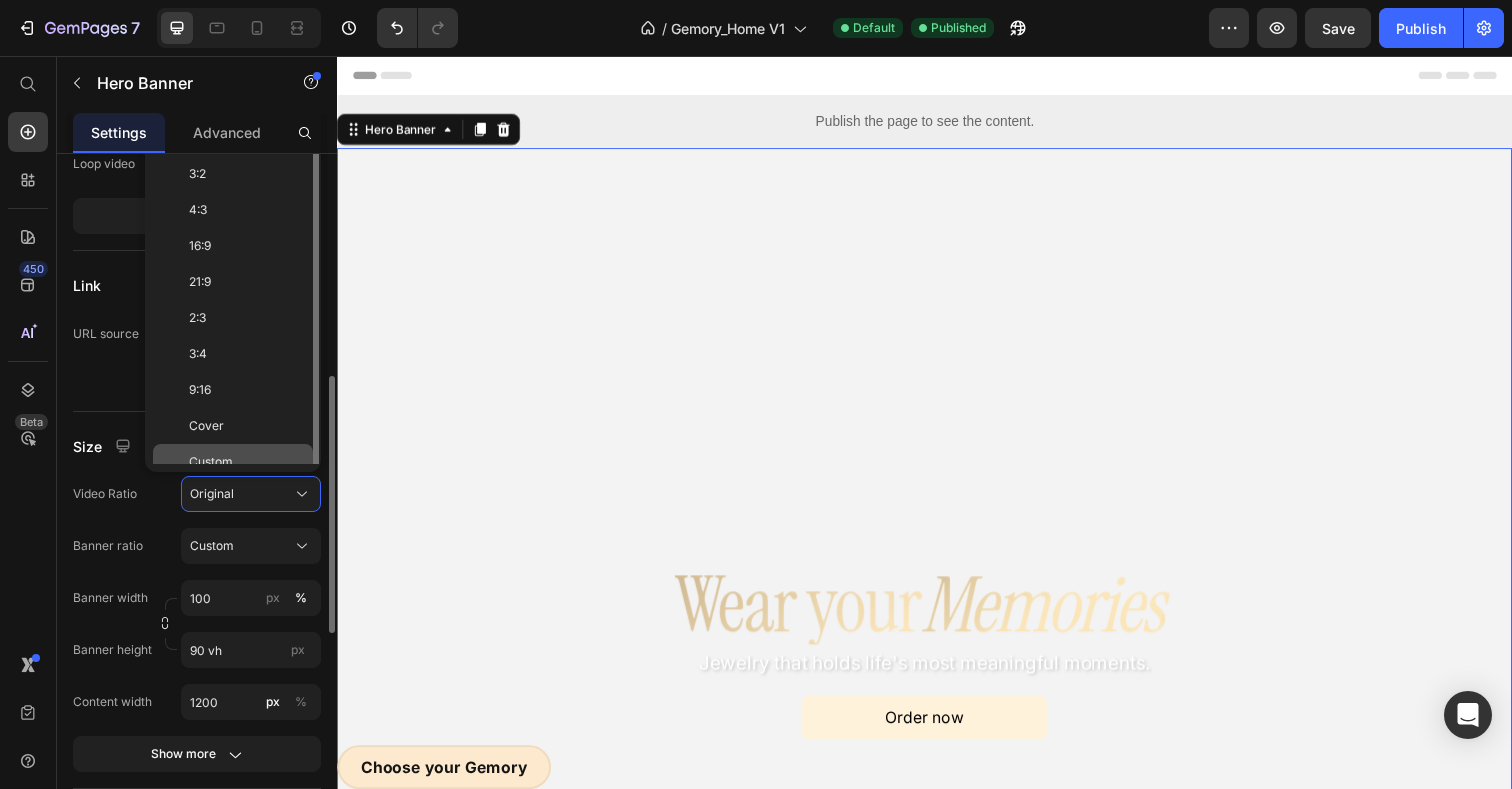 scroll, scrollTop: 16, scrollLeft: 0, axis: vertical 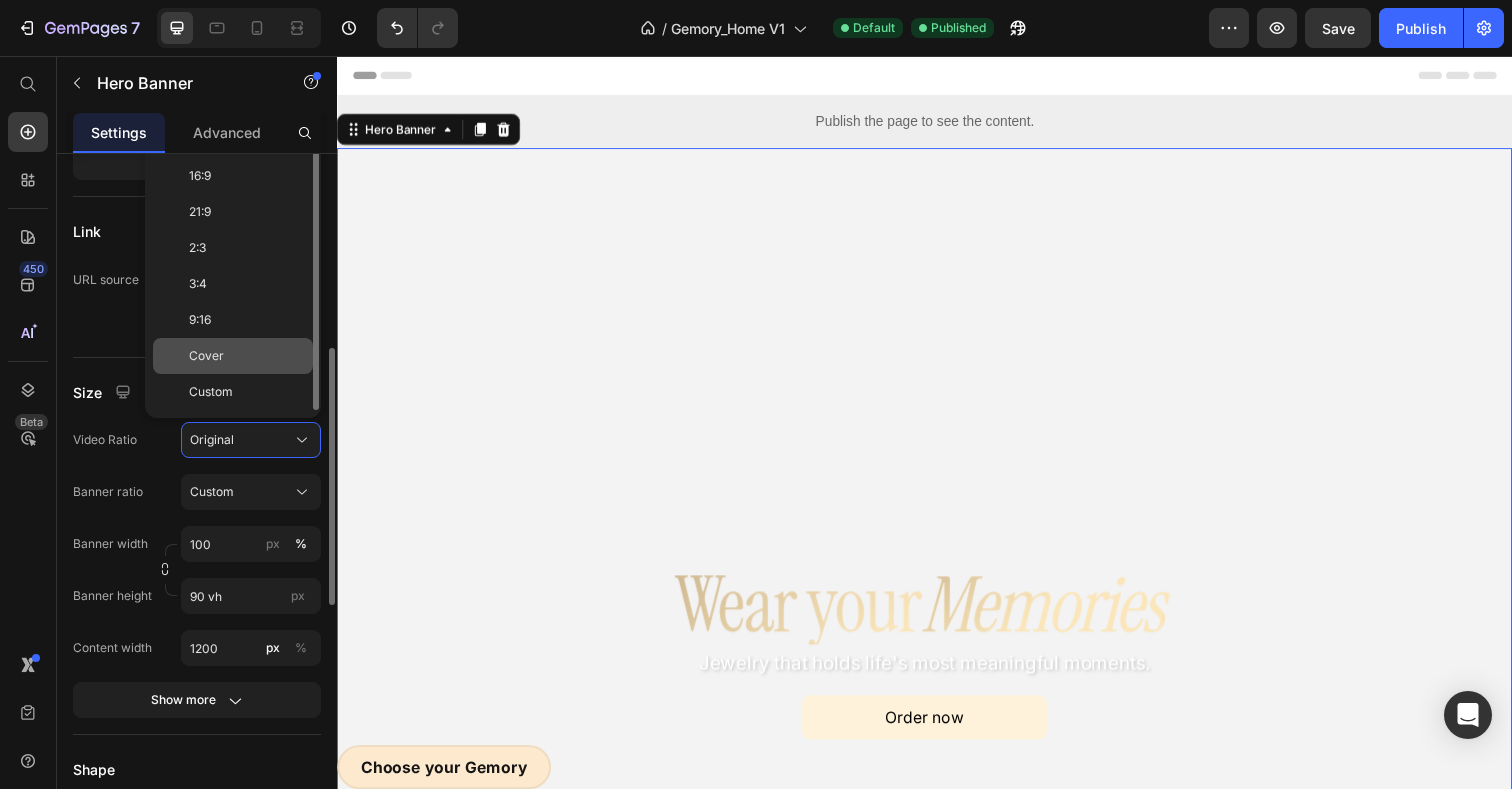 click on "Cover" at bounding box center [206, 356] 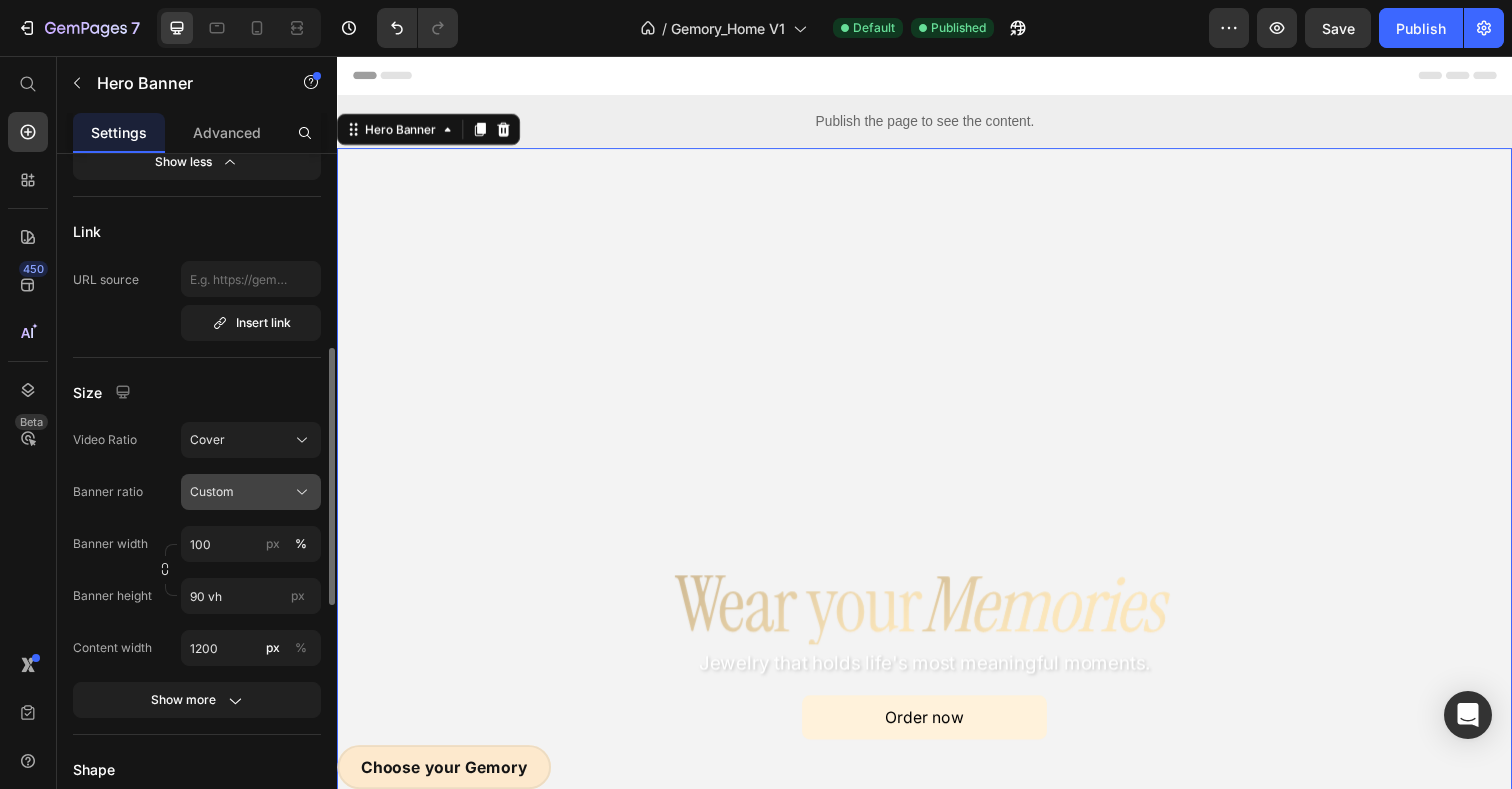 click on "Custom" 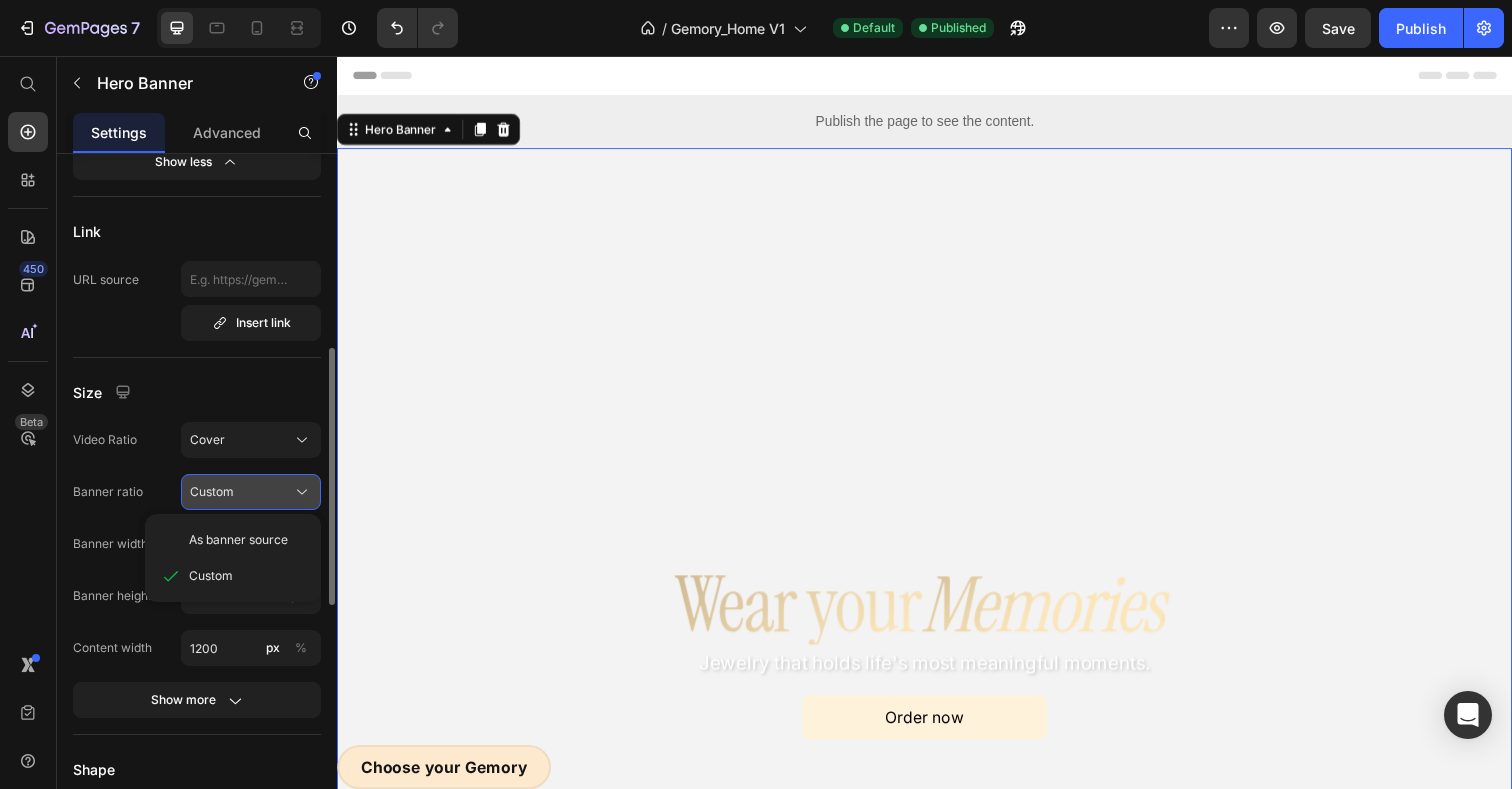 click on "Custom" 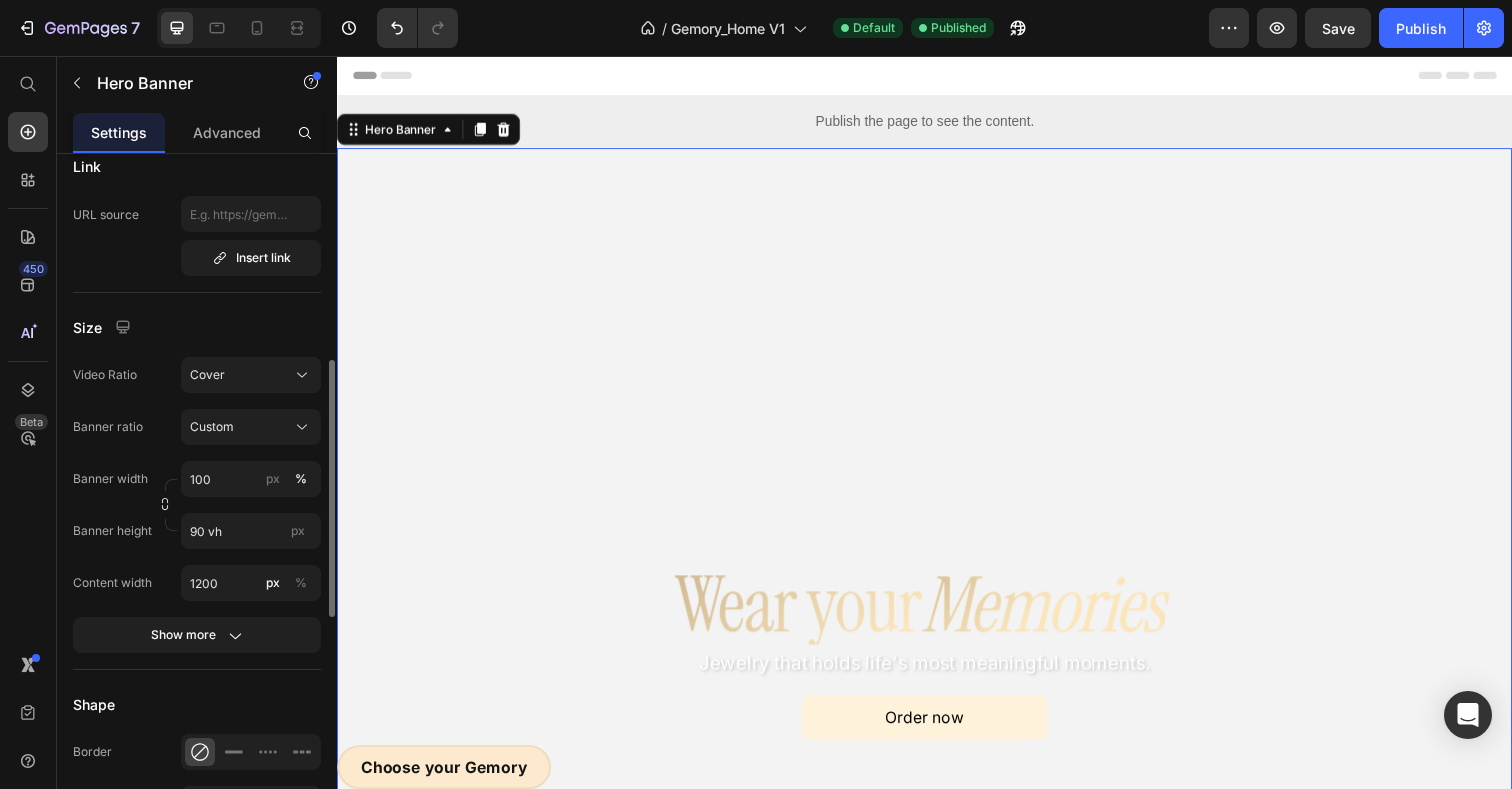 scroll, scrollTop: 624, scrollLeft: 0, axis: vertical 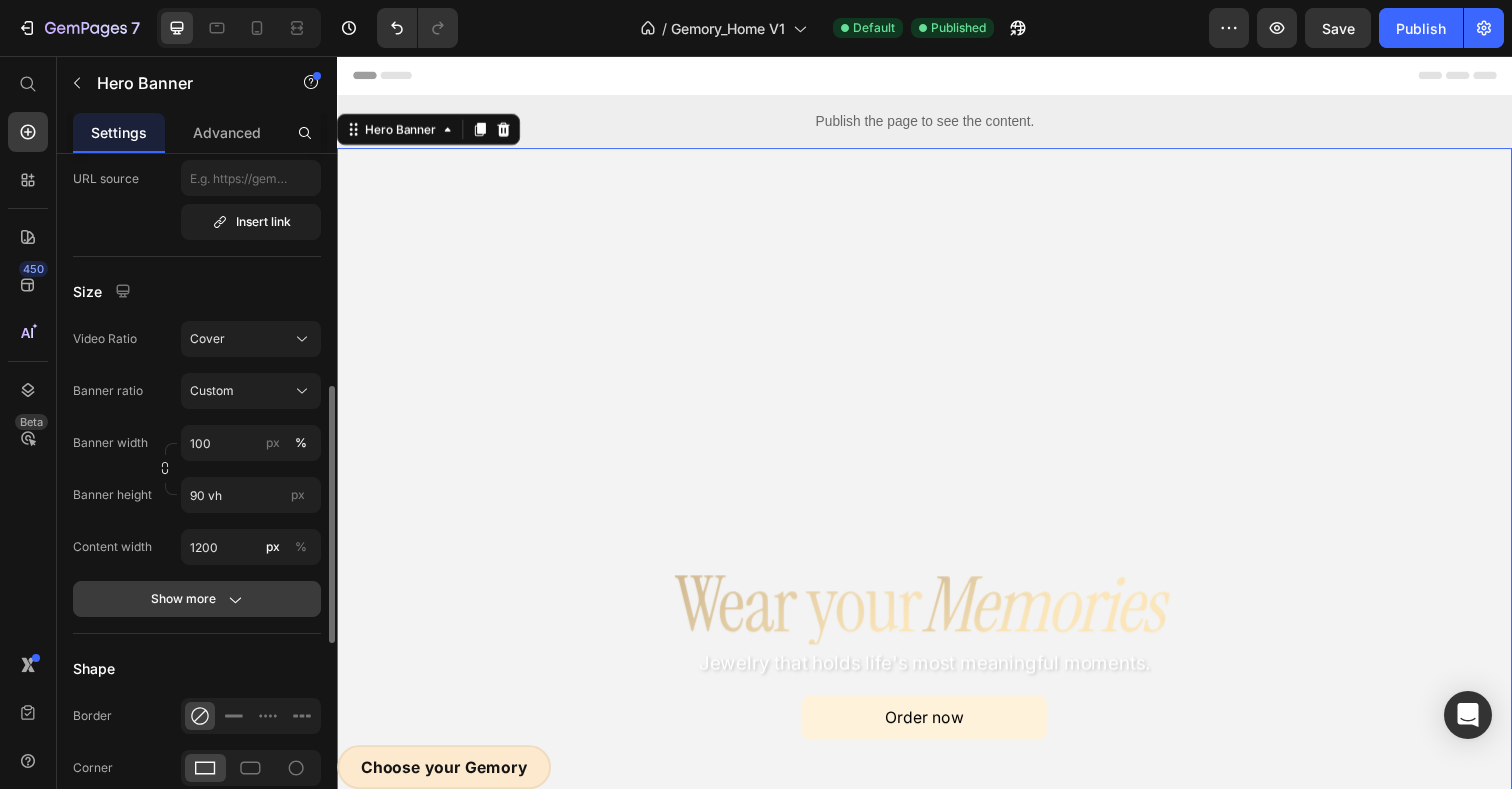 click on "Show more" 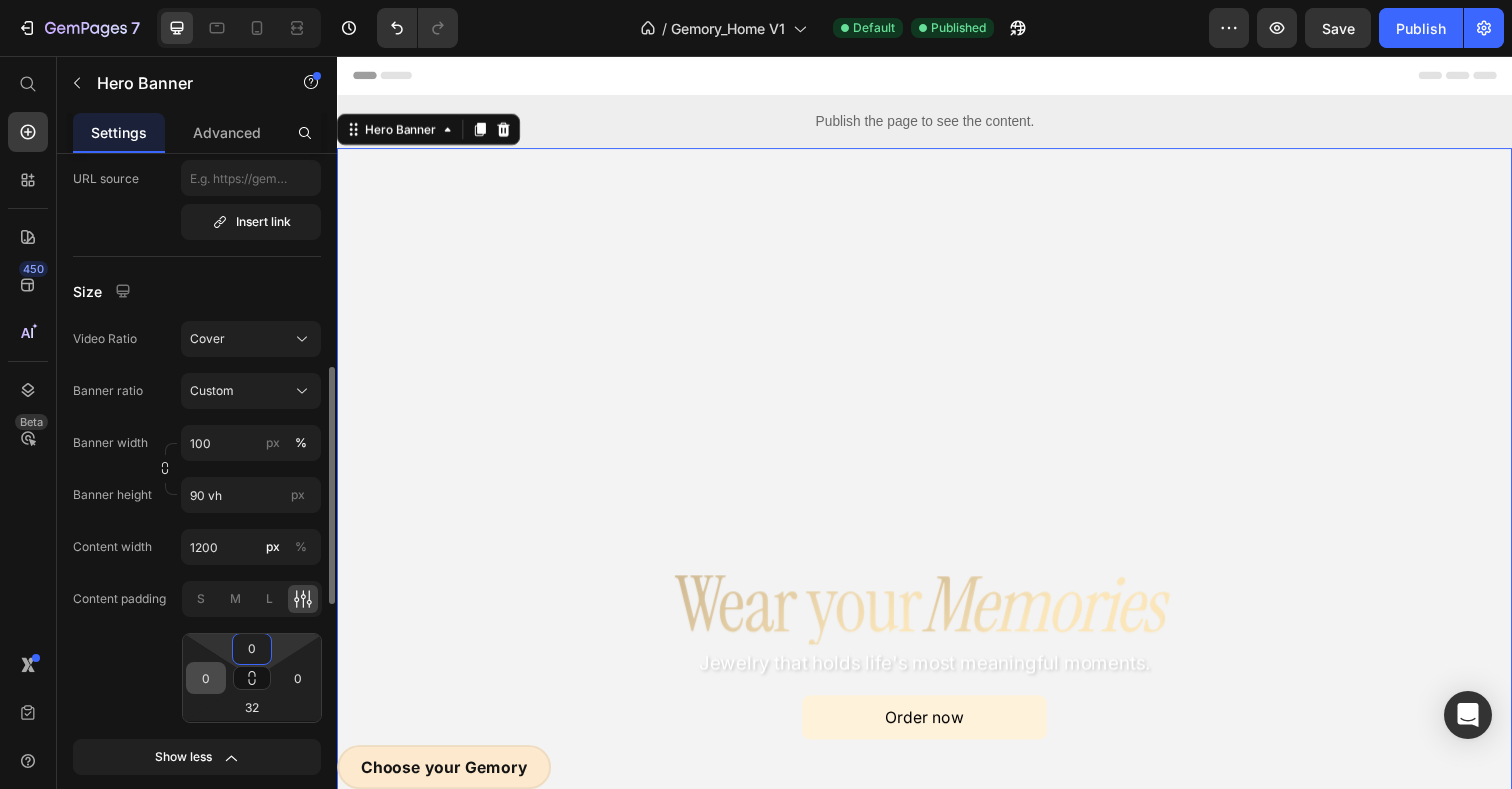 drag, startPoint x: 223, startPoint y: 638, endPoint x: 220, endPoint y: 668, distance: 30.149628 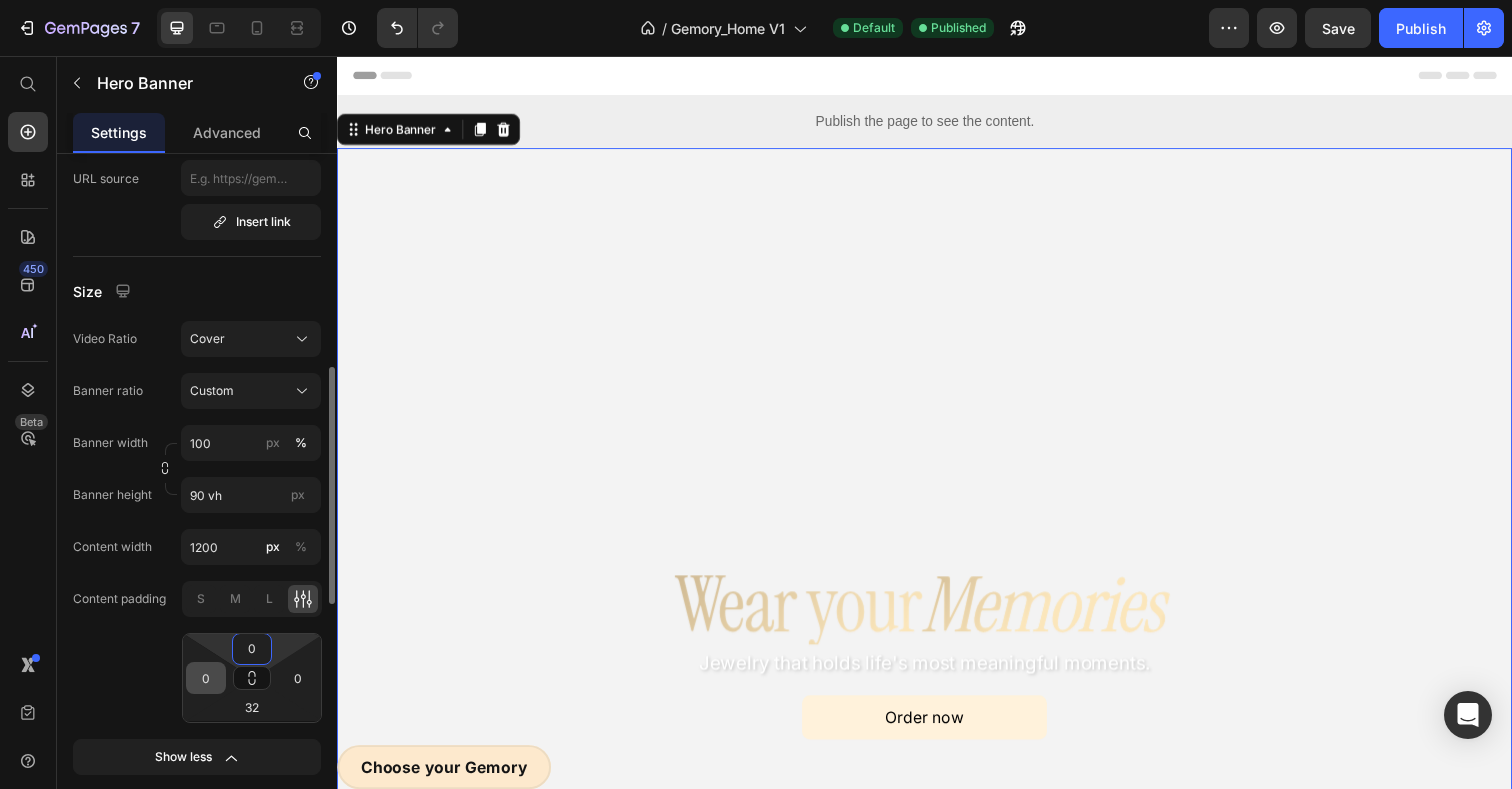 click on "7  Version history  /  Gemory_Home V1 Default Published Preview  Save   Publish  450 Beta Start with Sections Elements Hero Section Product Detail Brands Trusted Badges Guarantee Product Breakdown How to use Testimonials Compare Bundle FAQs Social Proof Brand Story Product List Collection Blog List Contact Sticky Add to Cart Custom Footer Browse Library 450 Layout
Row
Row
Row
Row Text
Heading
Text Block Button
Button
Button
Sticky Back to top Media
Image" at bounding box center (756, 0) 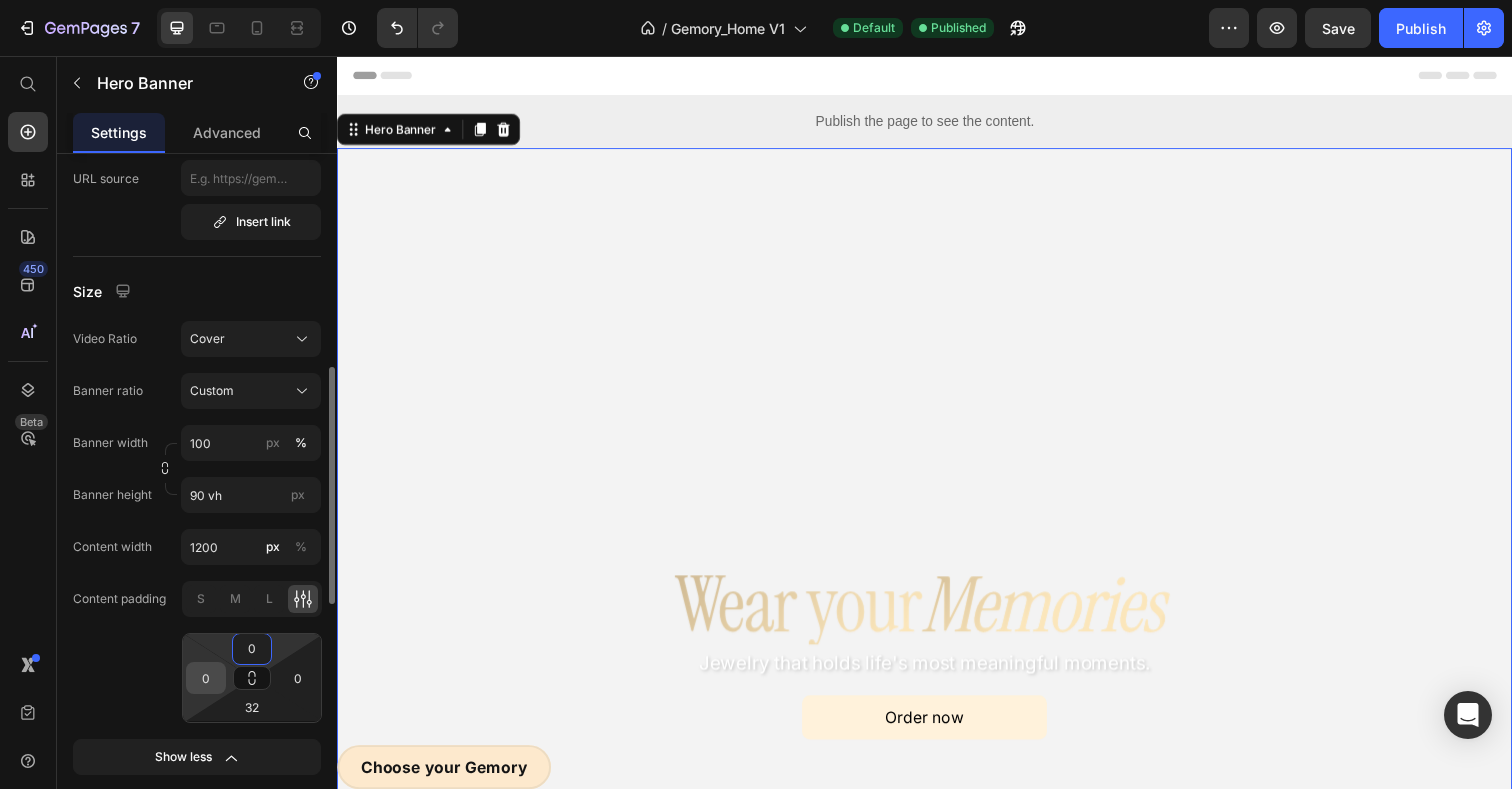 type on "32" 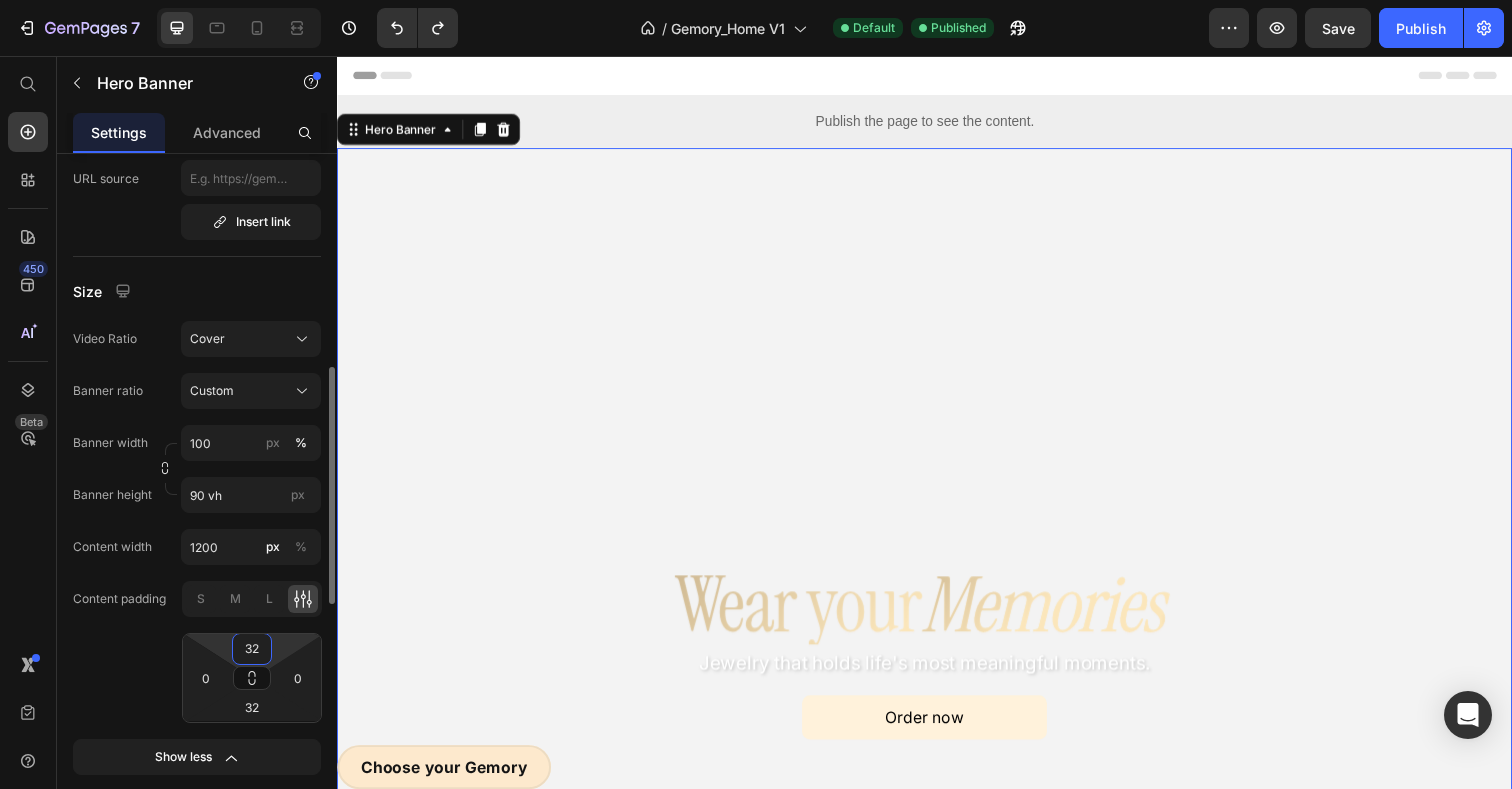 click on "Content padding" at bounding box center [119, 599] 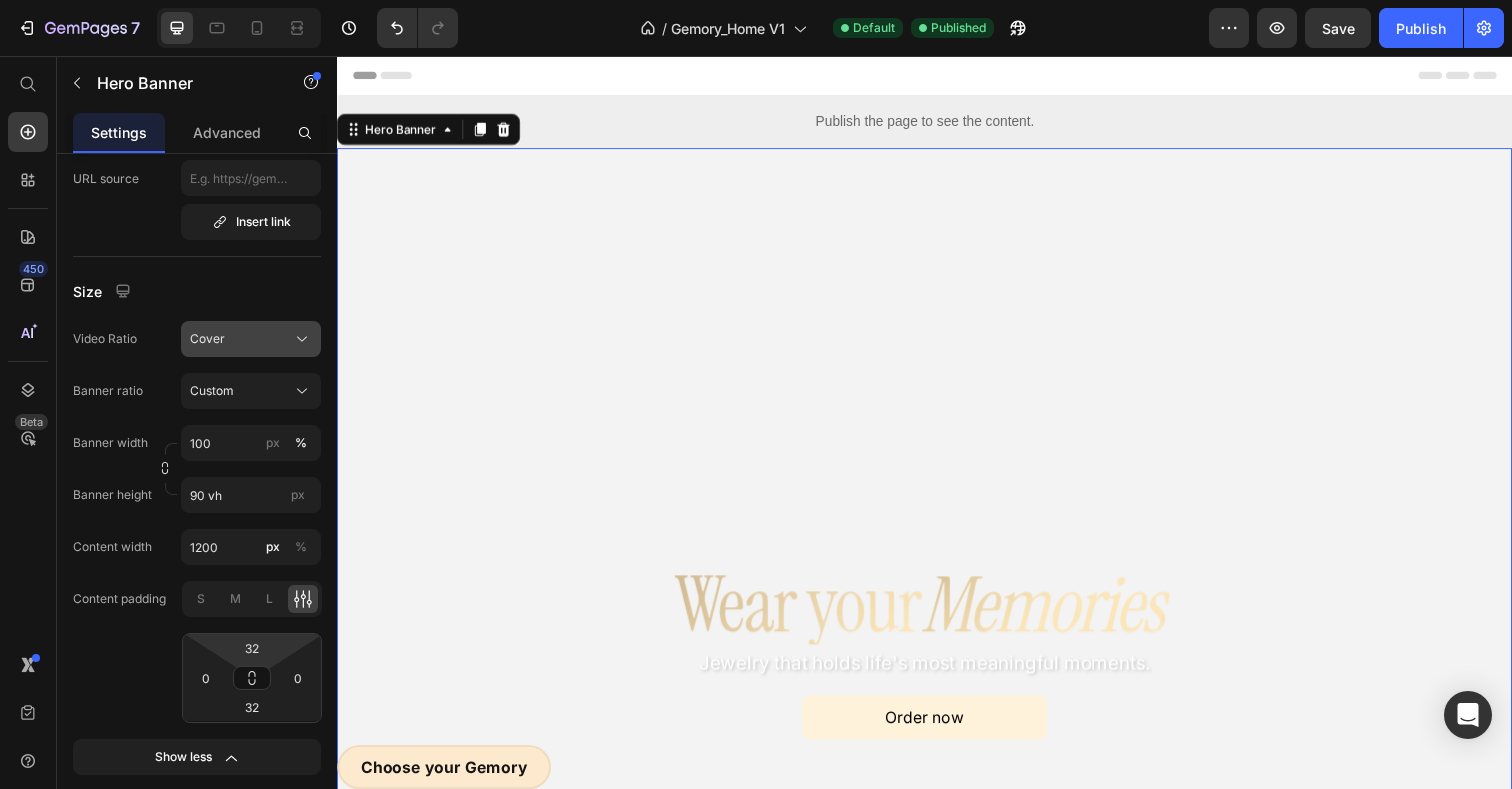 click on "Cover" 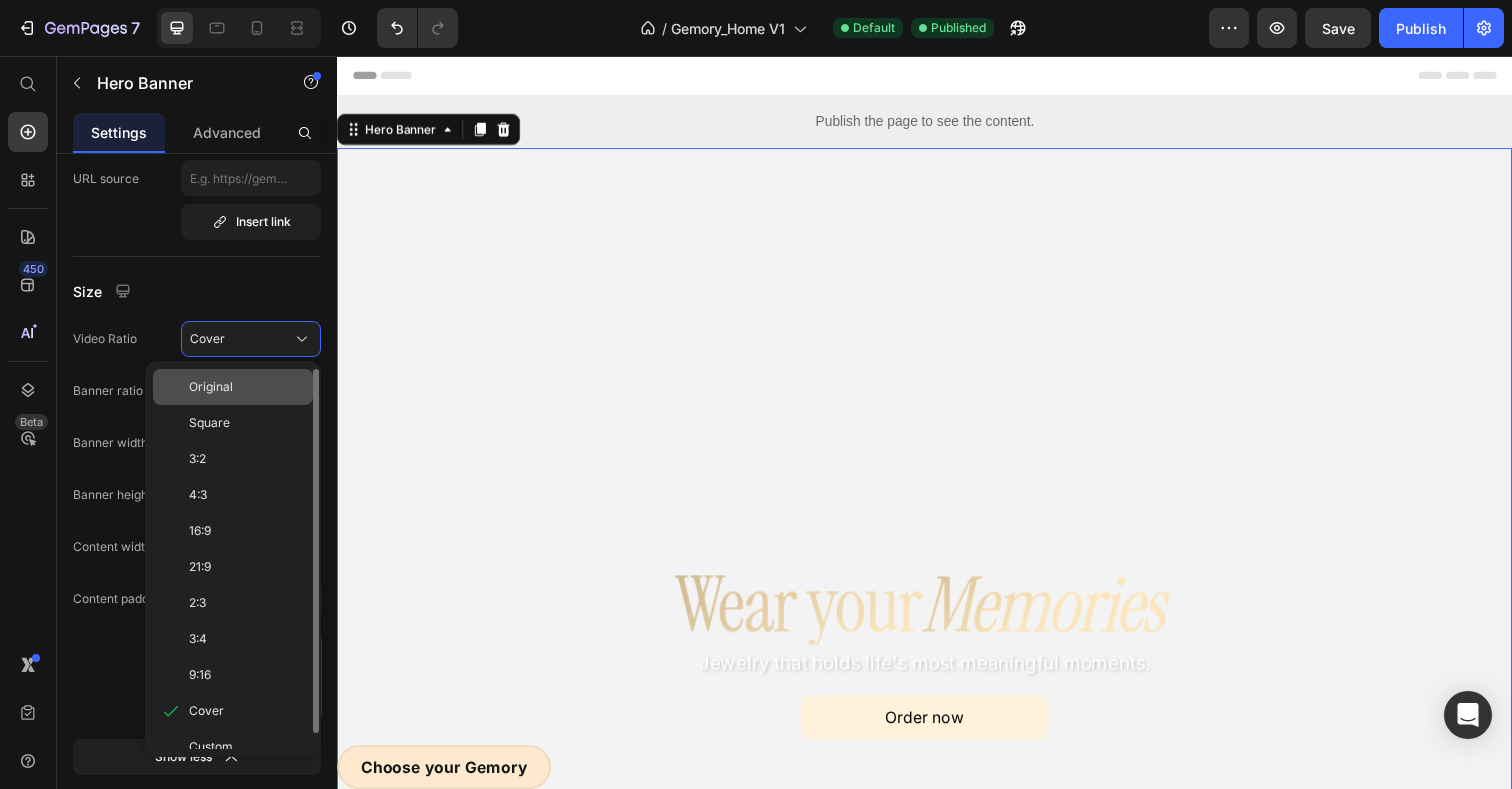 click on "Original" at bounding box center [211, 387] 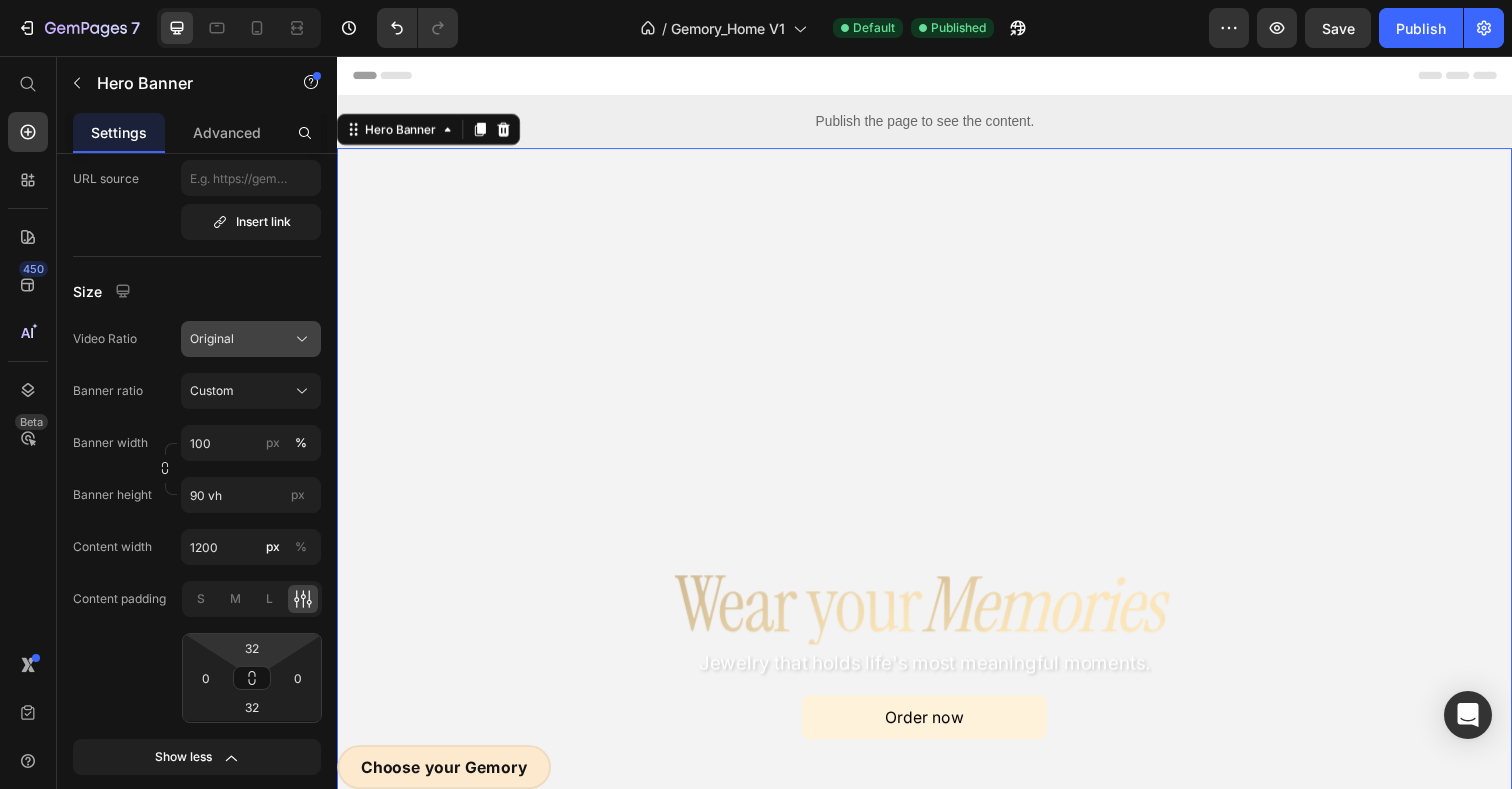 click on "Original" at bounding box center [212, 339] 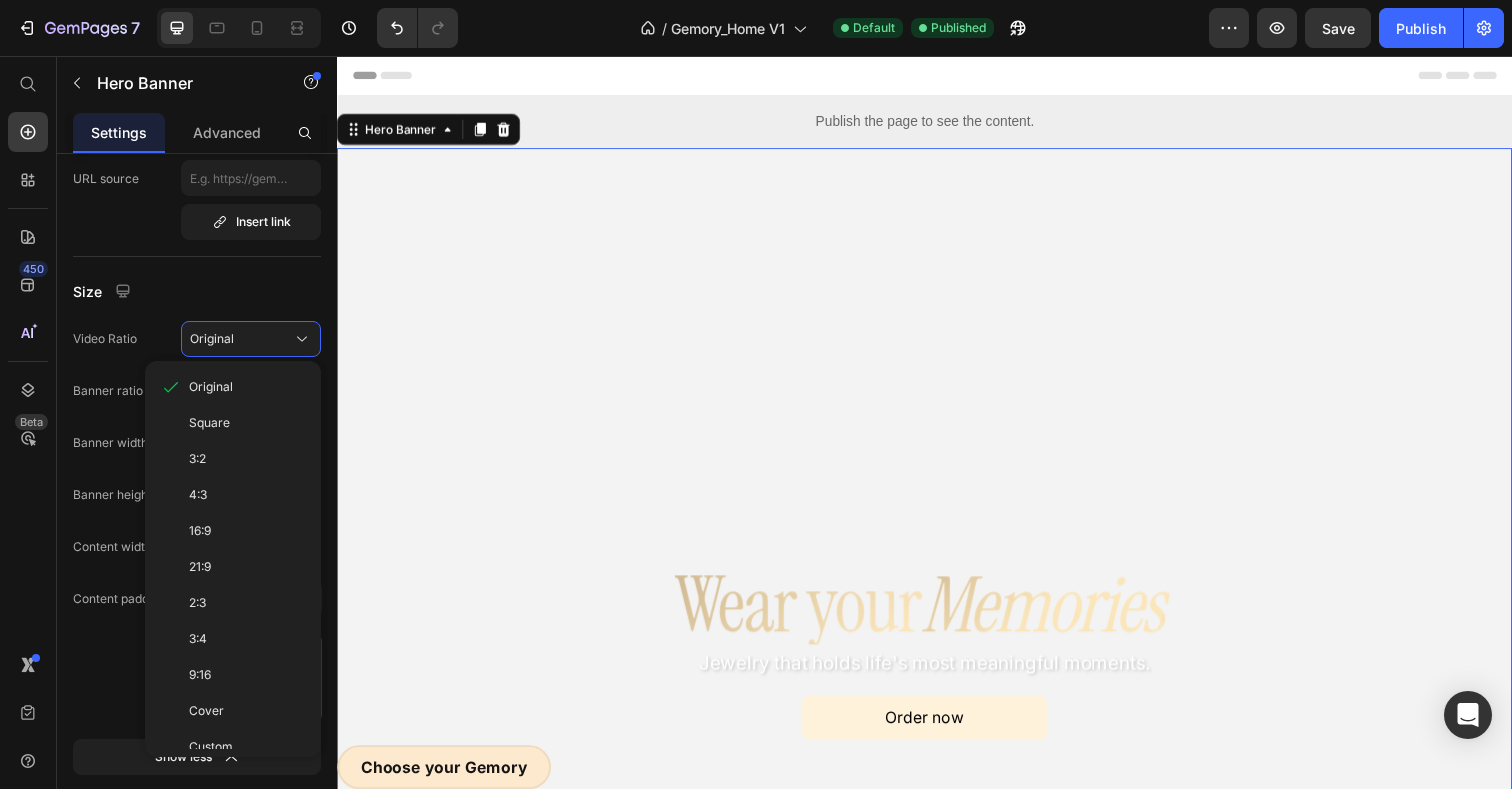 click on "Video Ratio Original Original Square 3:2 4:3 16:9 21:9 2:3 3:4 9:16 Cover Custom" 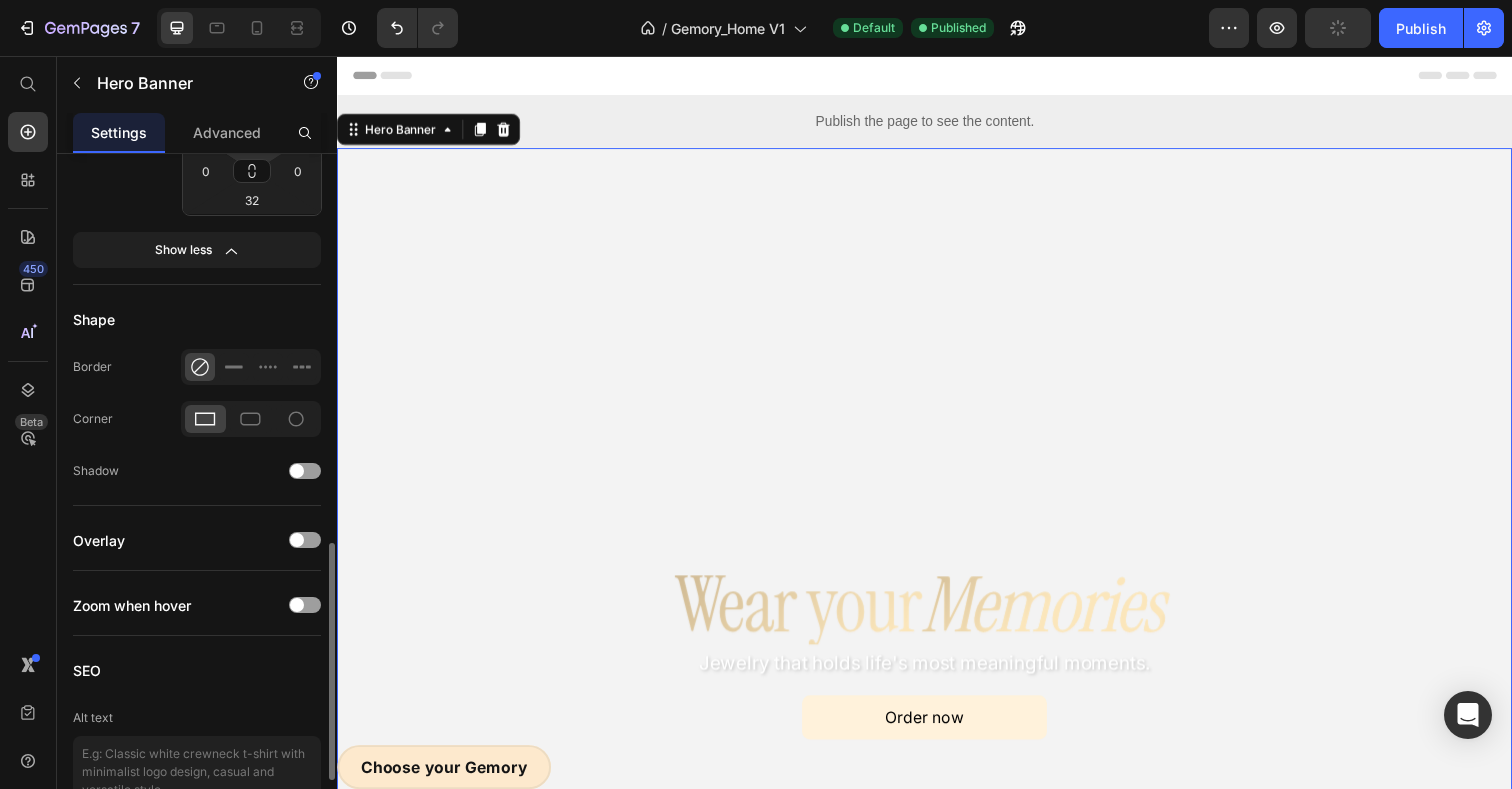 scroll, scrollTop: 1132, scrollLeft: 0, axis: vertical 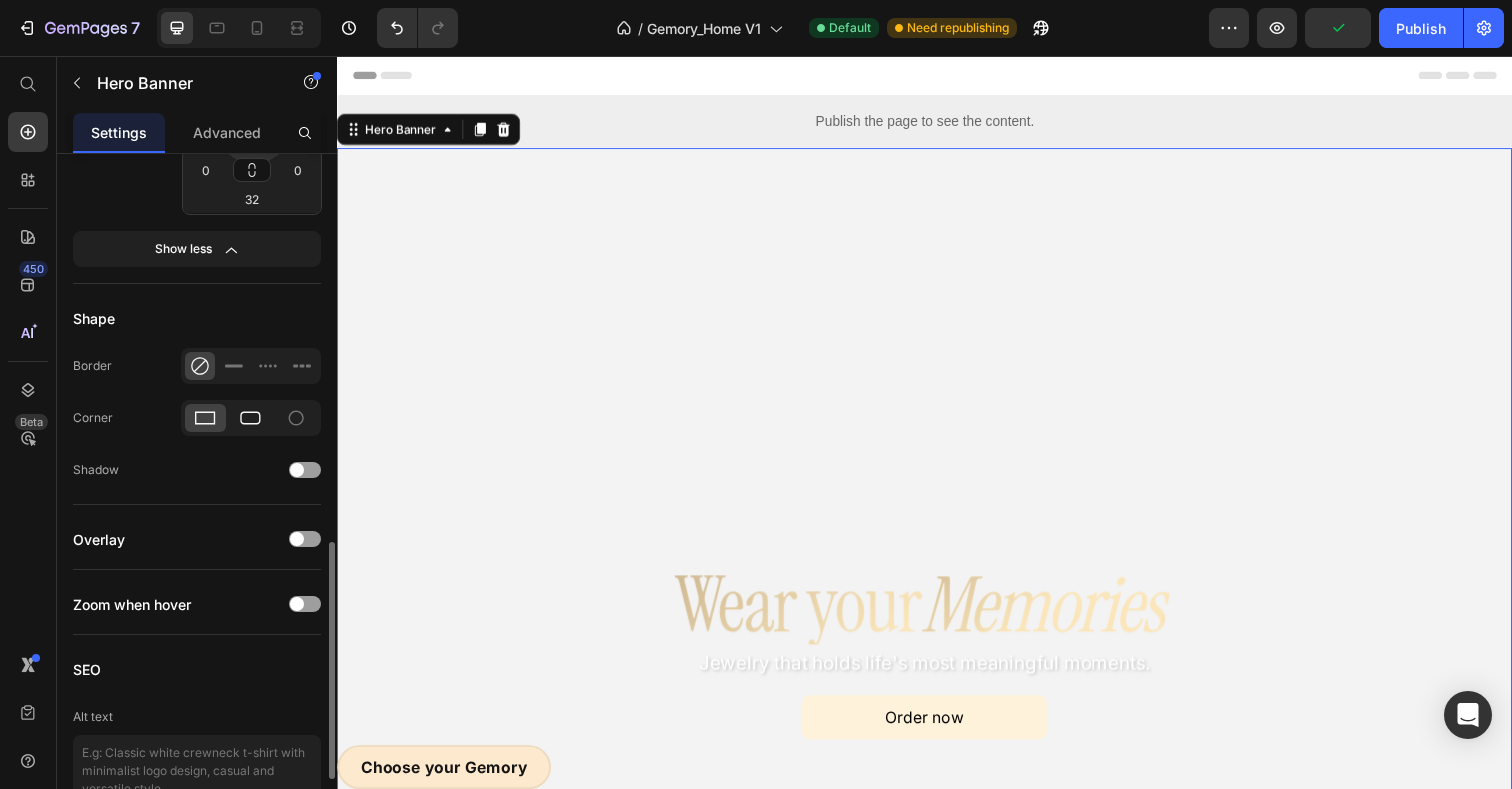 click 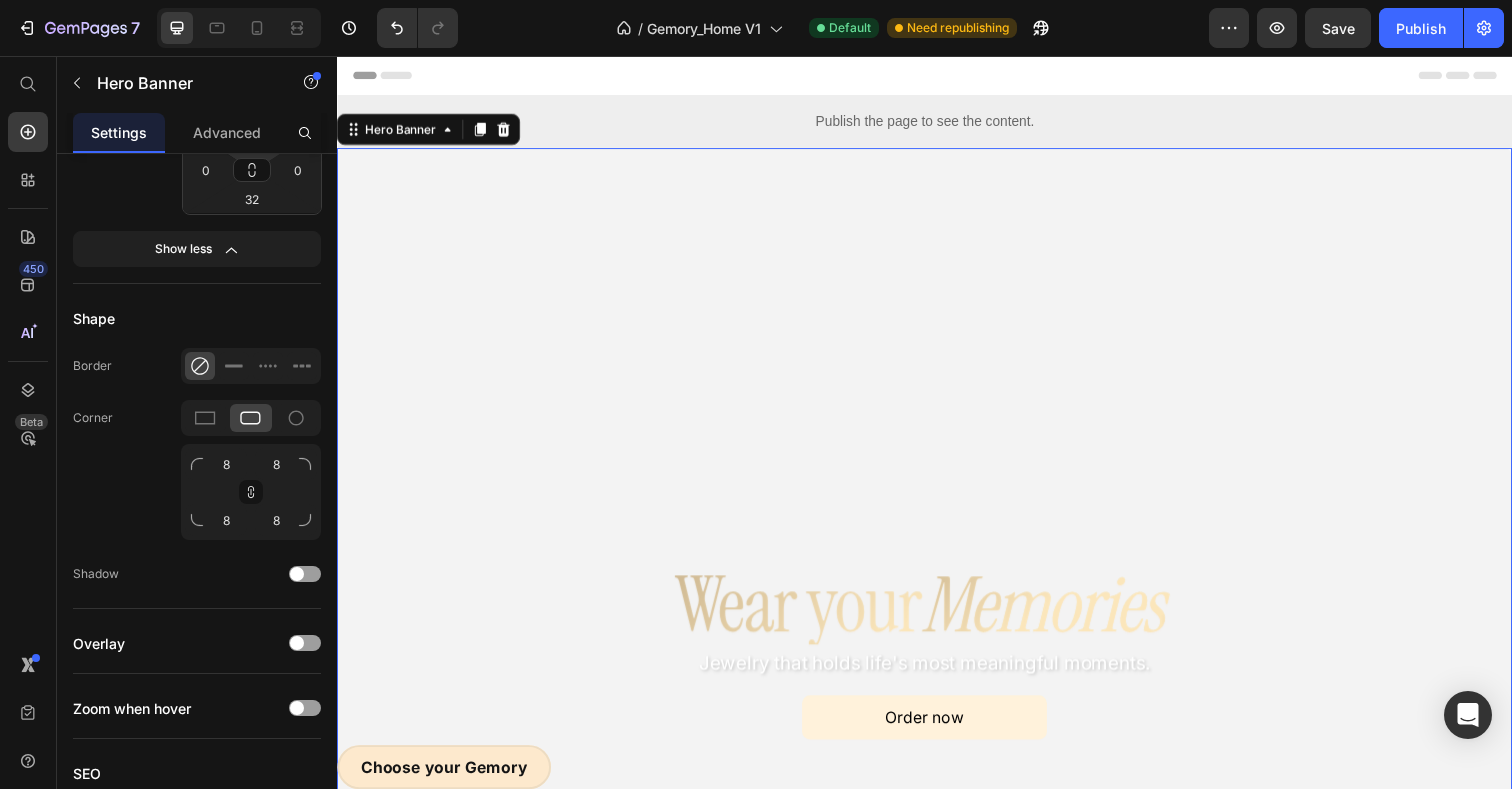 click 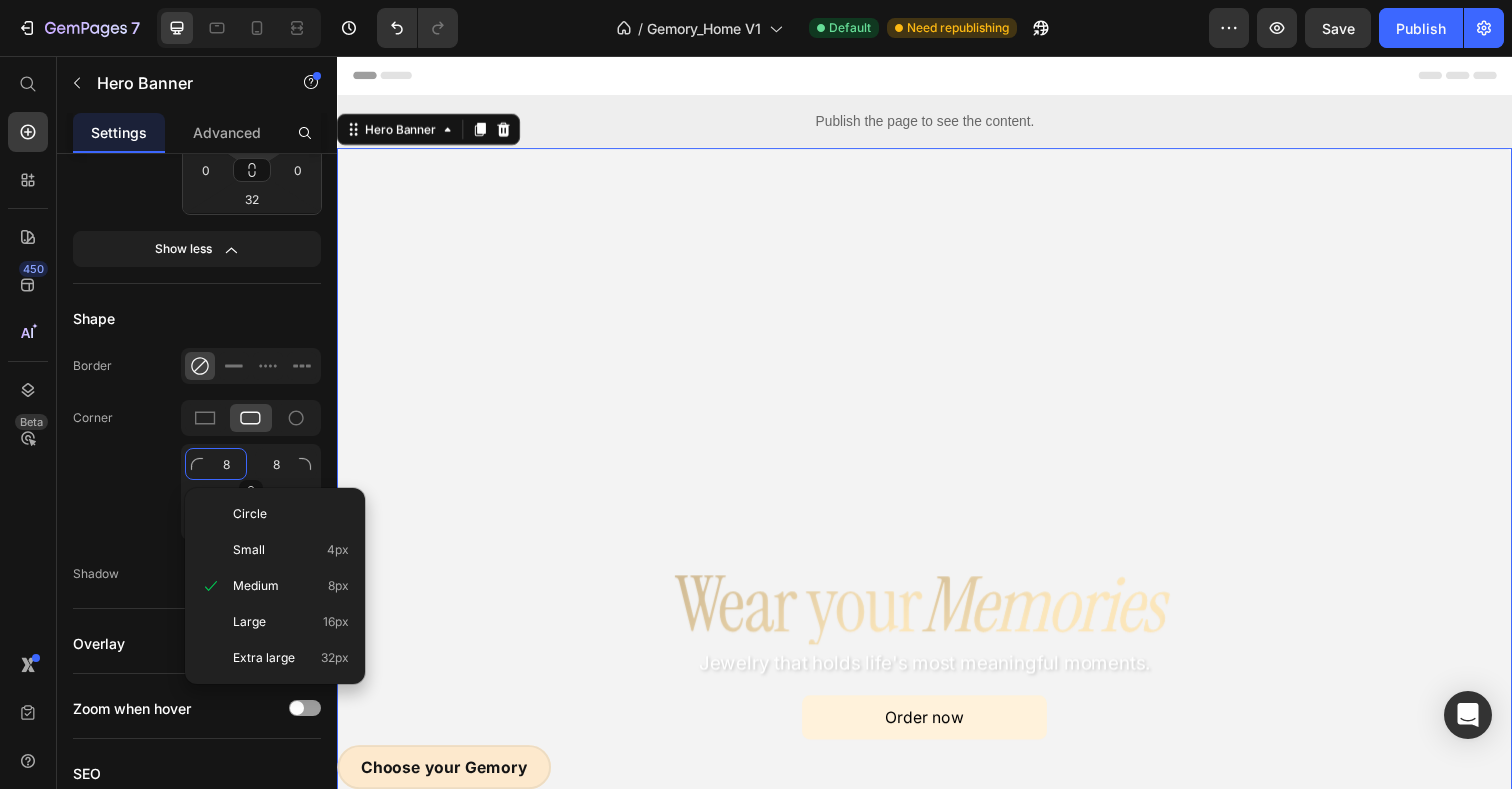 click on "8" 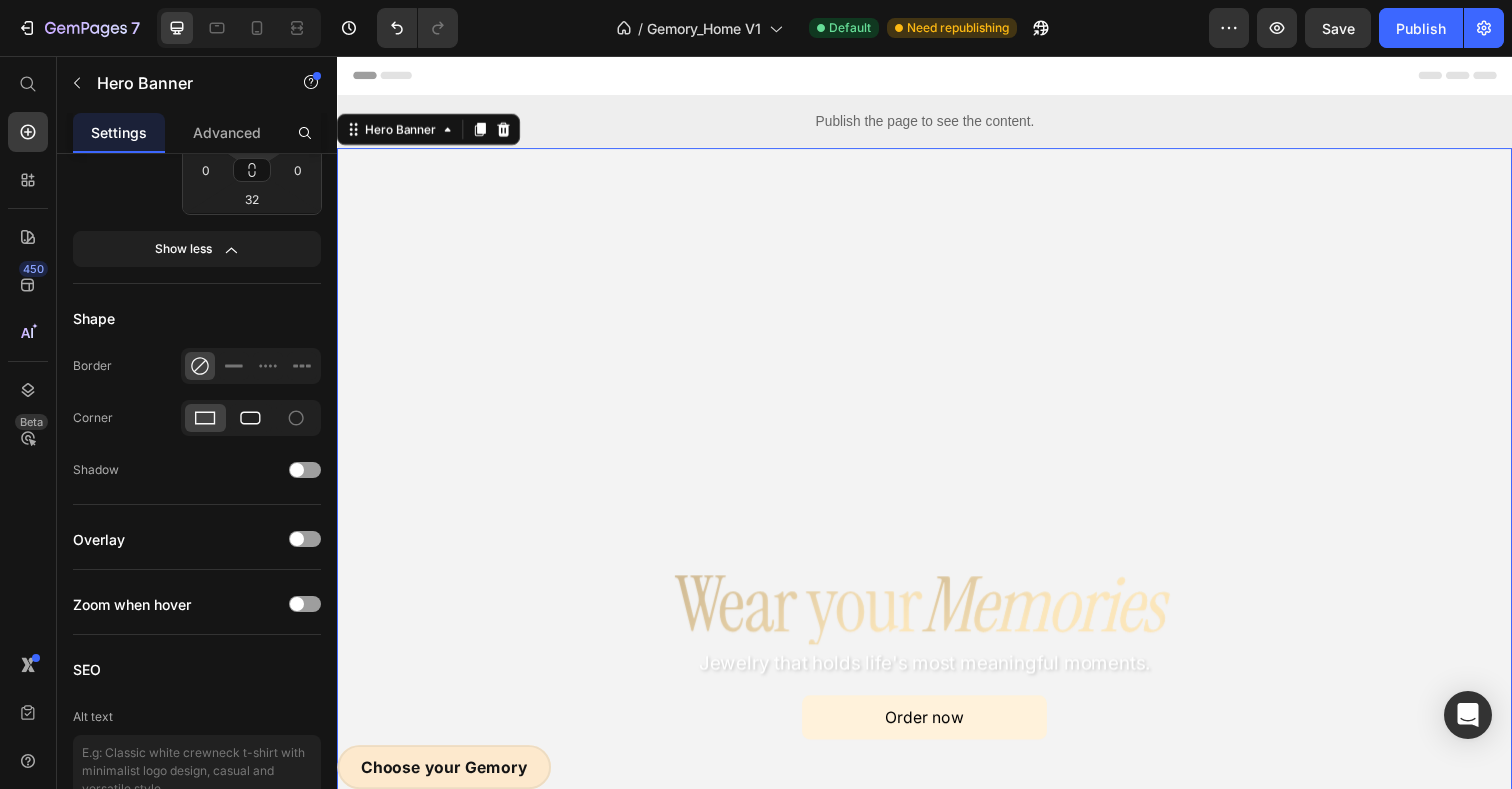 click 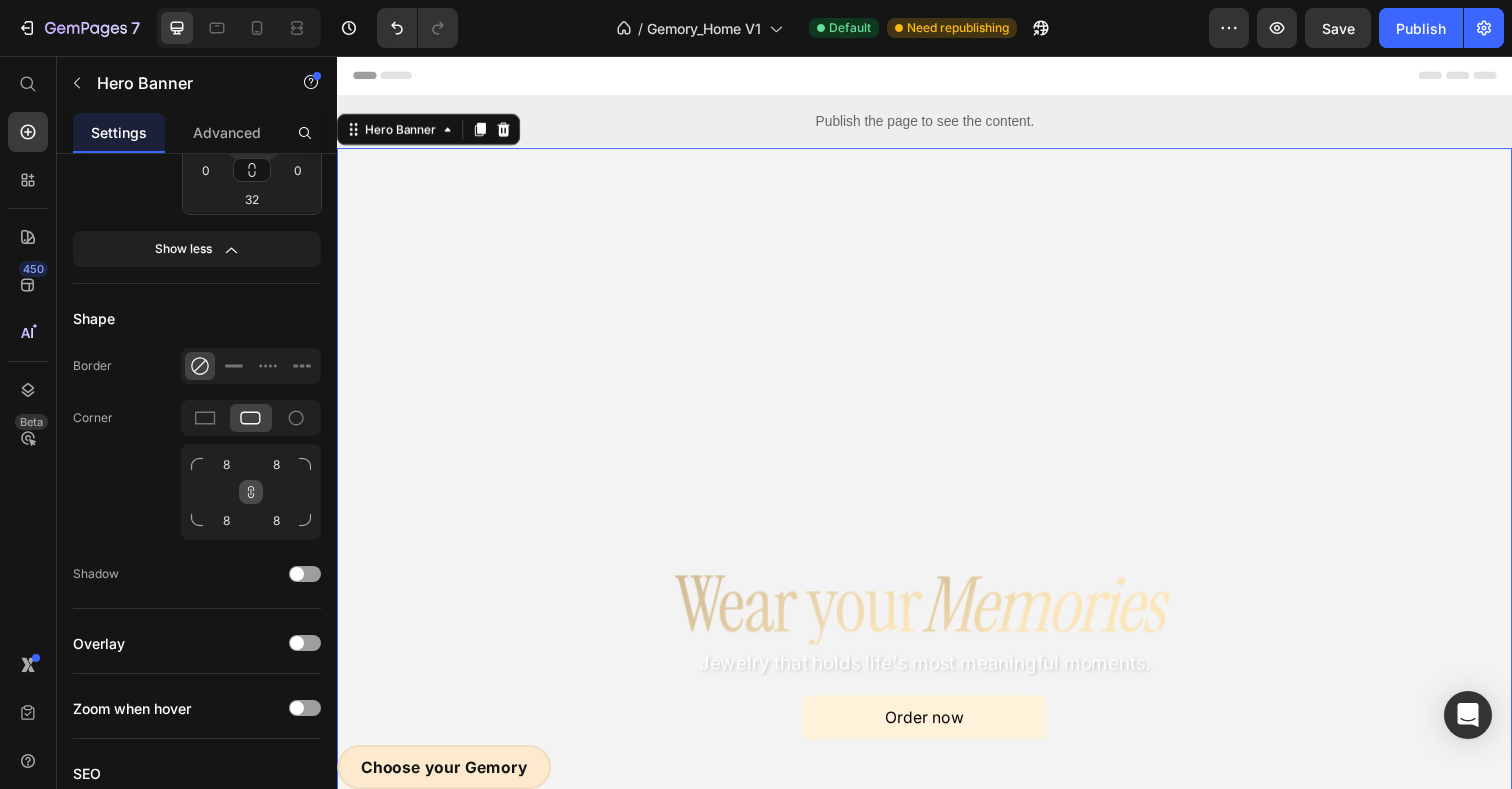 click at bounding box center (251, 492) 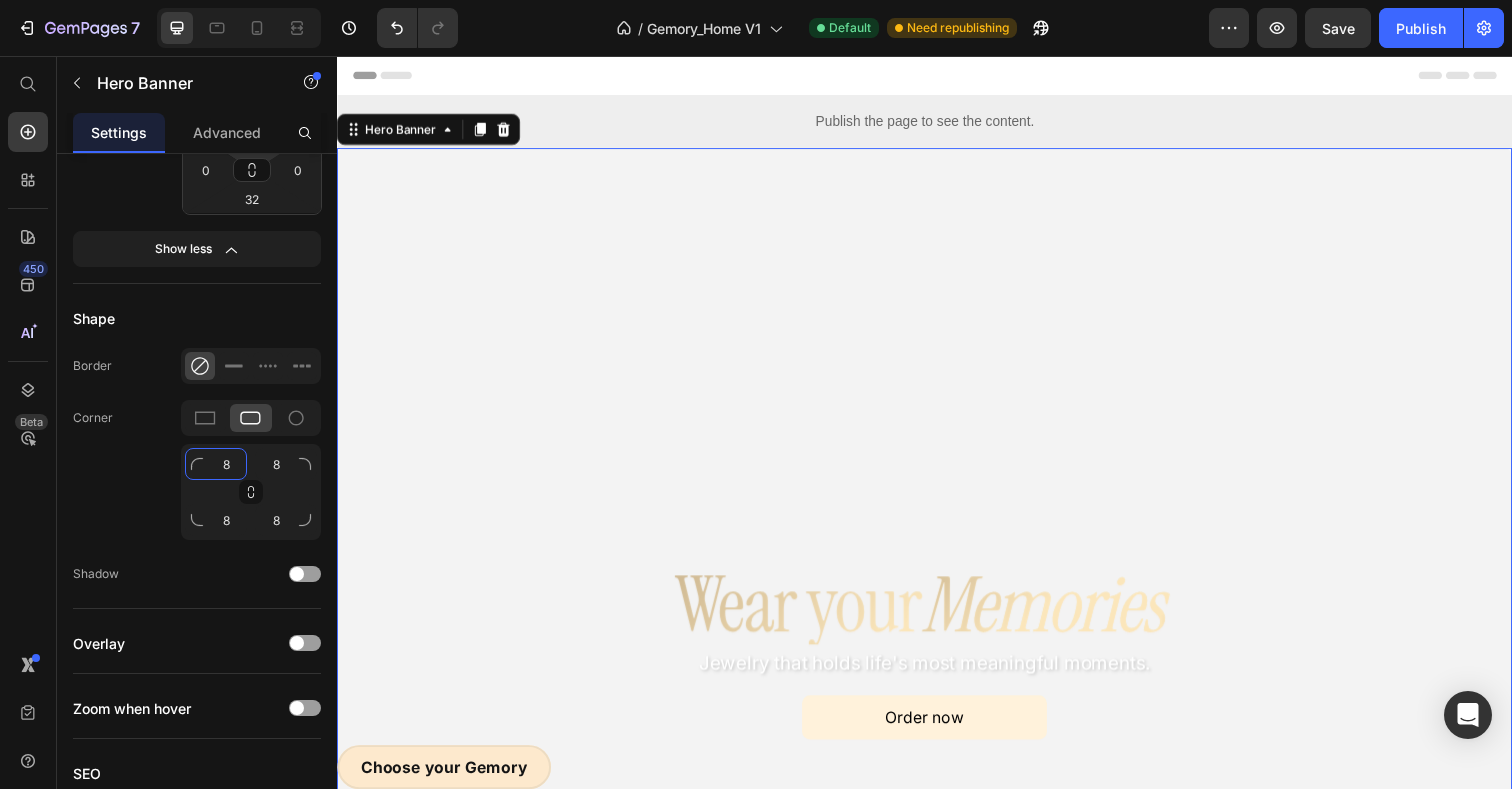 click on "8" 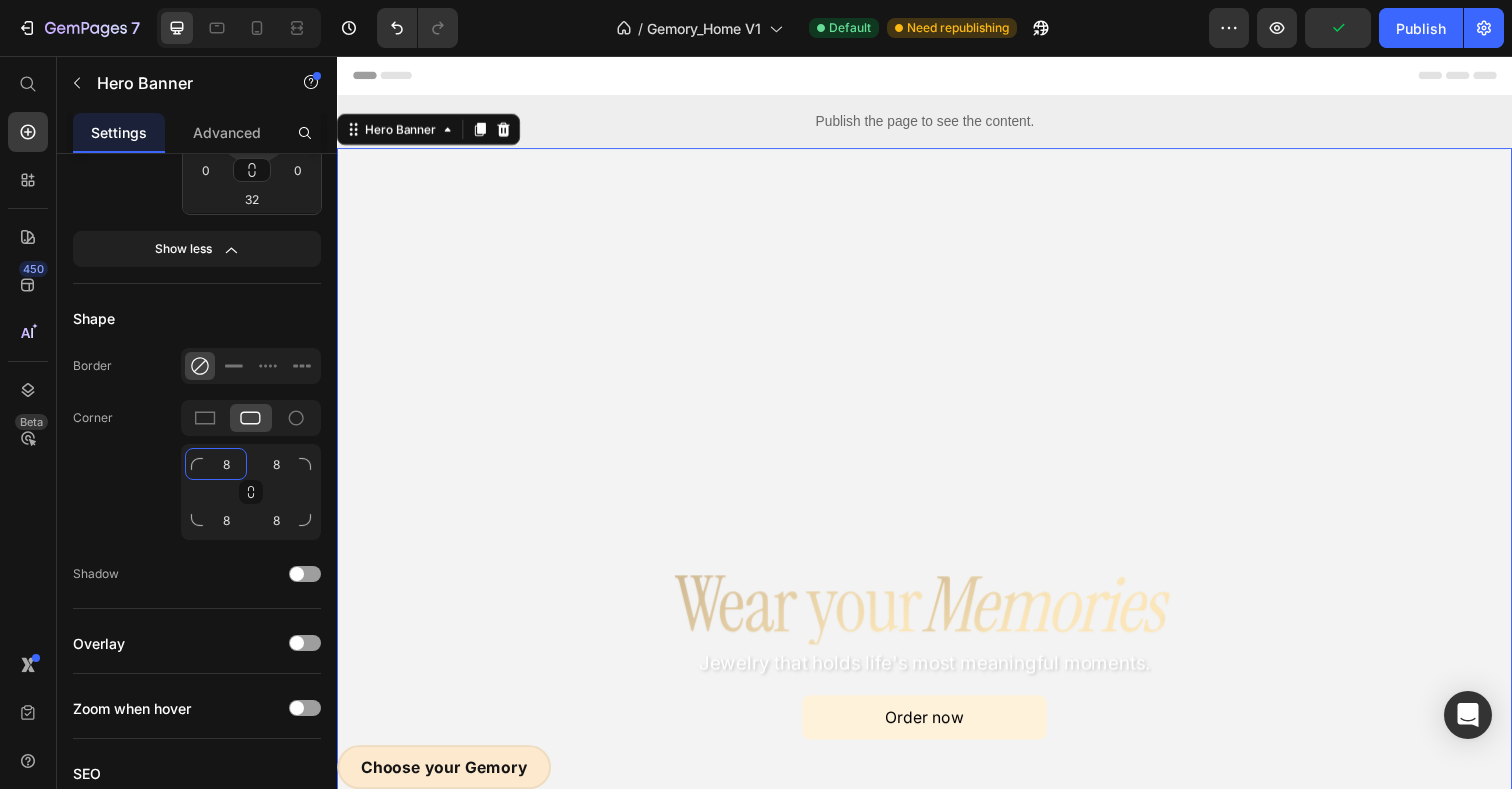 click on "8" 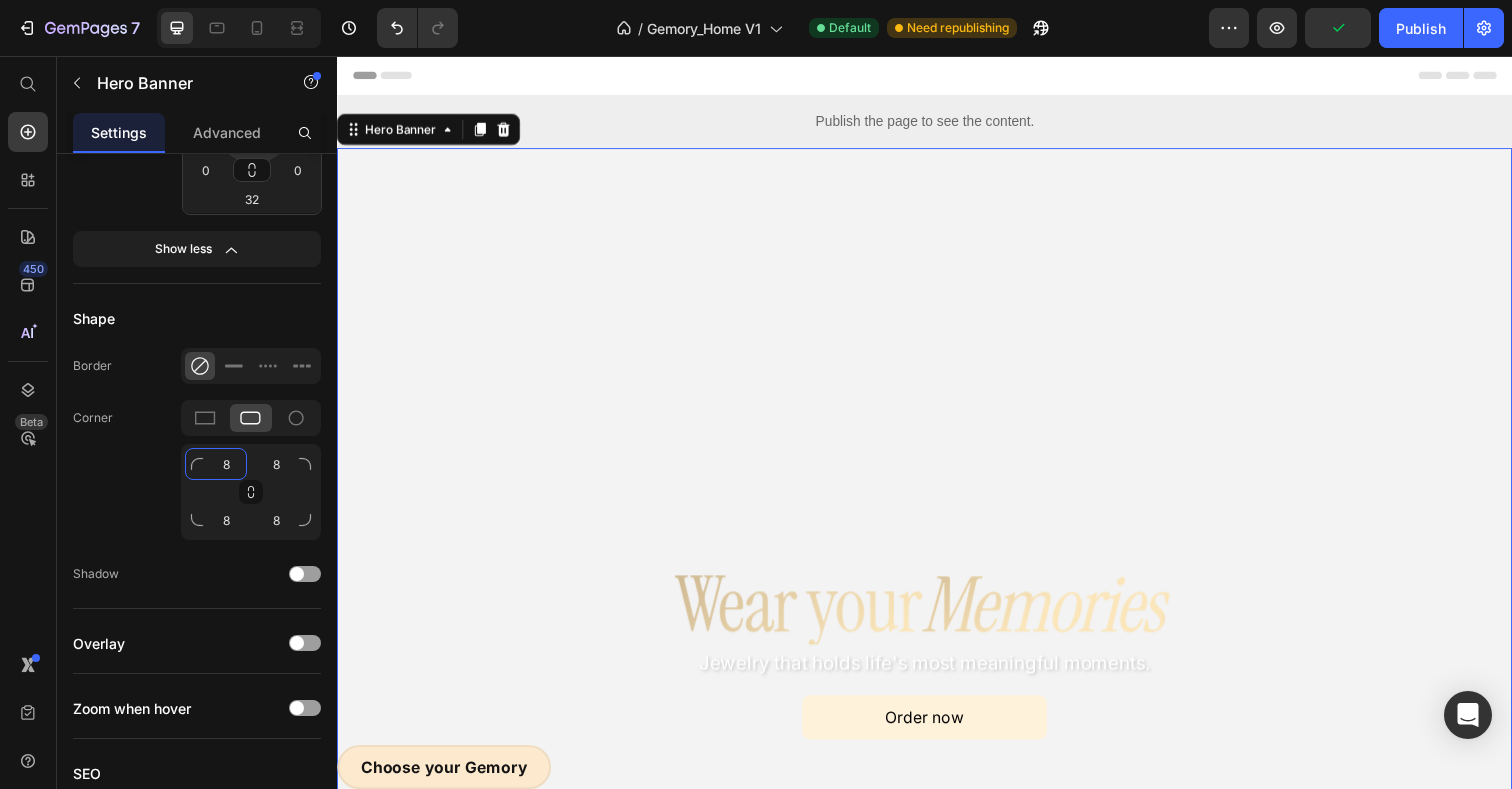 click on "8" 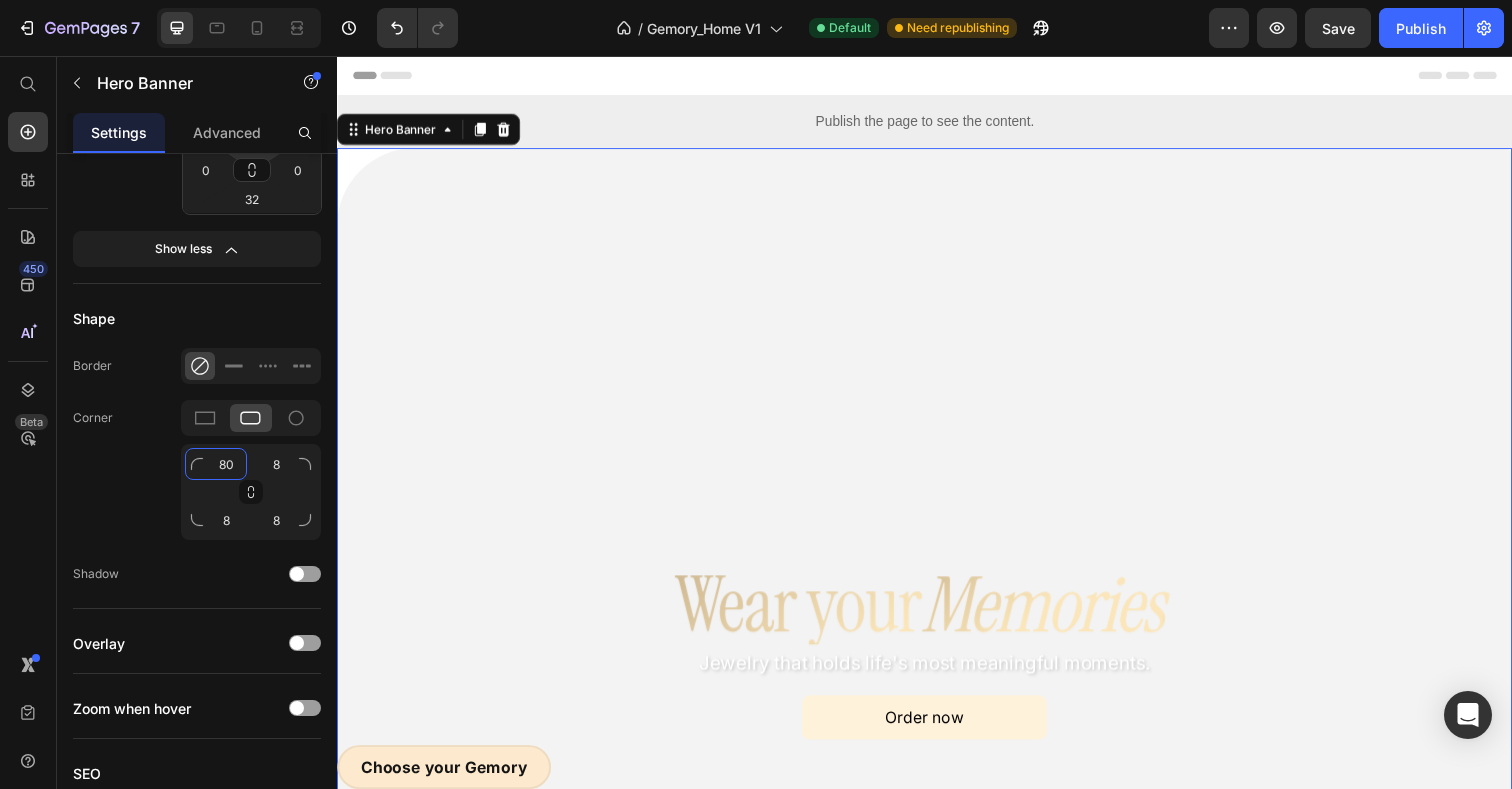 click on "80" 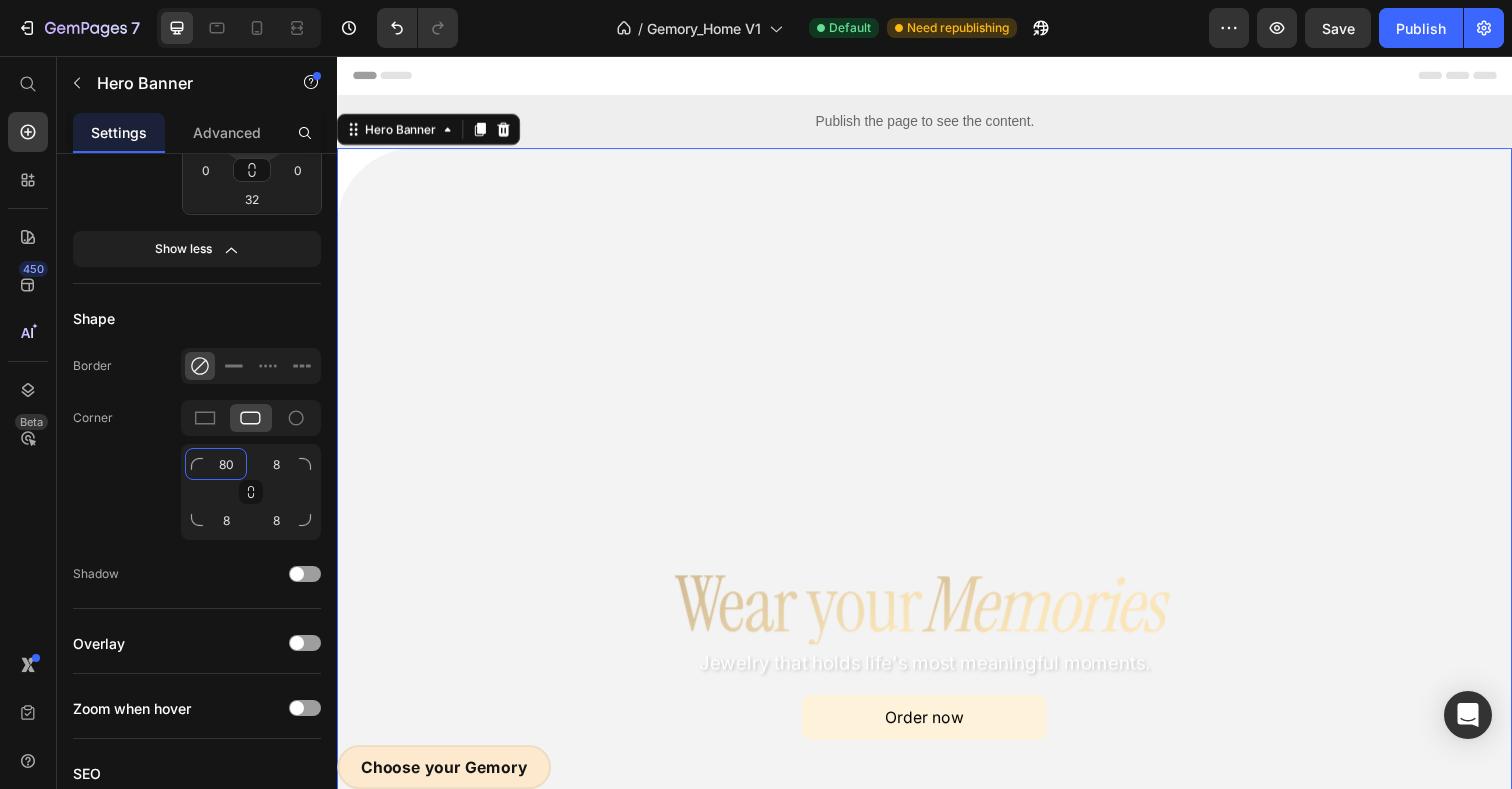 click on "80" 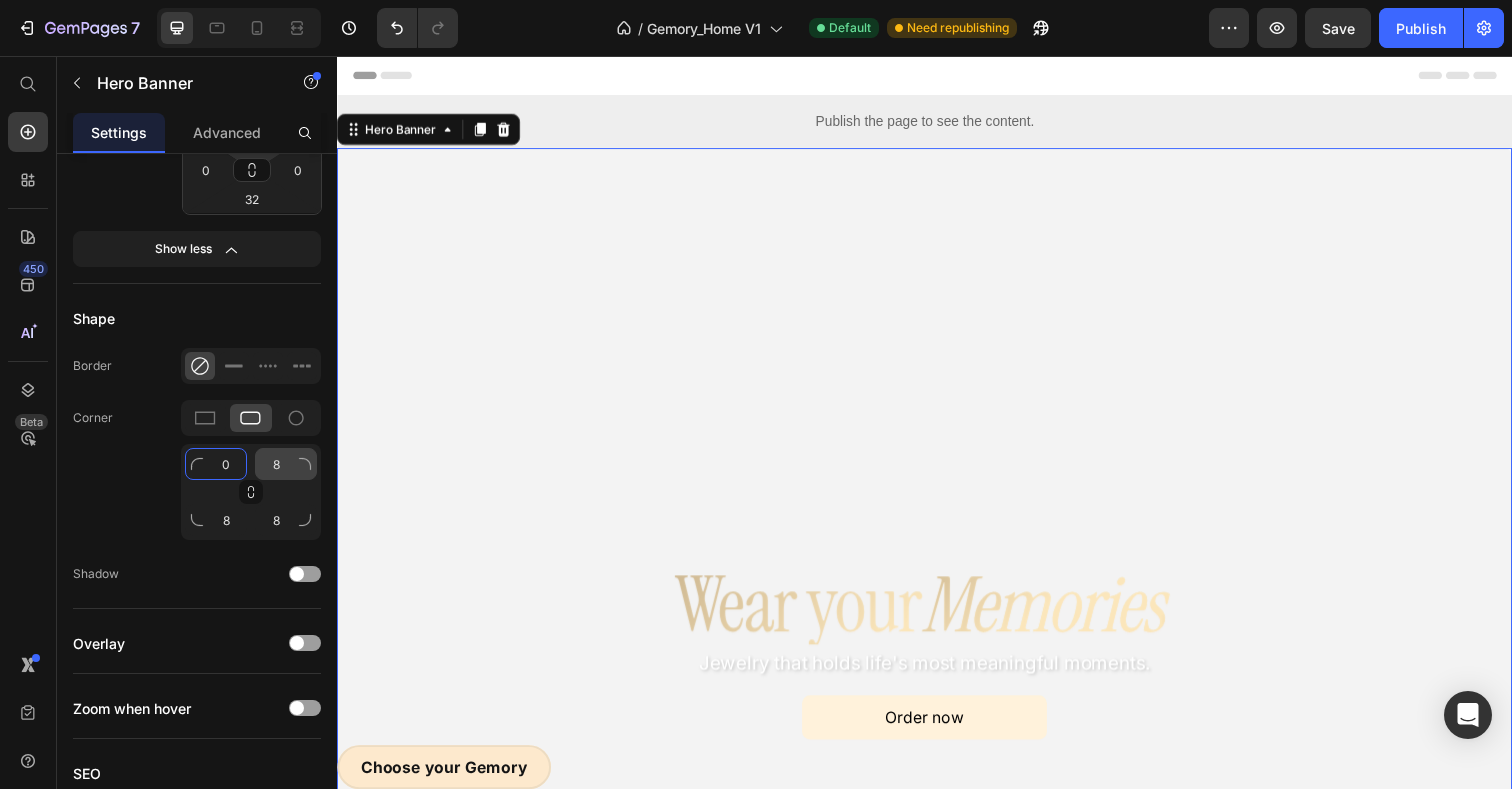 type on "0" 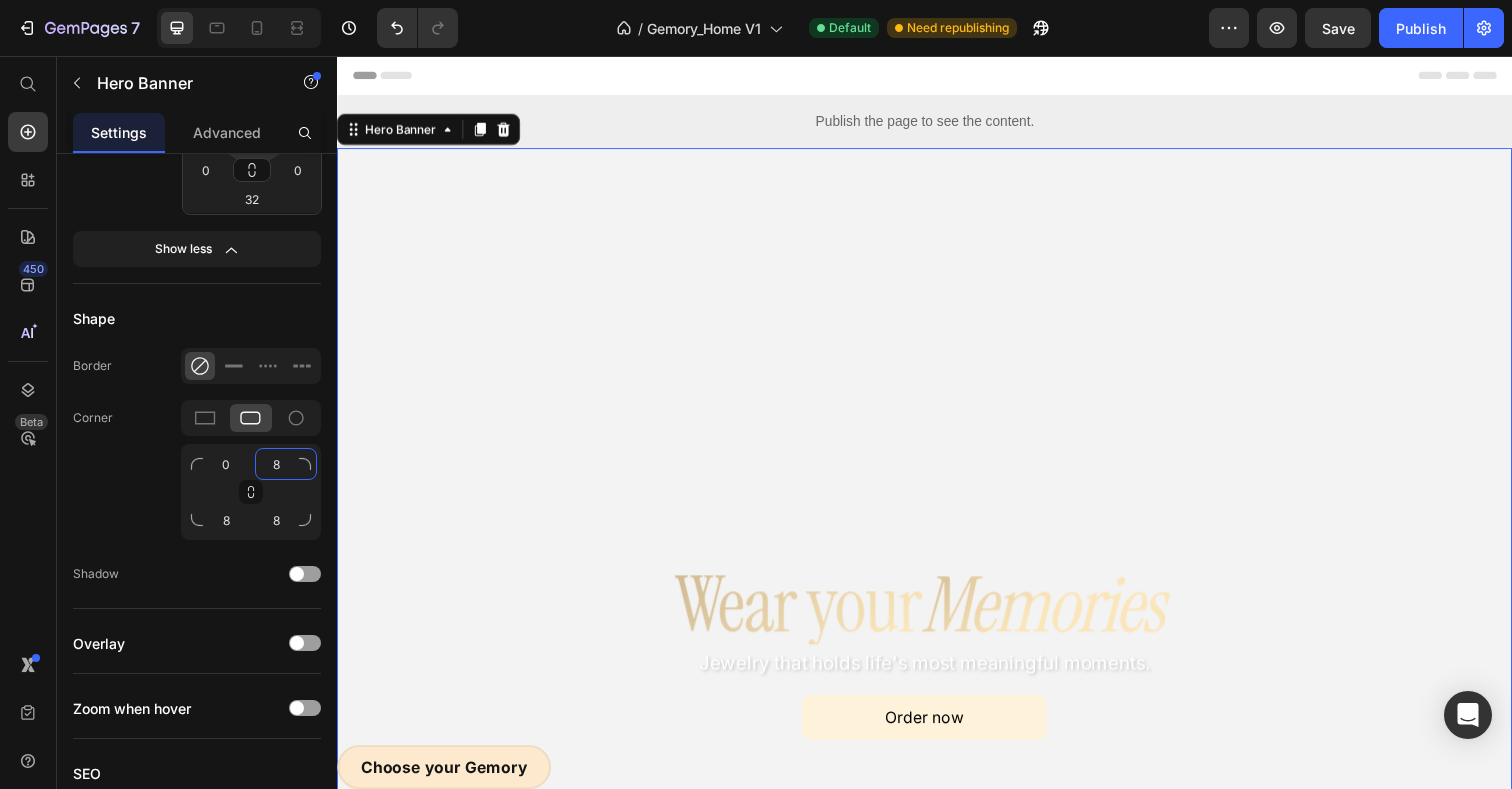 click on "8" 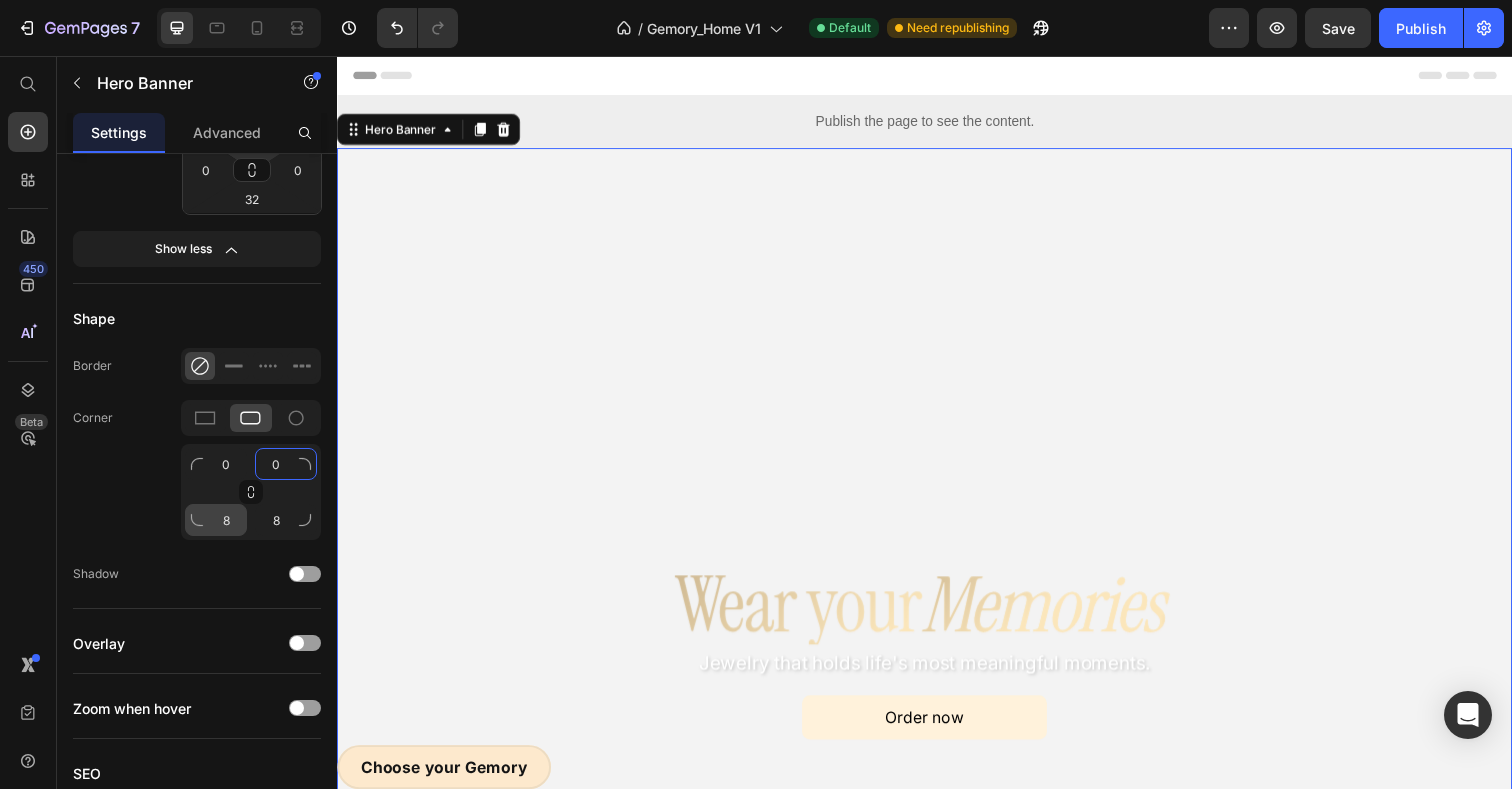 type on "0" 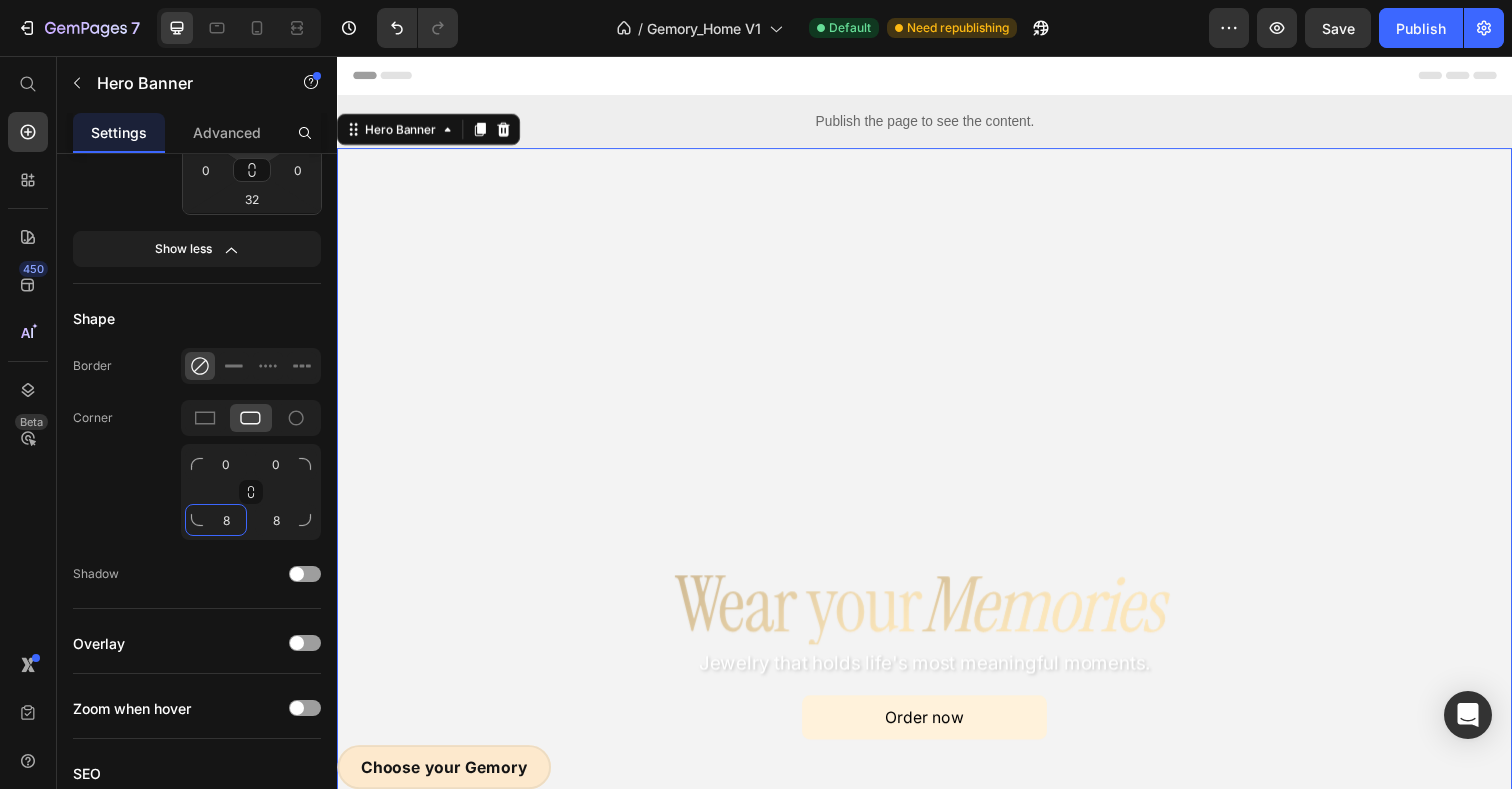 click on "8" 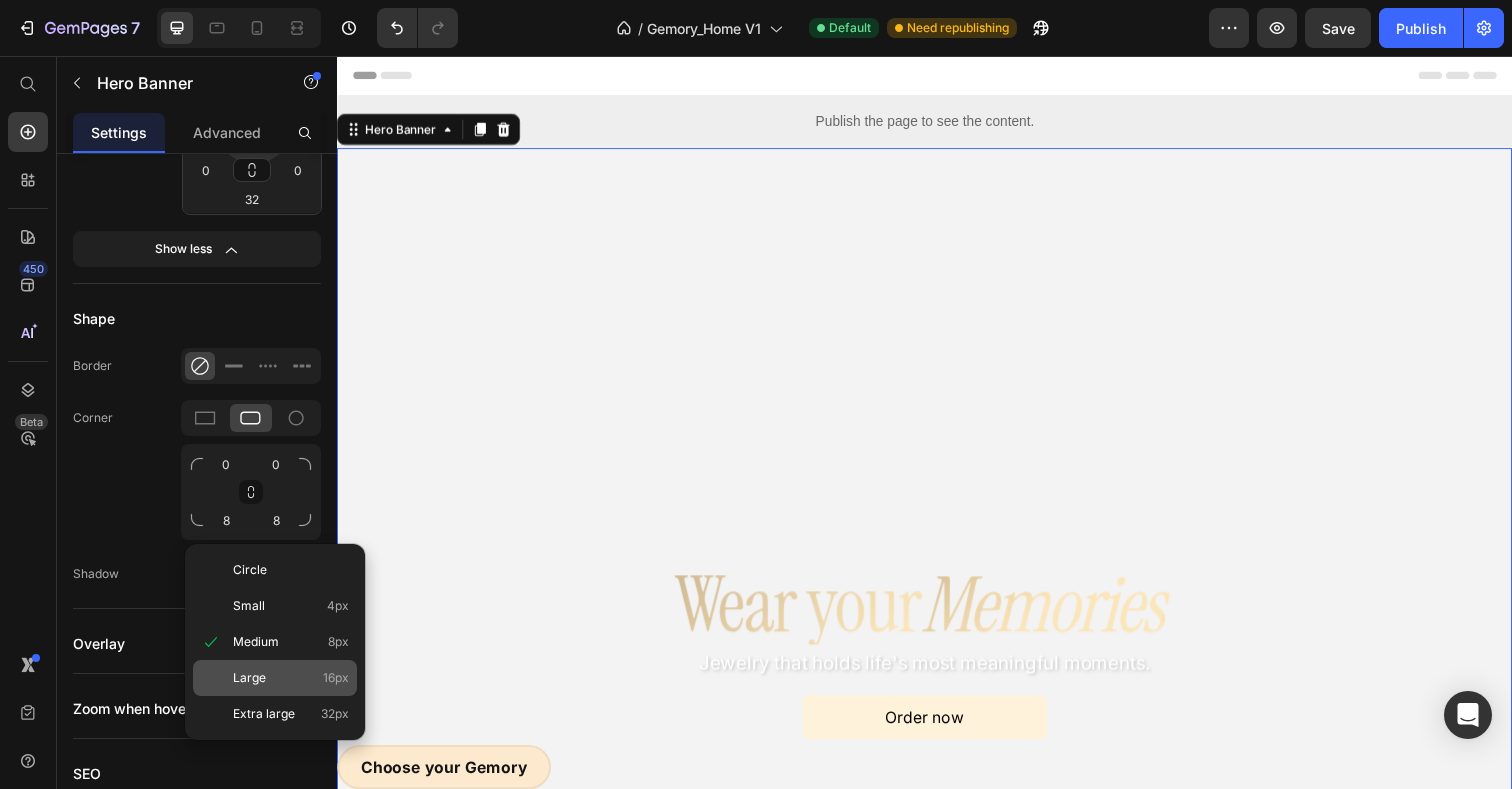 click on "Large 16px" 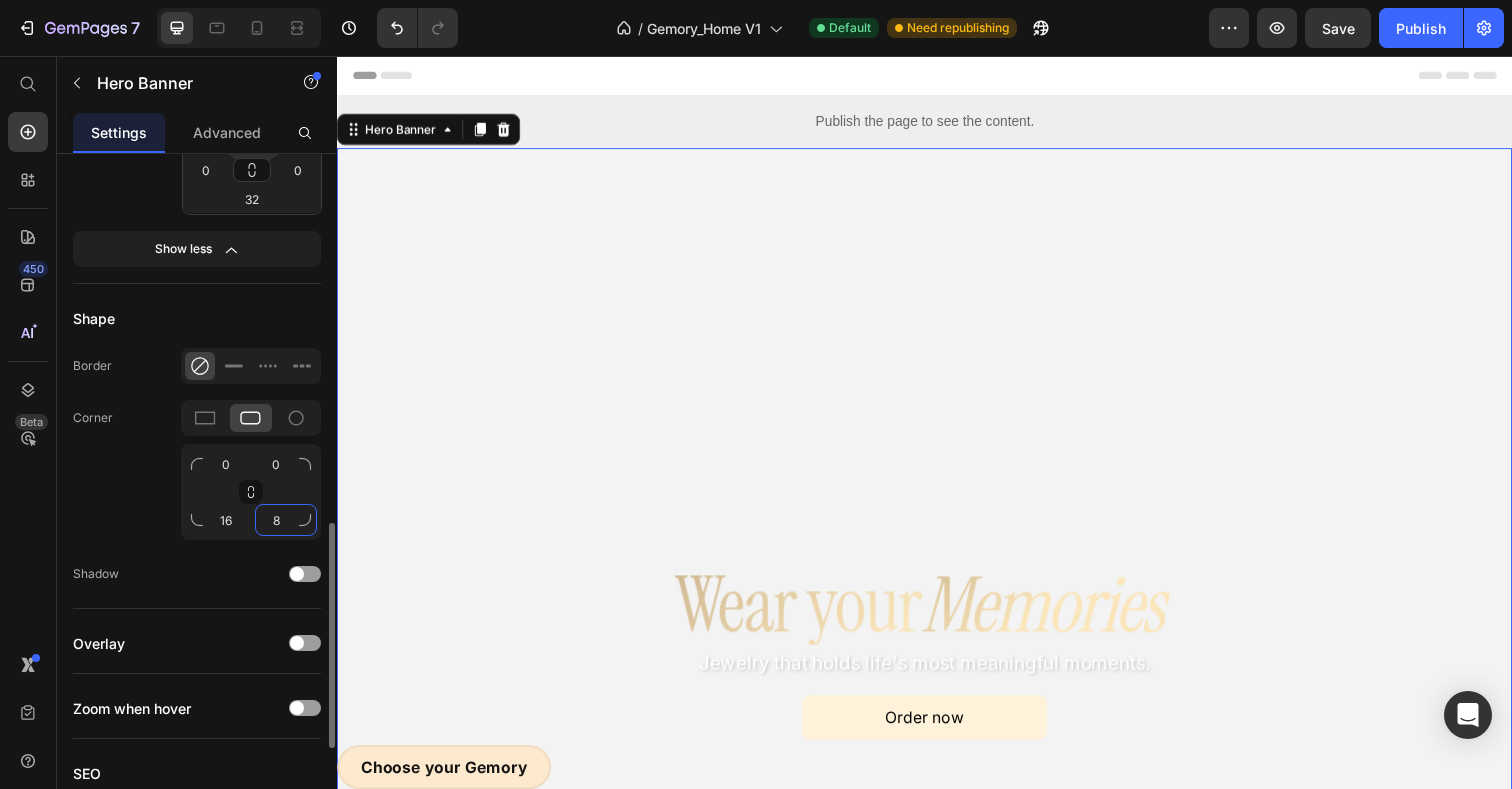 click on "8" 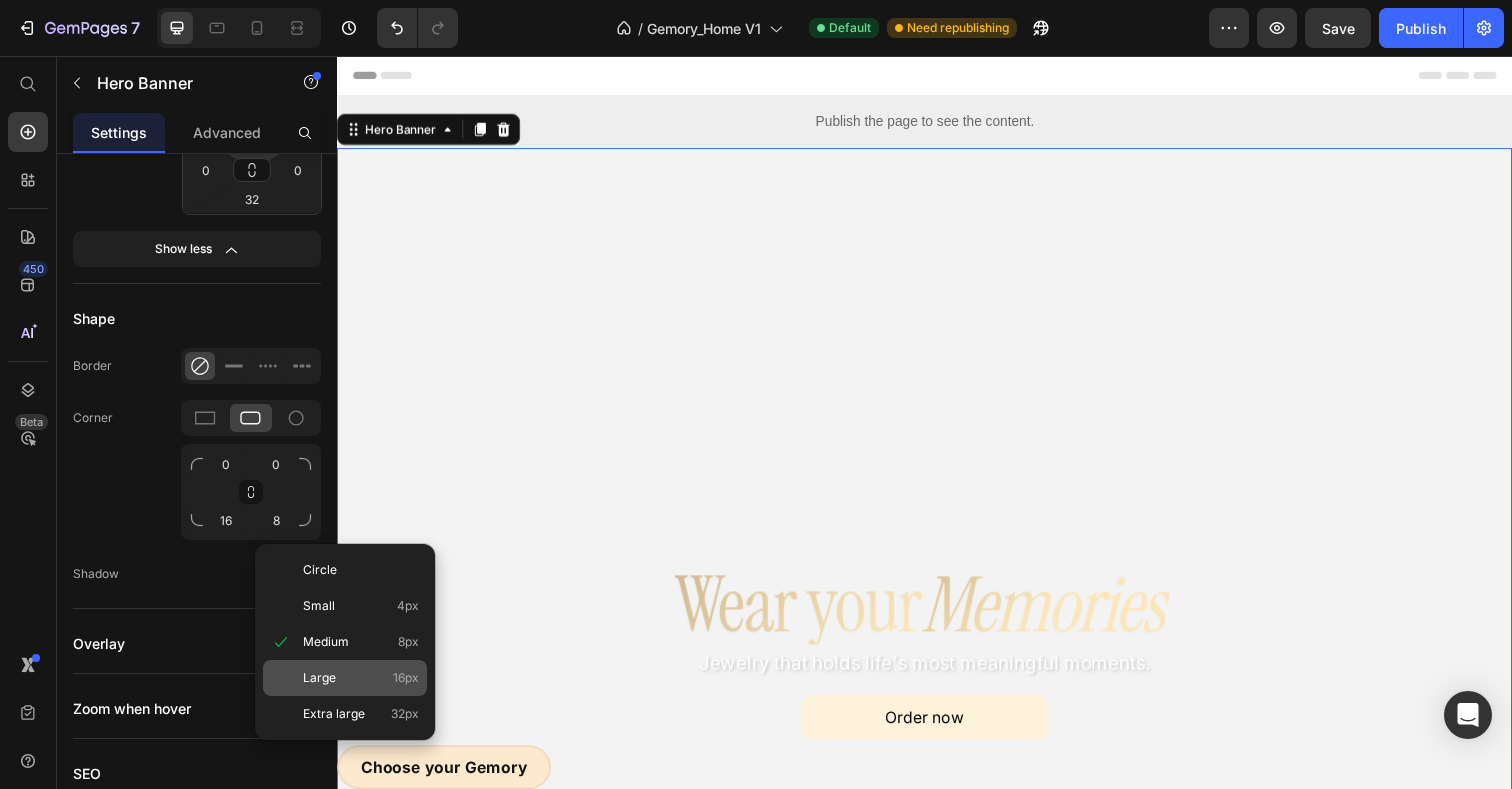 click on "Large 16px" 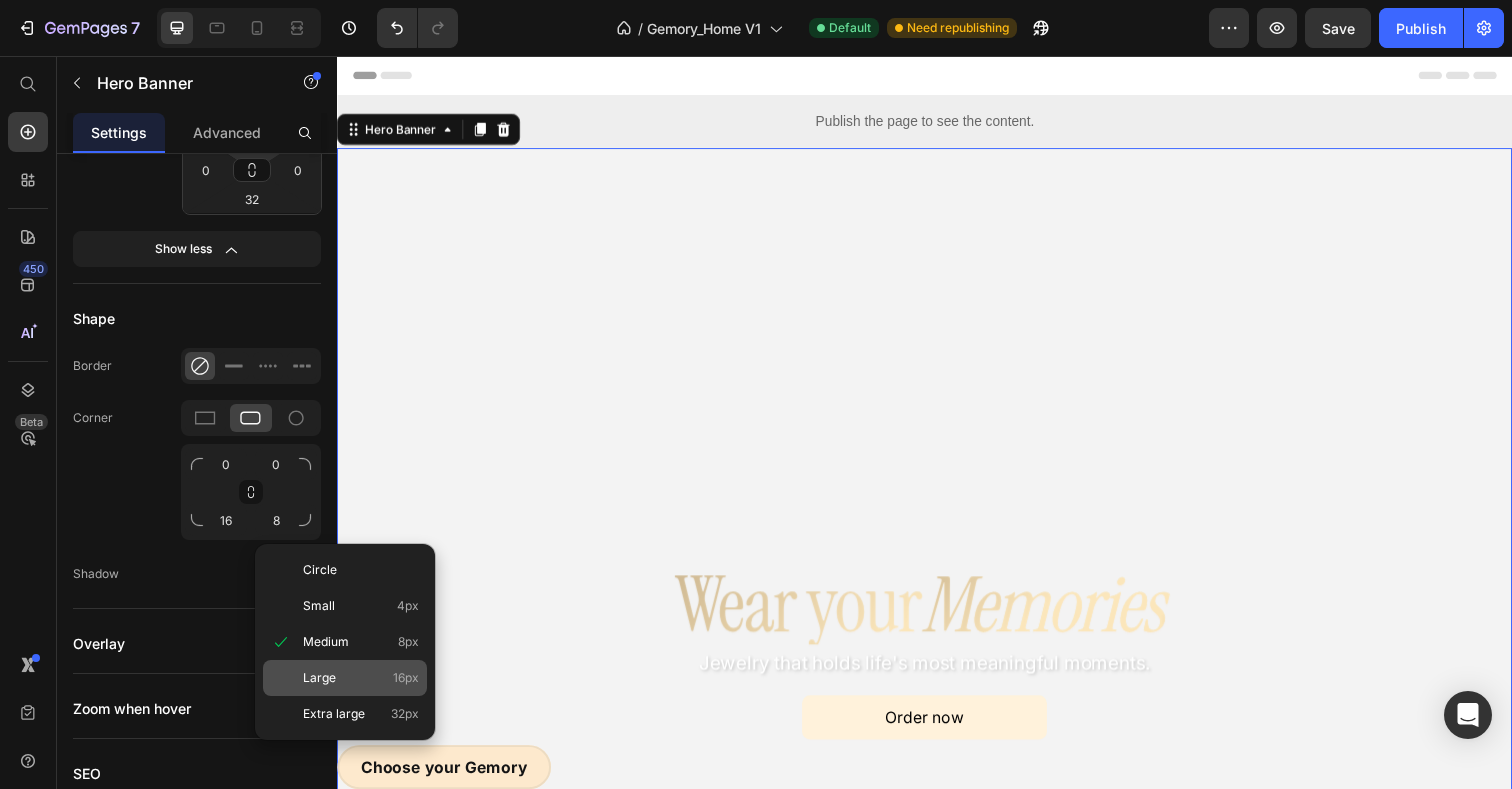 type on "16" 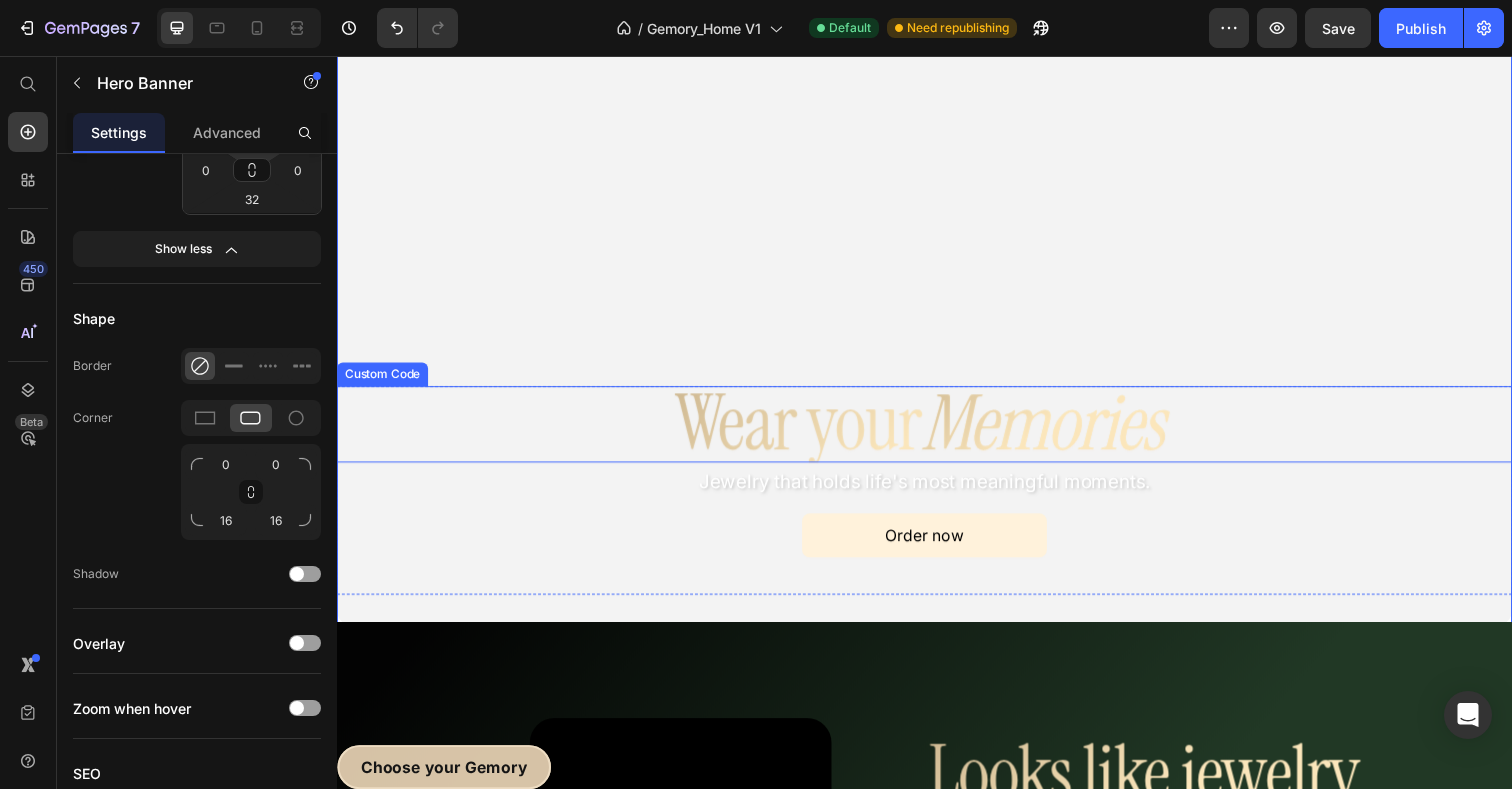 scroll, scrollTop: 198, scrollLeft: 0, axis: vertical 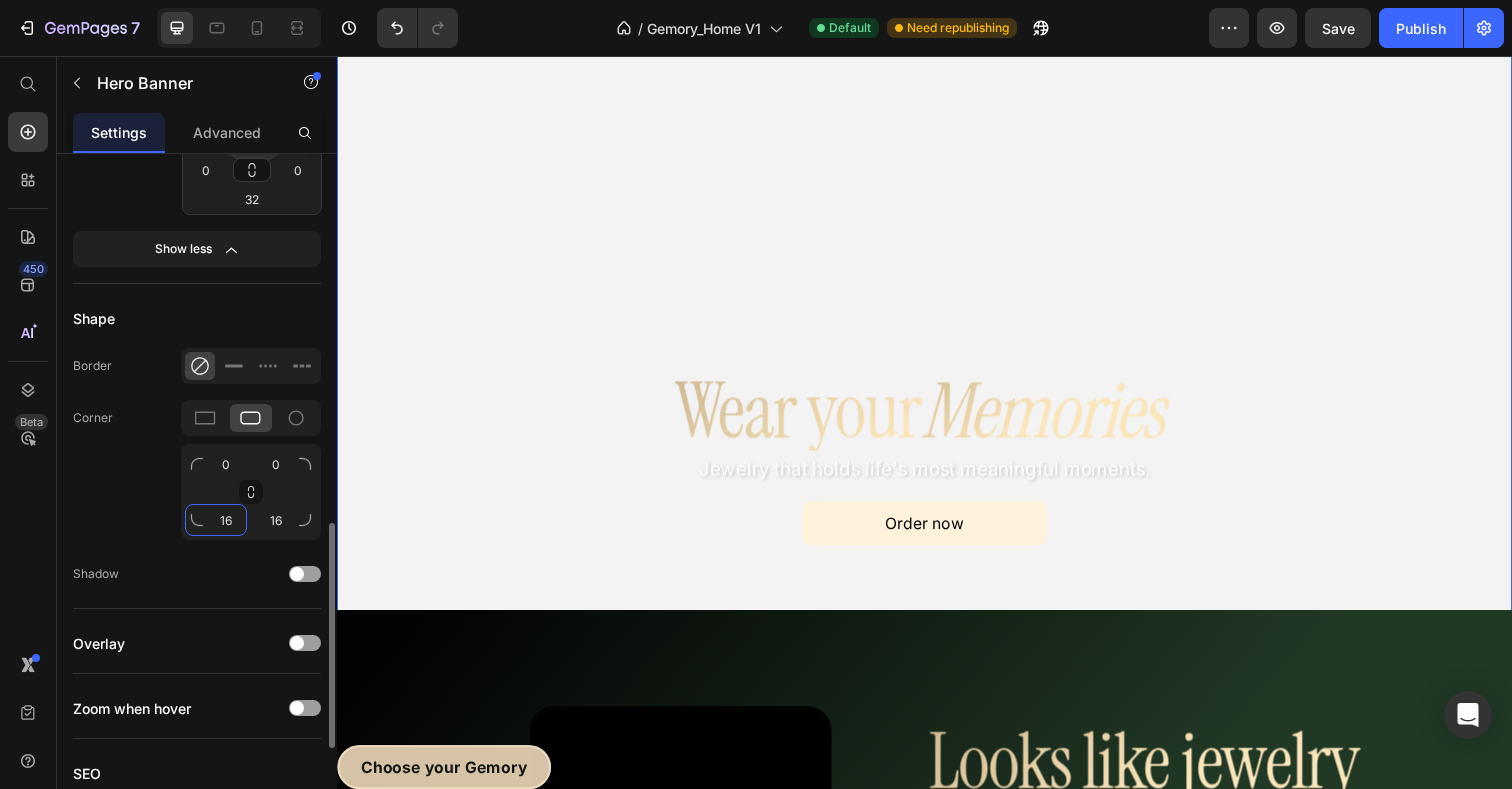 click on "16" 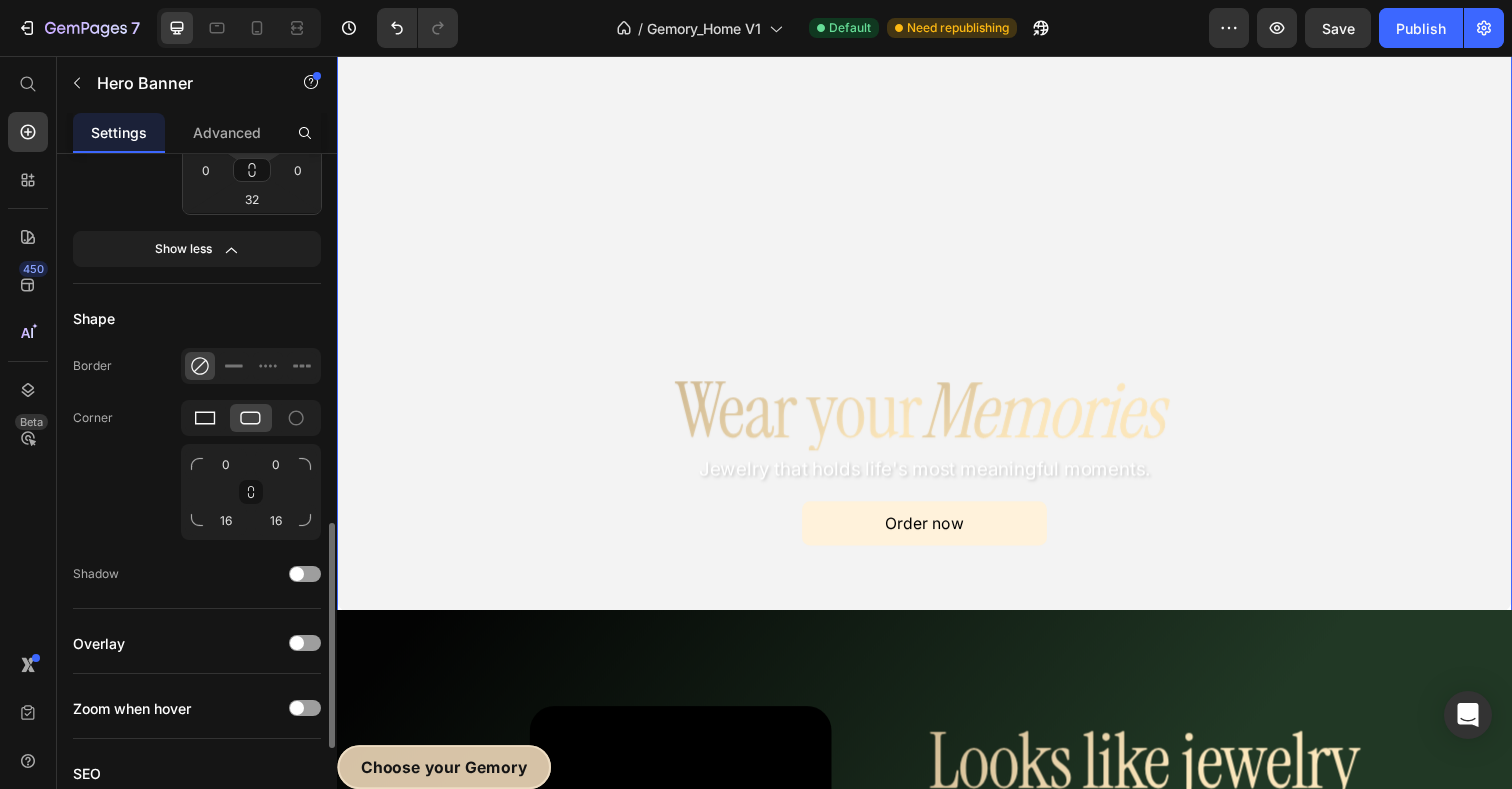 click 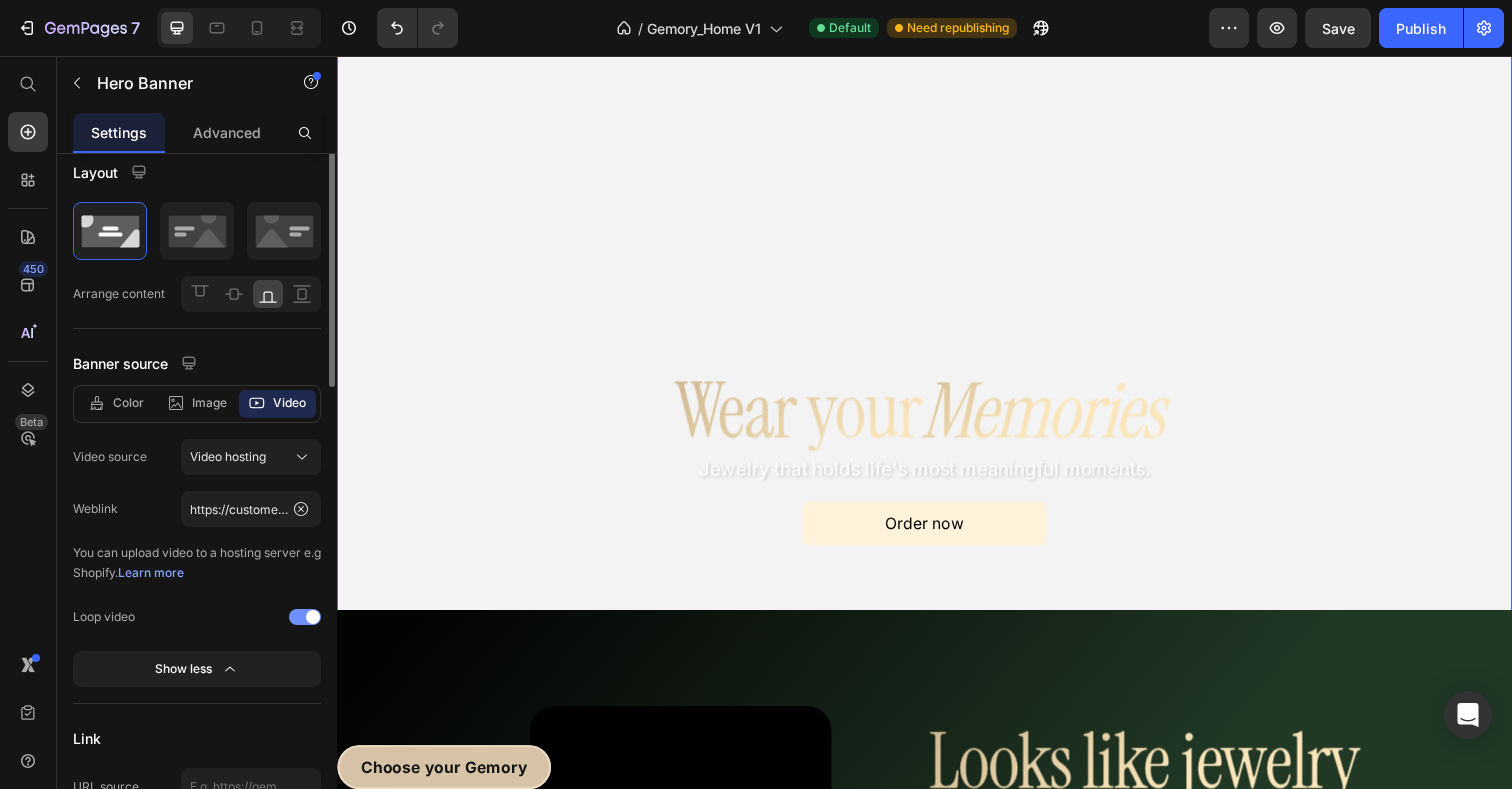 scroll, scrollTop: 0, scrollLeft: 0, axis: both 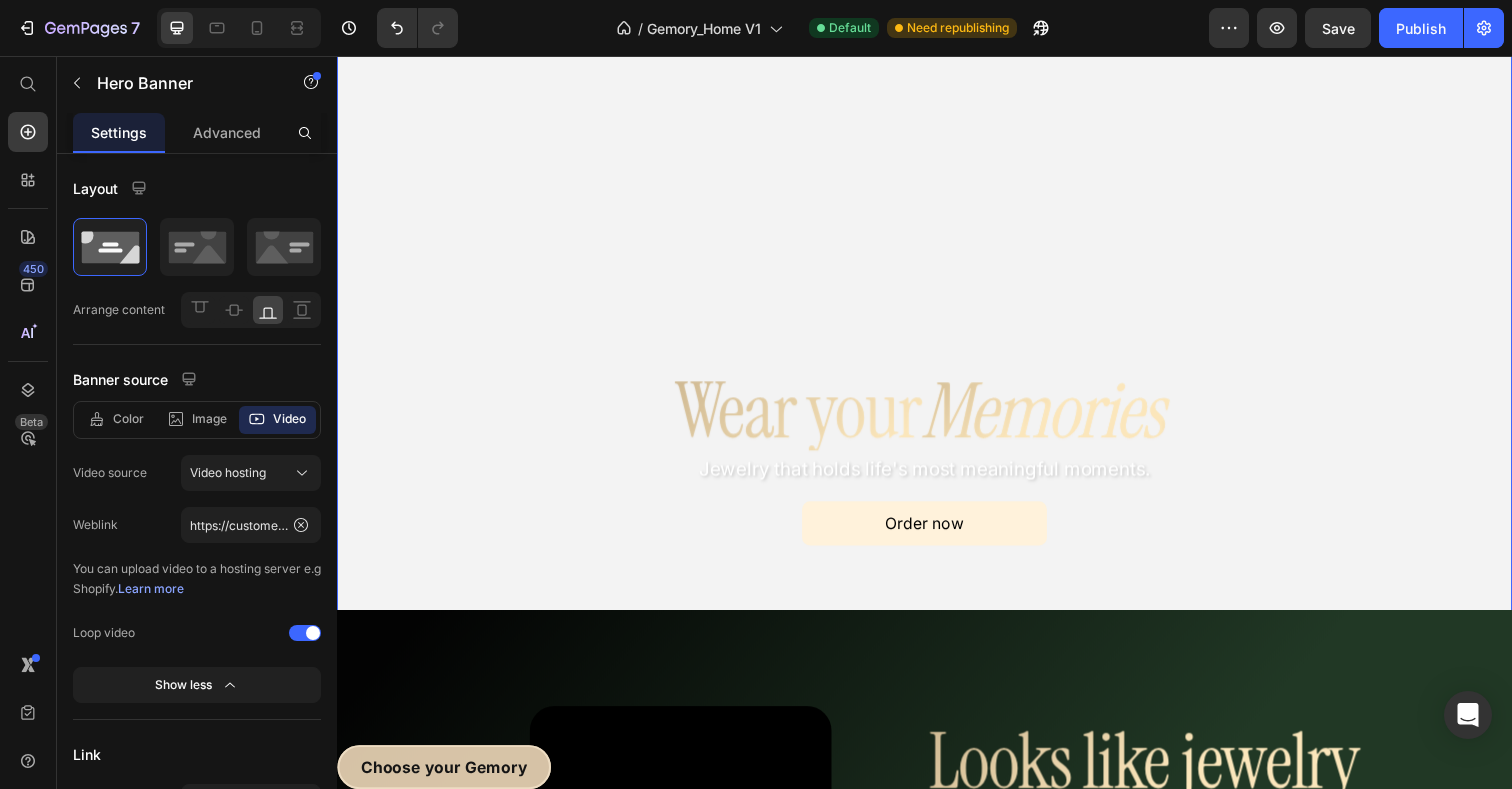 click on "Wear your  Memories
Custom Code Jewelry that holds life's most meaningful moments. Heading Order now Button Row" at bounding box center [937, 487] 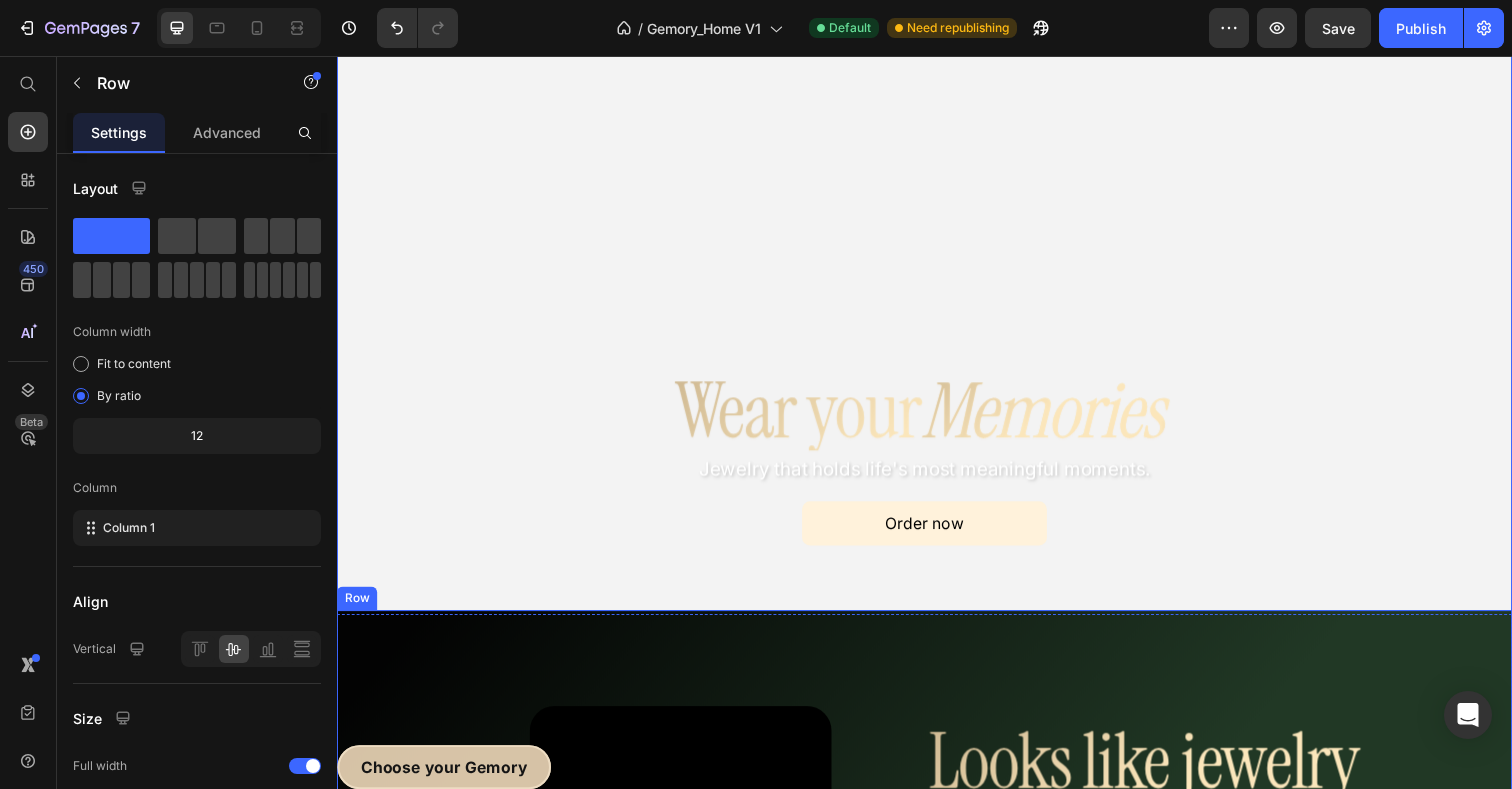 click on "Video Row Row
Looks like jewelry    Works like magic.
Custom Code Just one tap...  and your favorite memories come to life on your phone Heading Shop now Button Row Row Row" at bounding box center [937, 924] 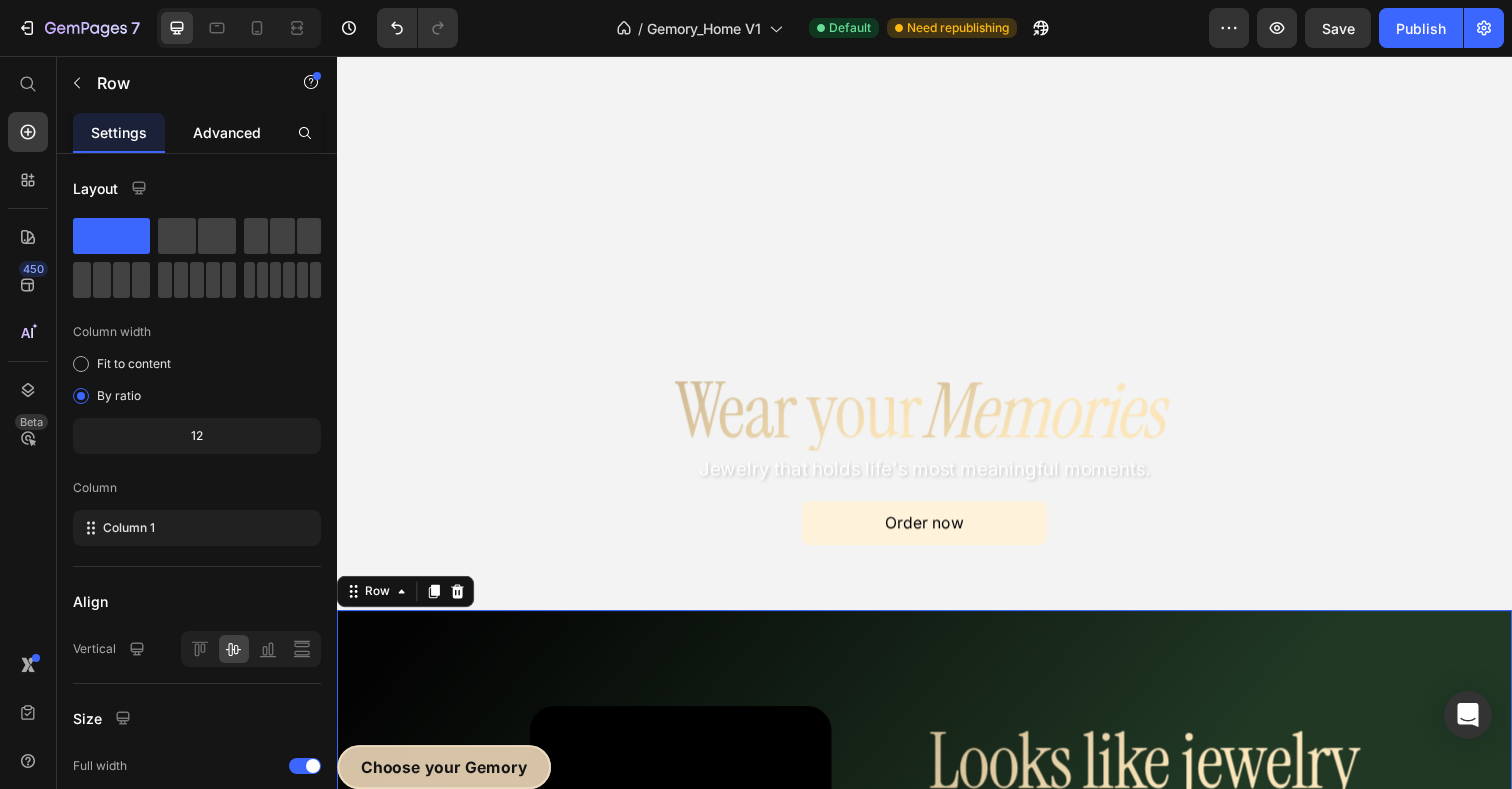 click on "Advanced" 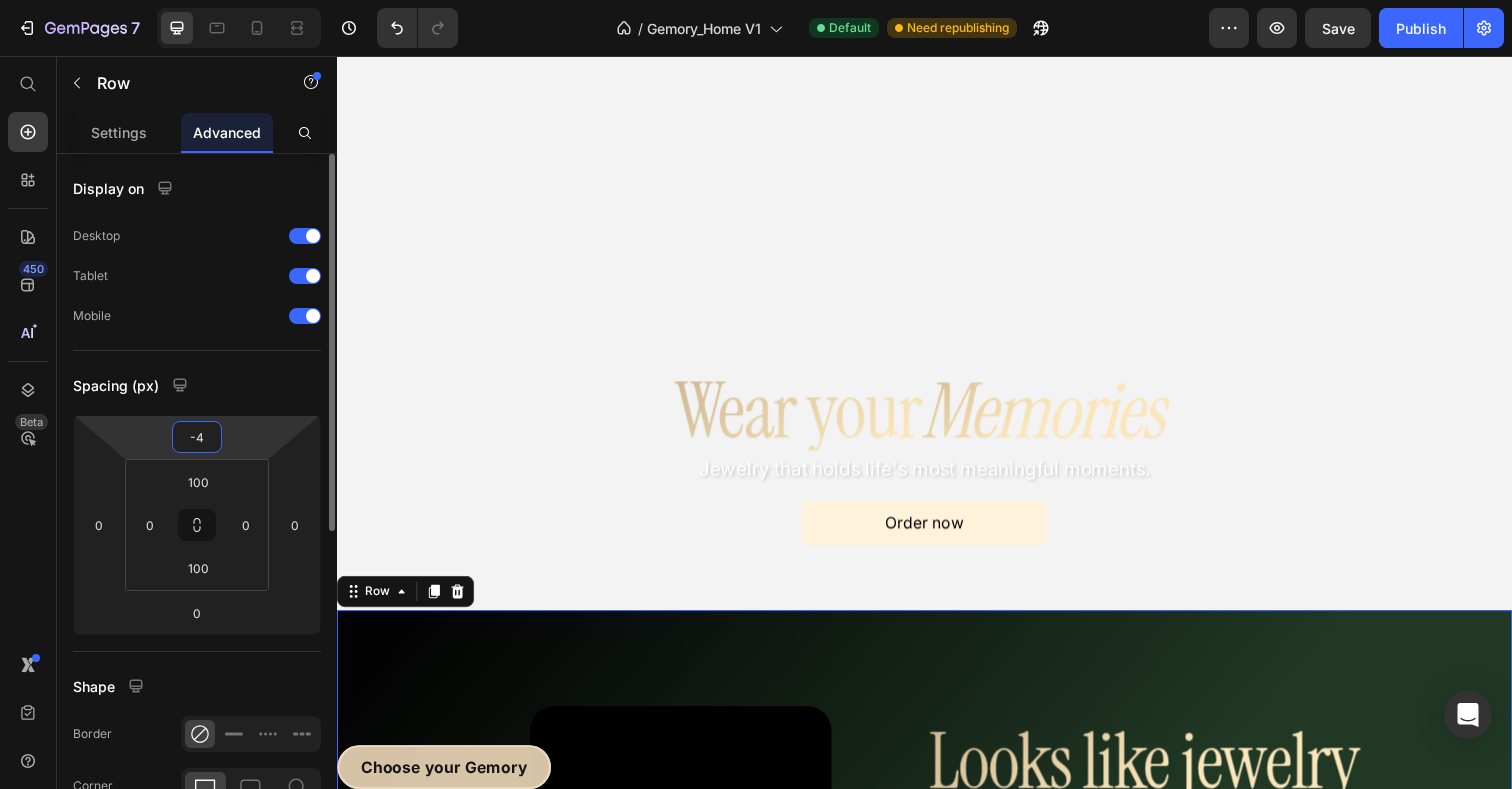 click on "-4" at bounding box center [197, 437] 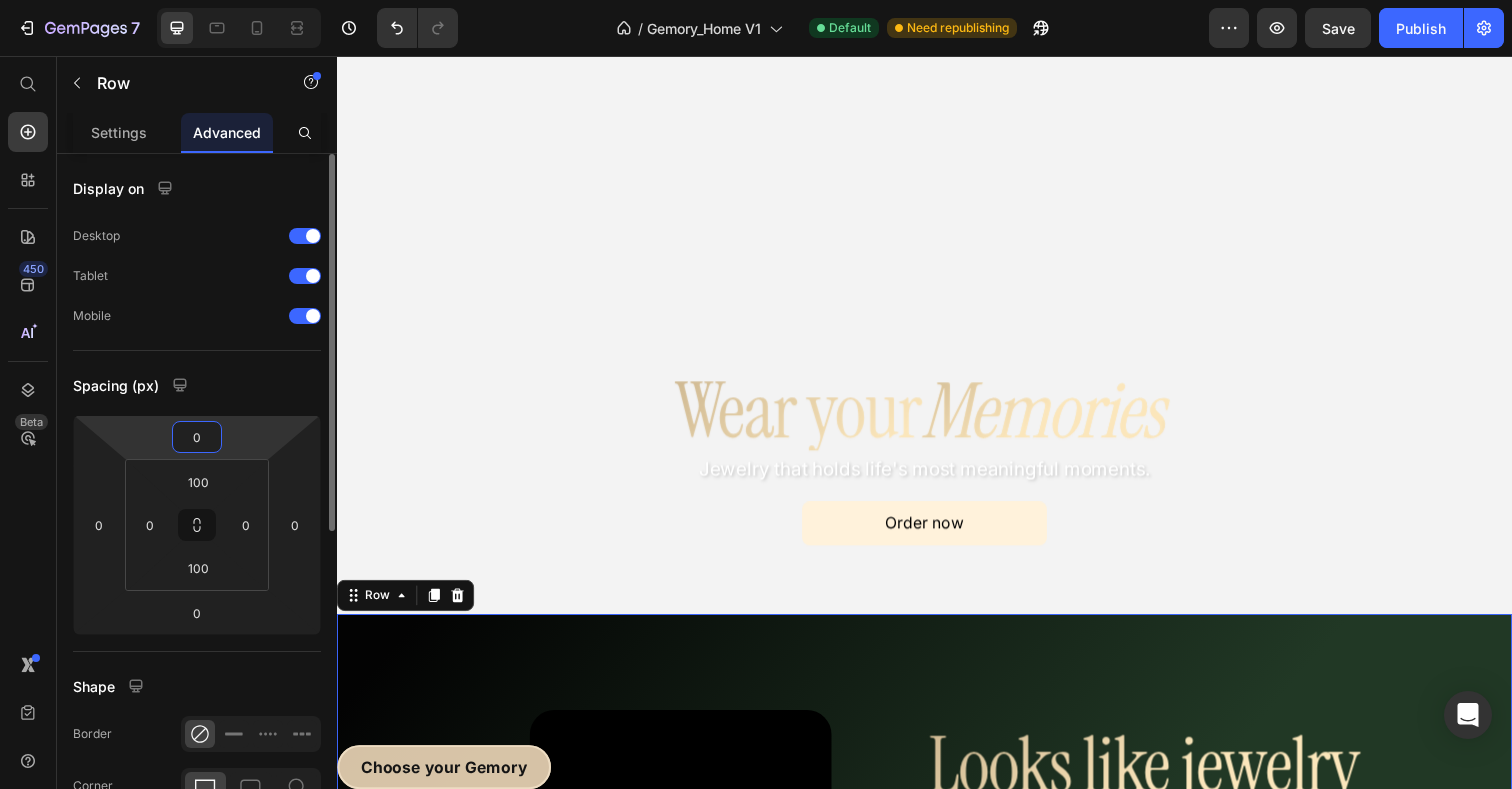 type on "0" 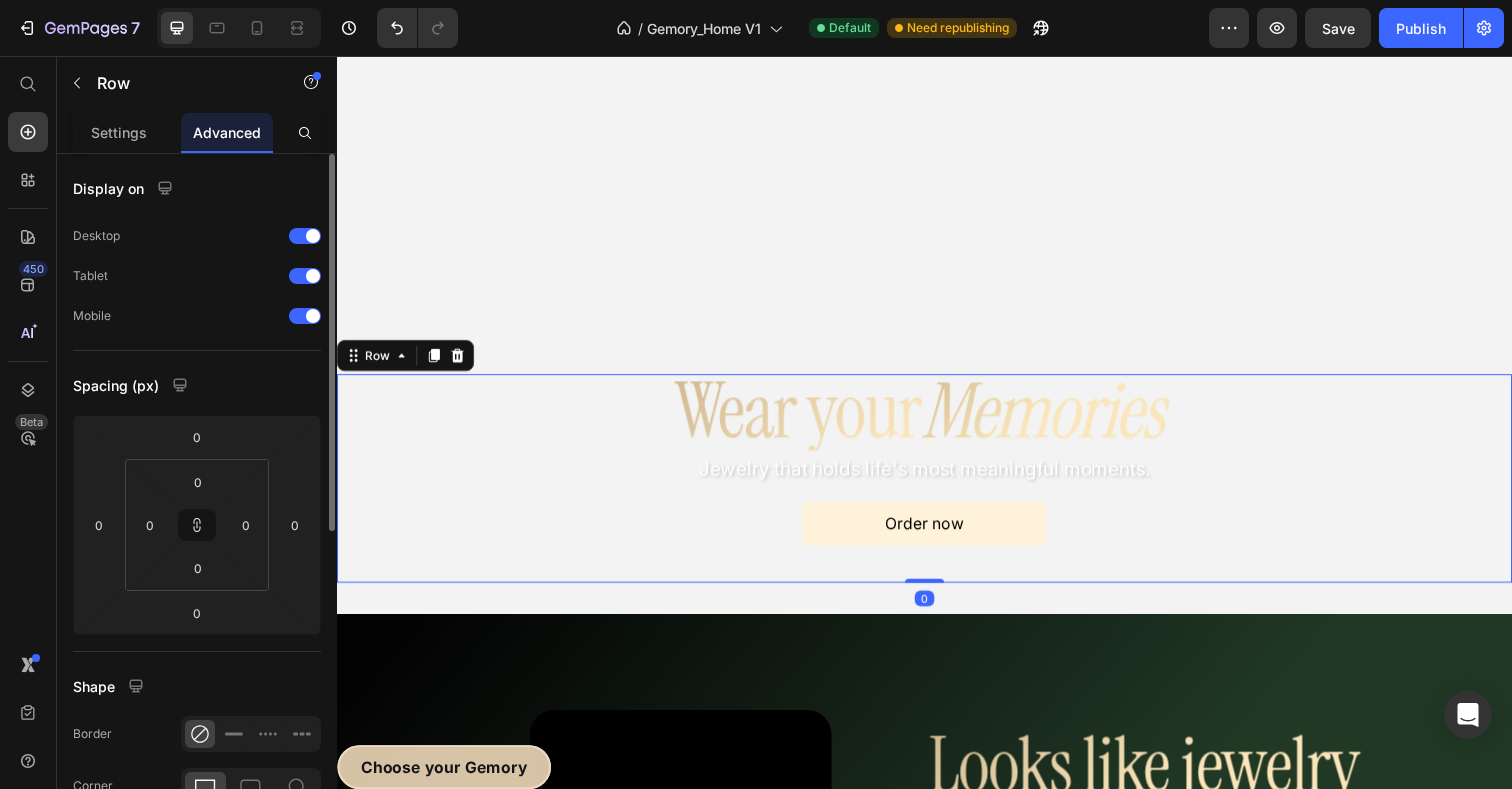 click on "Wear your  Memories
Custom Code Jewelry that holds life's most meaningful moments. Heading Order now Button" at bounding box center (937, 487) 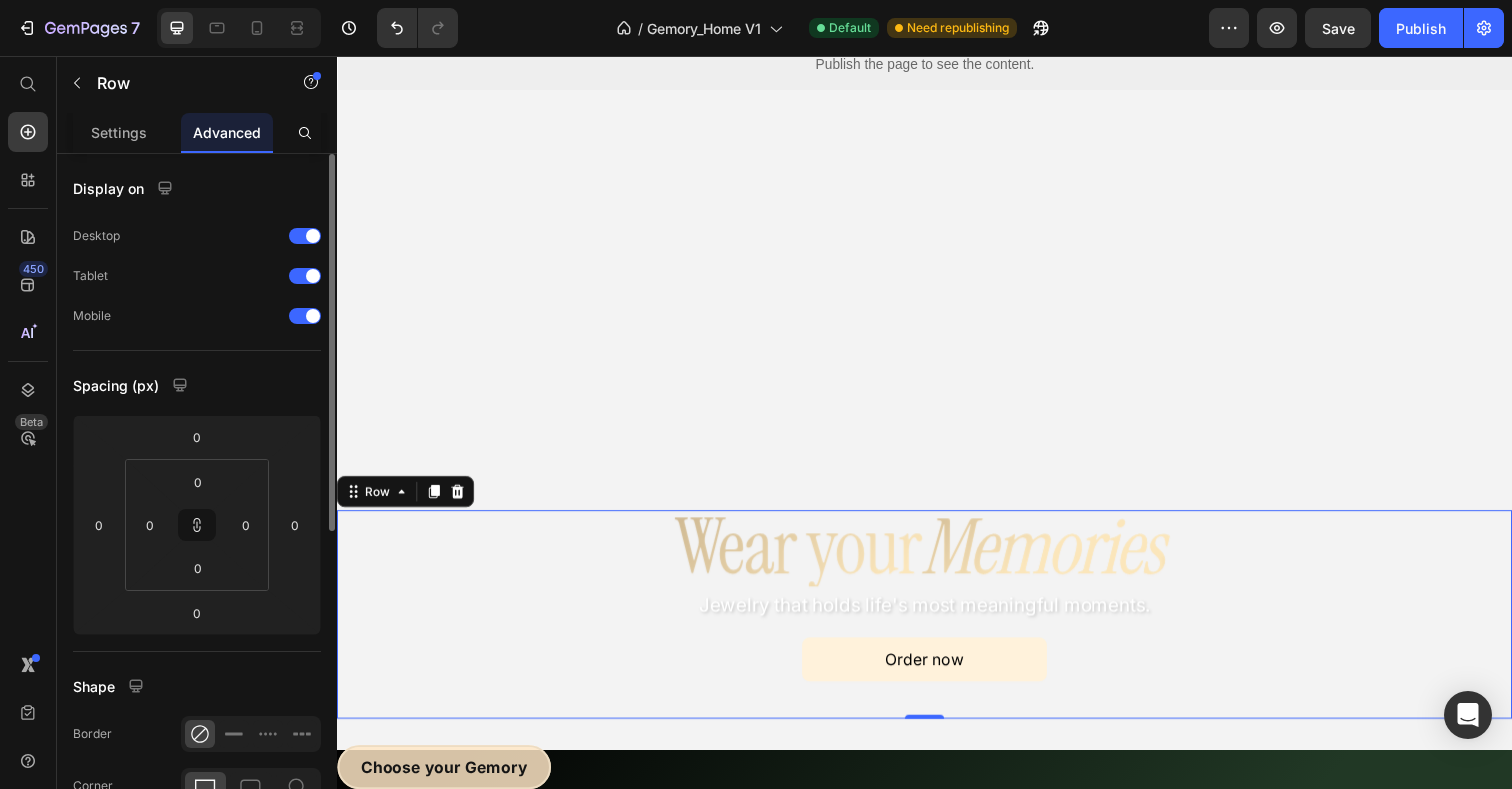 scroll, scrollTop: 61, scrollLeft: 0, axis: vertical 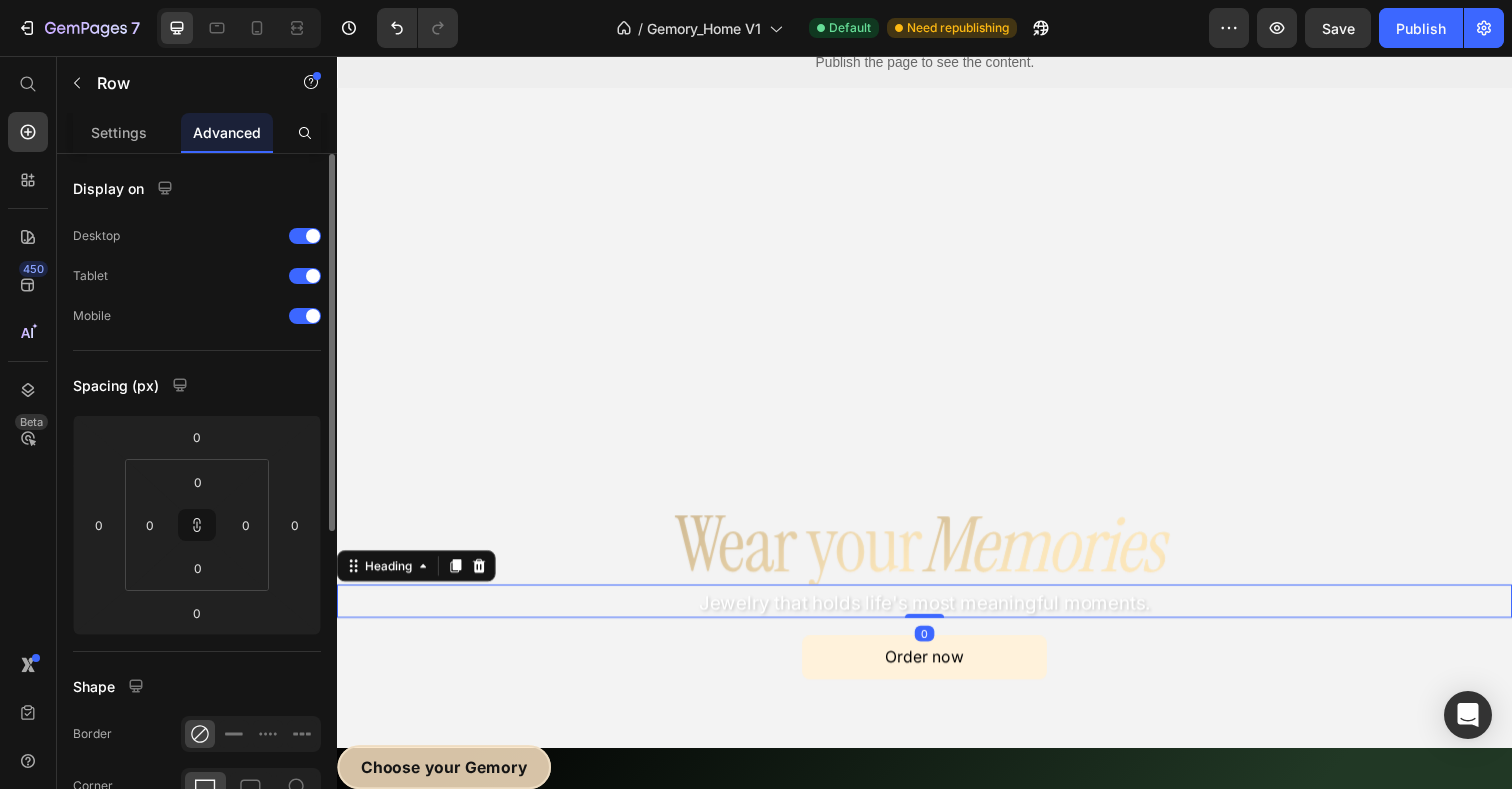 click on "Jewelry that holds life's most meaningful moments." at bounding box center [937, 615] 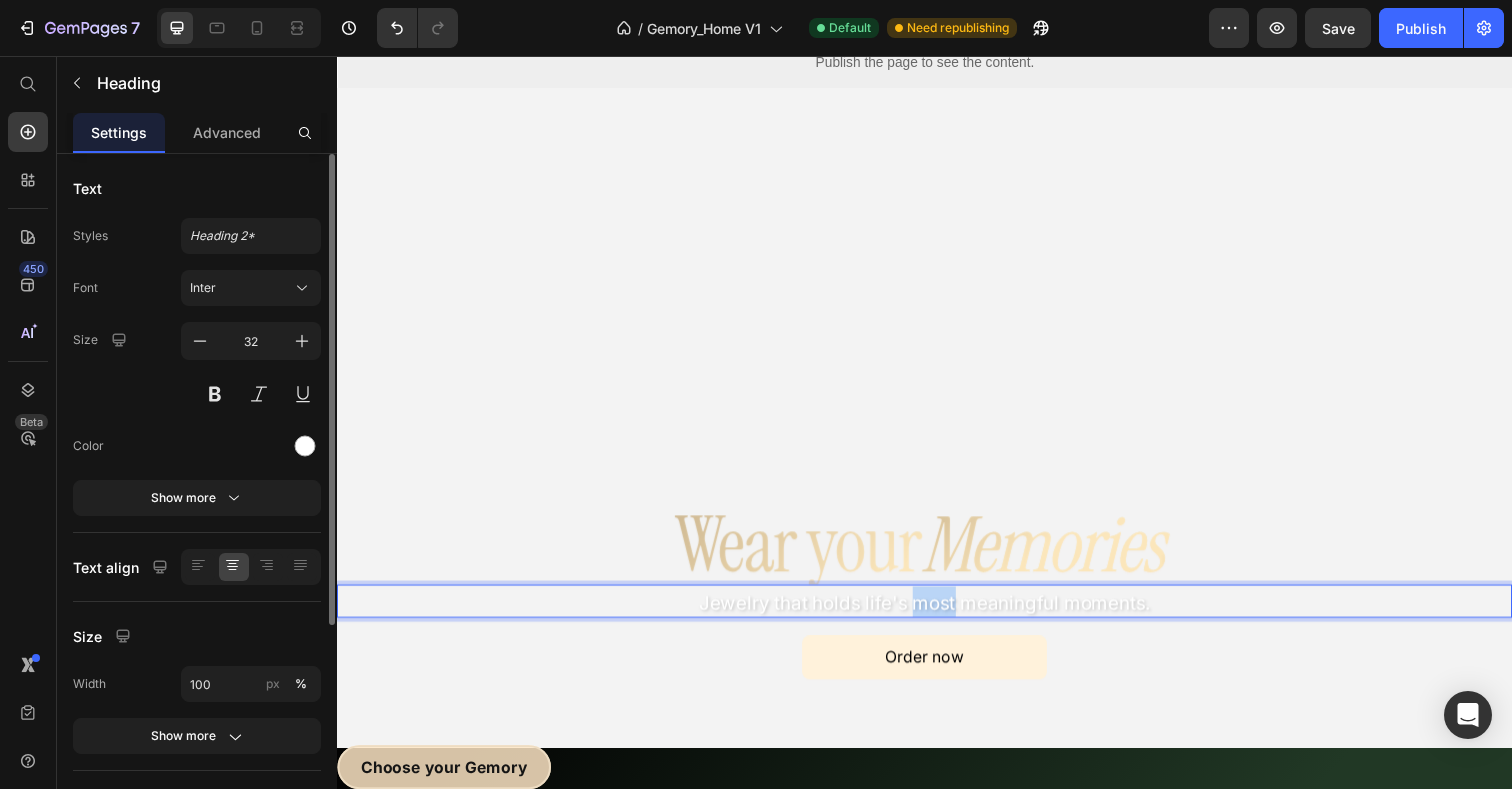 click on "Jewelry that holds life's most meaningful moments." at bounding box center (937, 615) 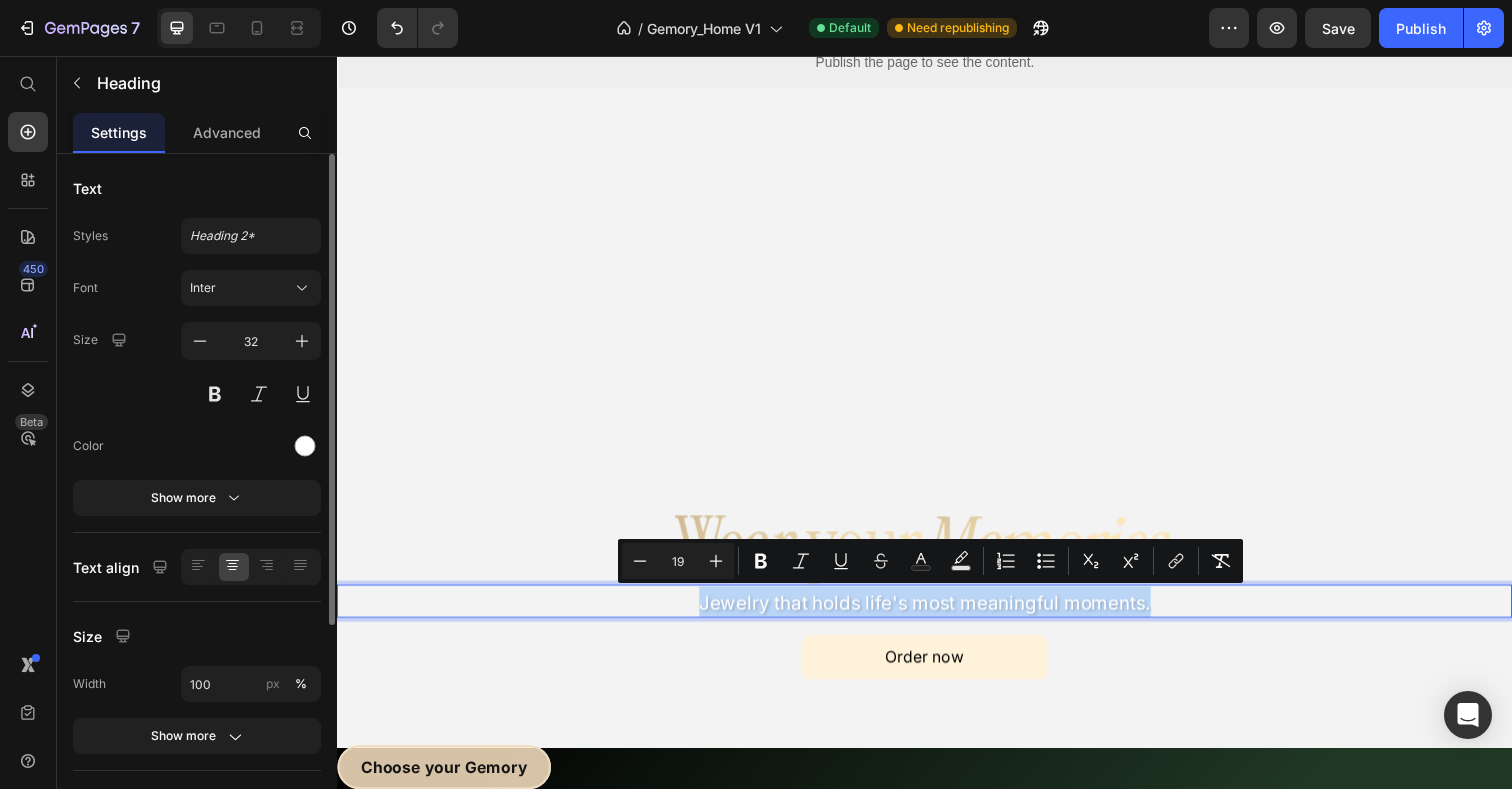 click on "Jewelry that holds life's most meaningful moments." at bounding box center [937, 615] 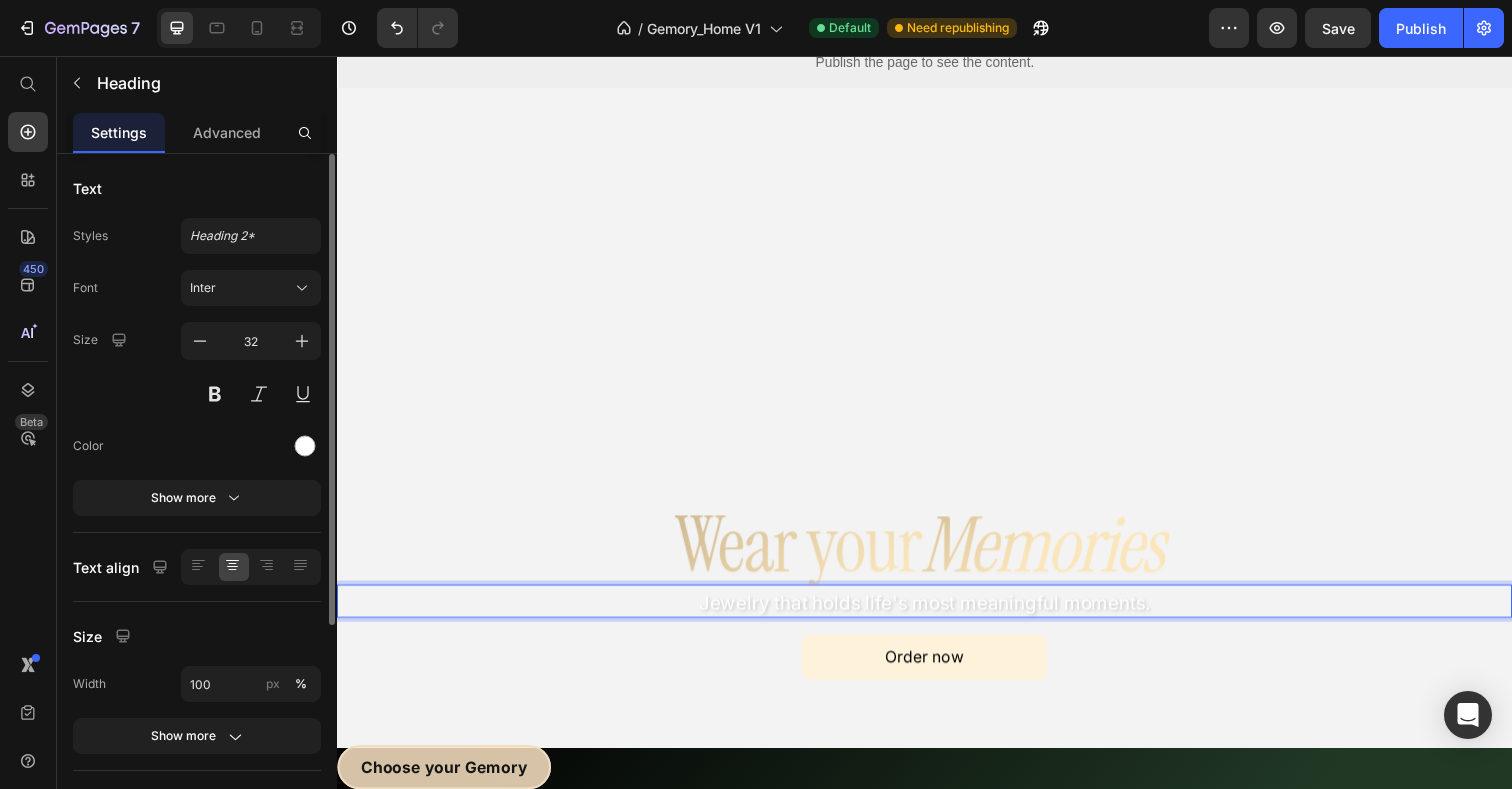 drag, startPoint x: 925, startPoint y: 614, endPoint x: 1234, endPoint y: 632, distance: 309.52383 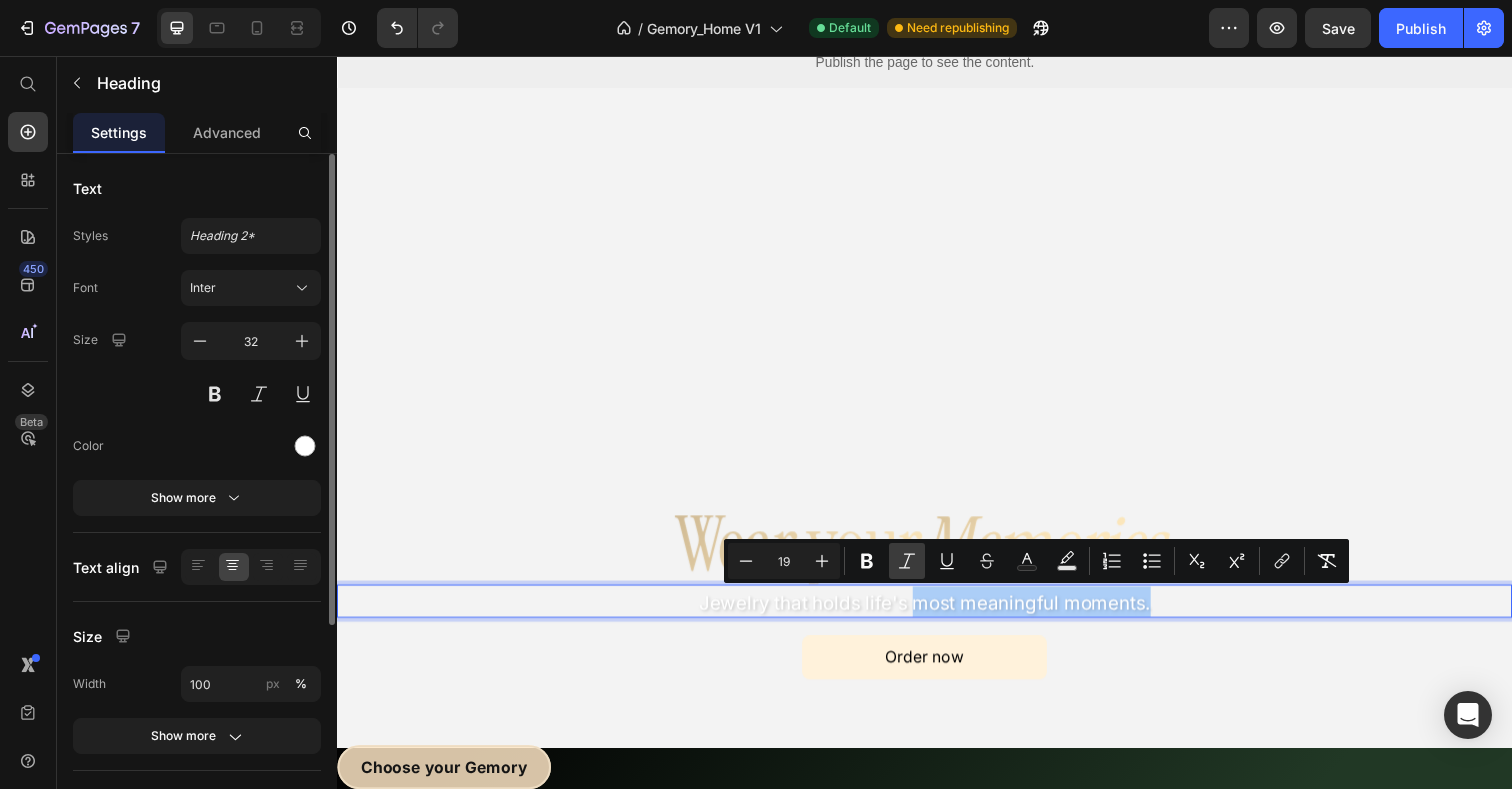 click 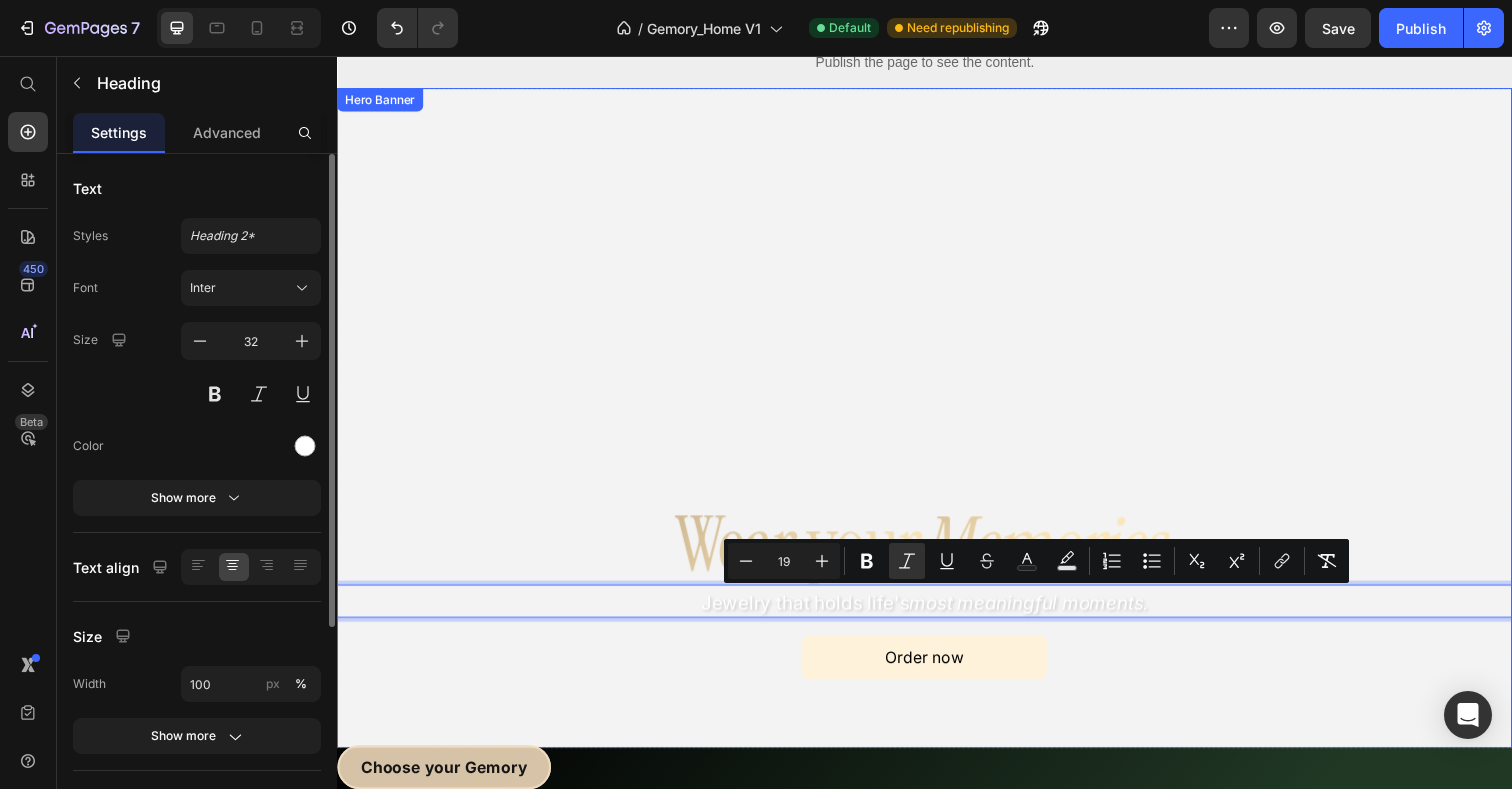 click on "Wear your  Memories
Custom Code Jewelry that holds life's  most meaningful moments. Heading   0 Order now Button Row" at bounding box center (937, 624) 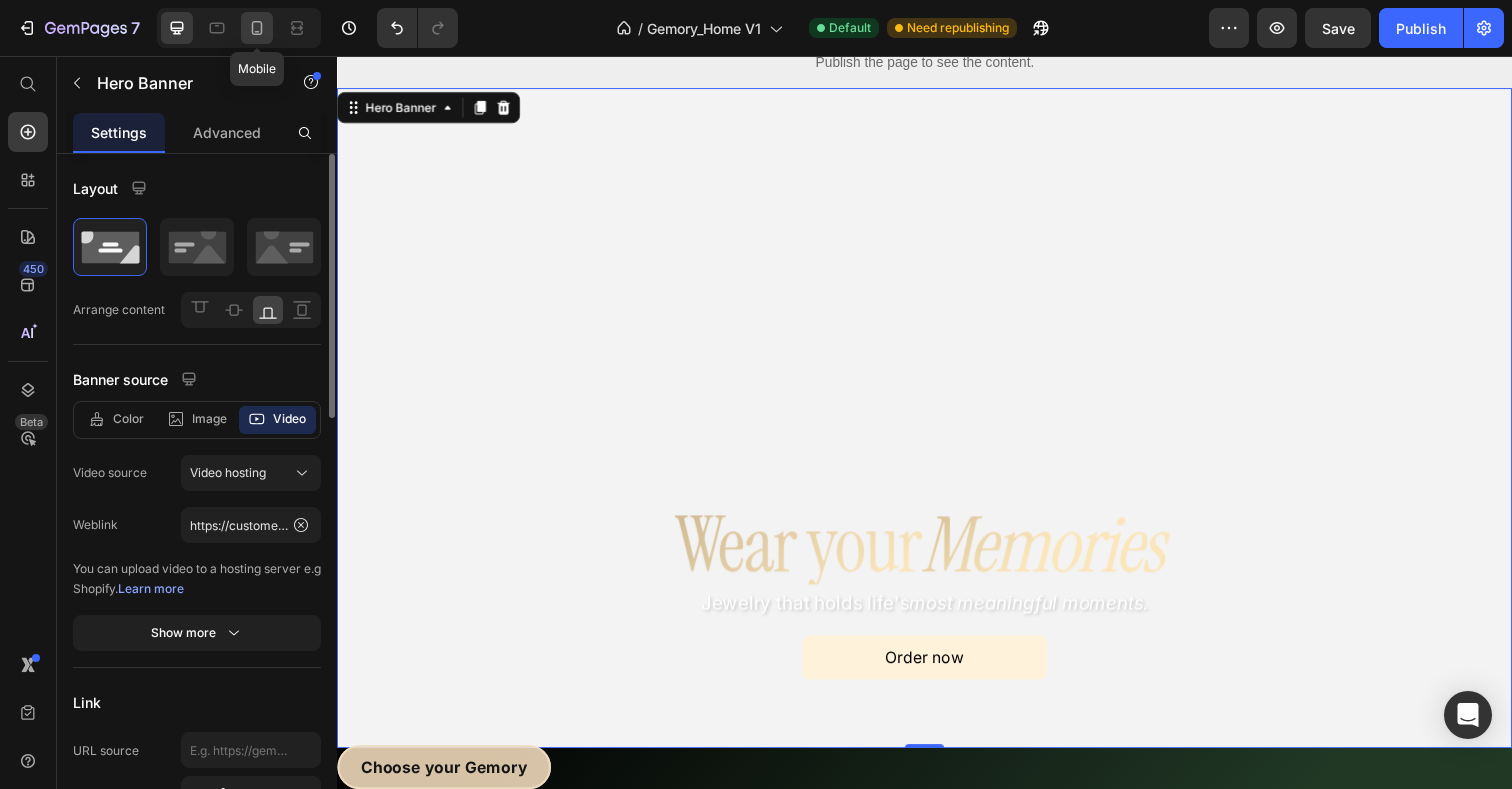 click 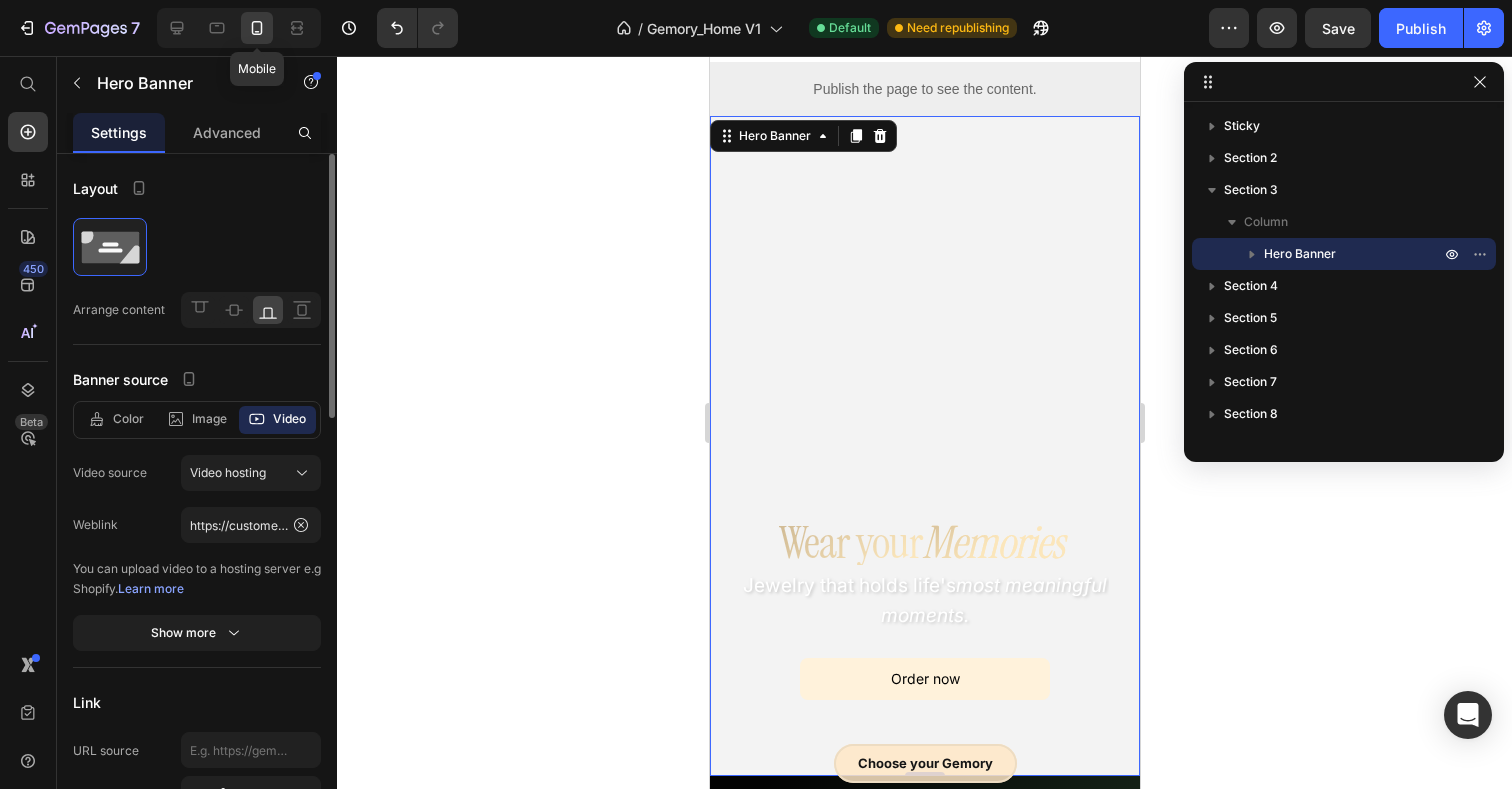 scroll, scrollTop: 24, scrollLeft: 0, axis: vertical 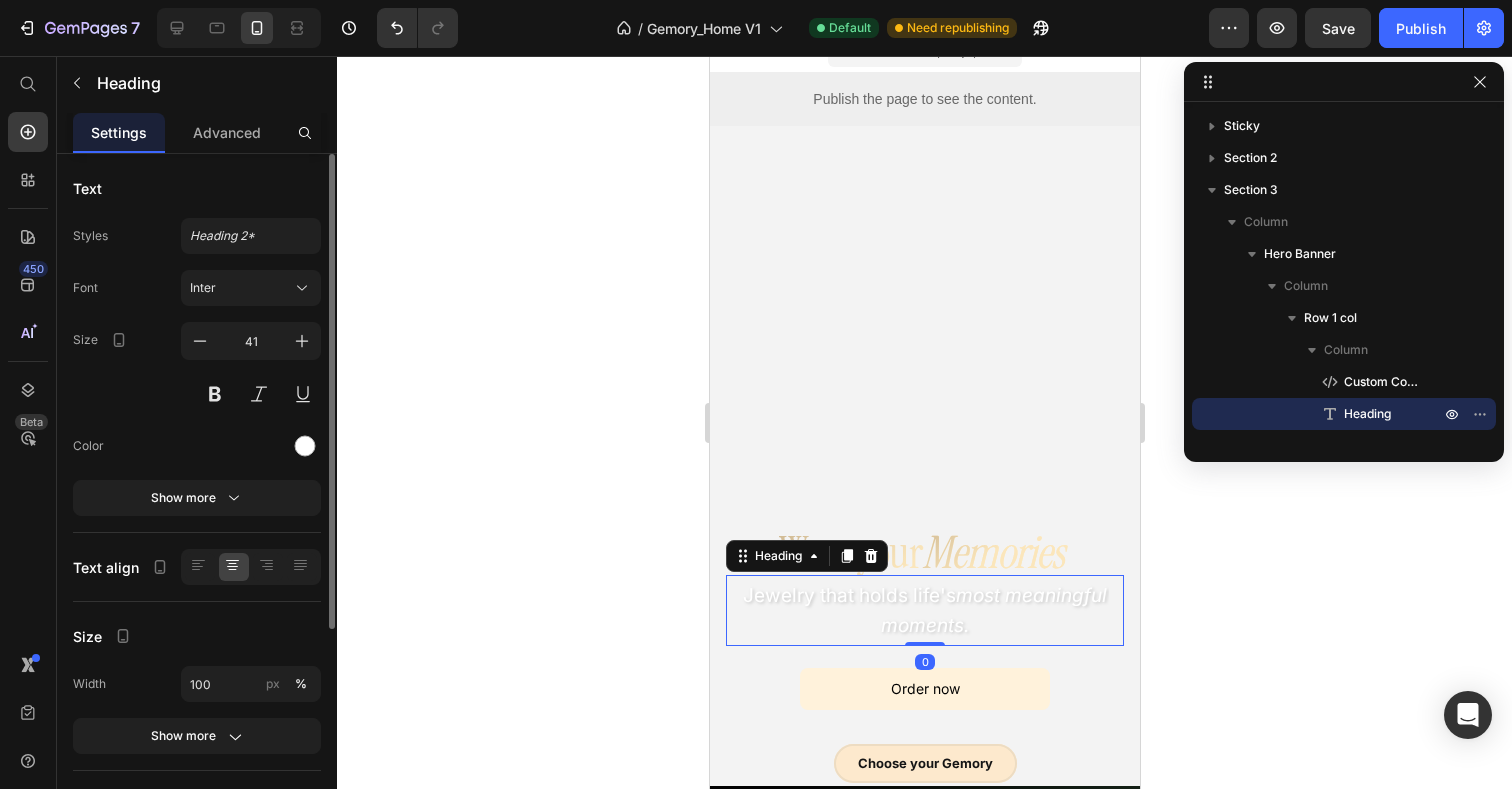 click on "⁠⁠⁠⁠⁠⁠⁠ Jewelry that holds life's  most meaningful moments." at bounding box center (924, 606) 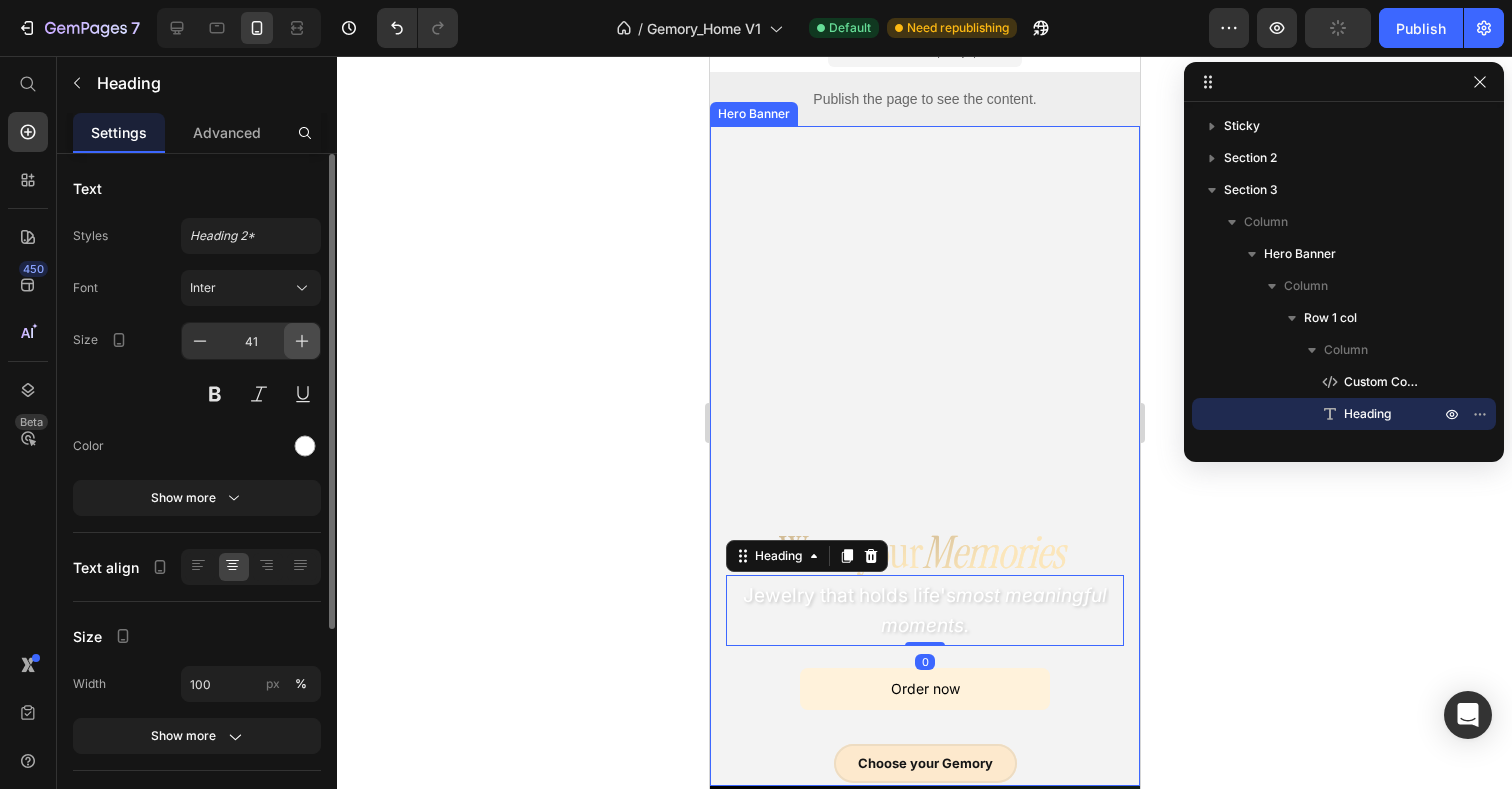 click 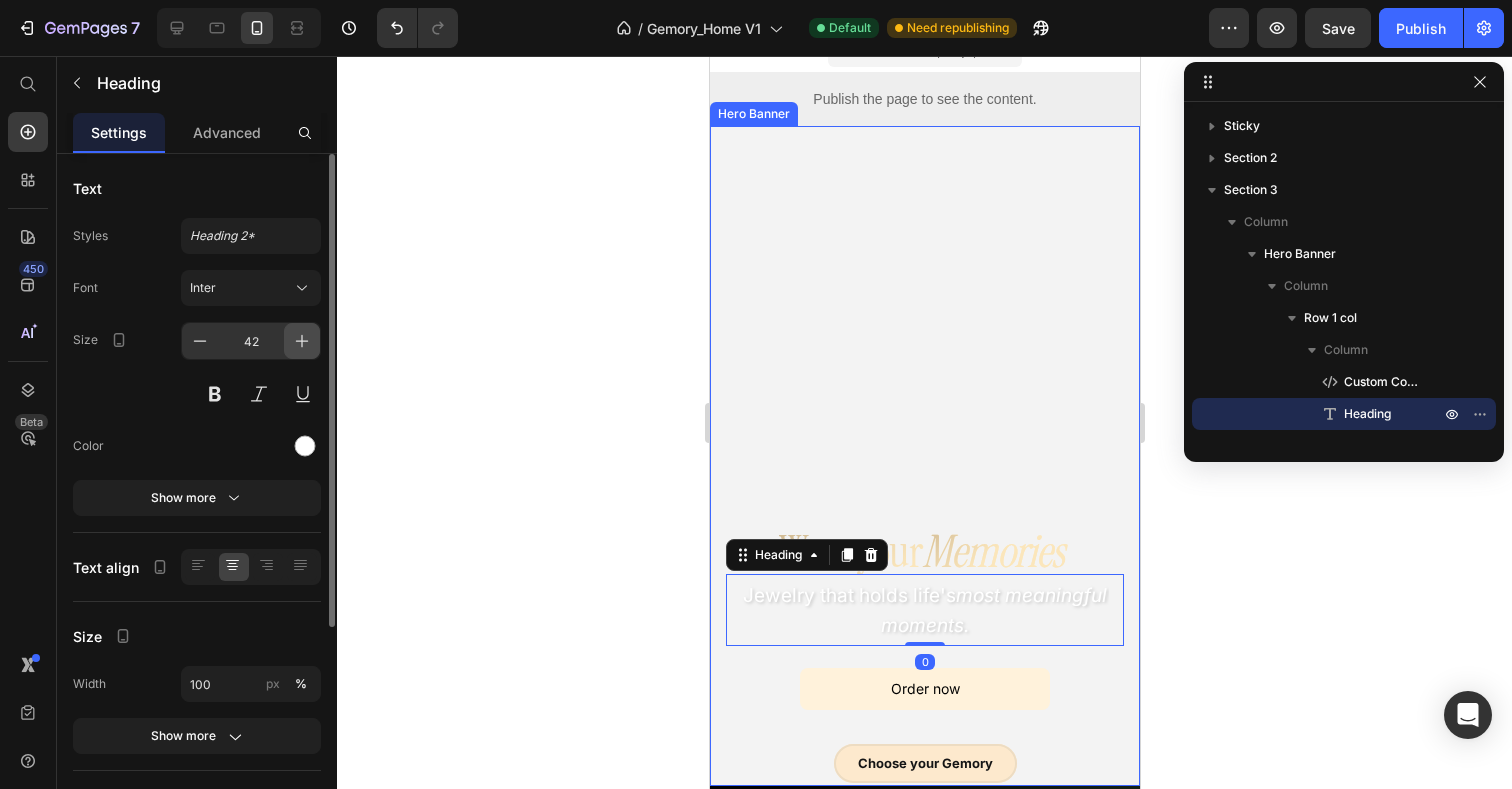 click 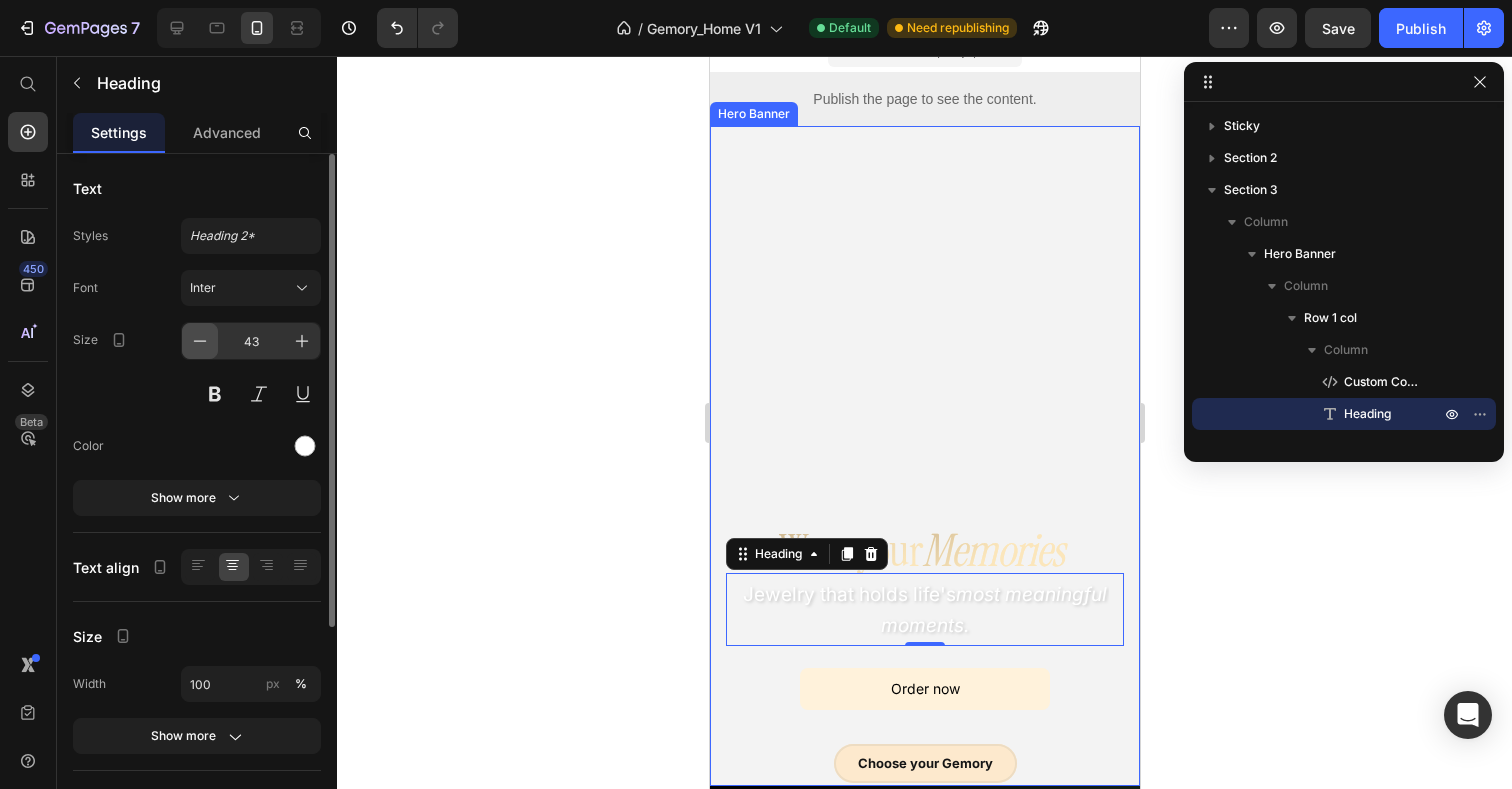 click 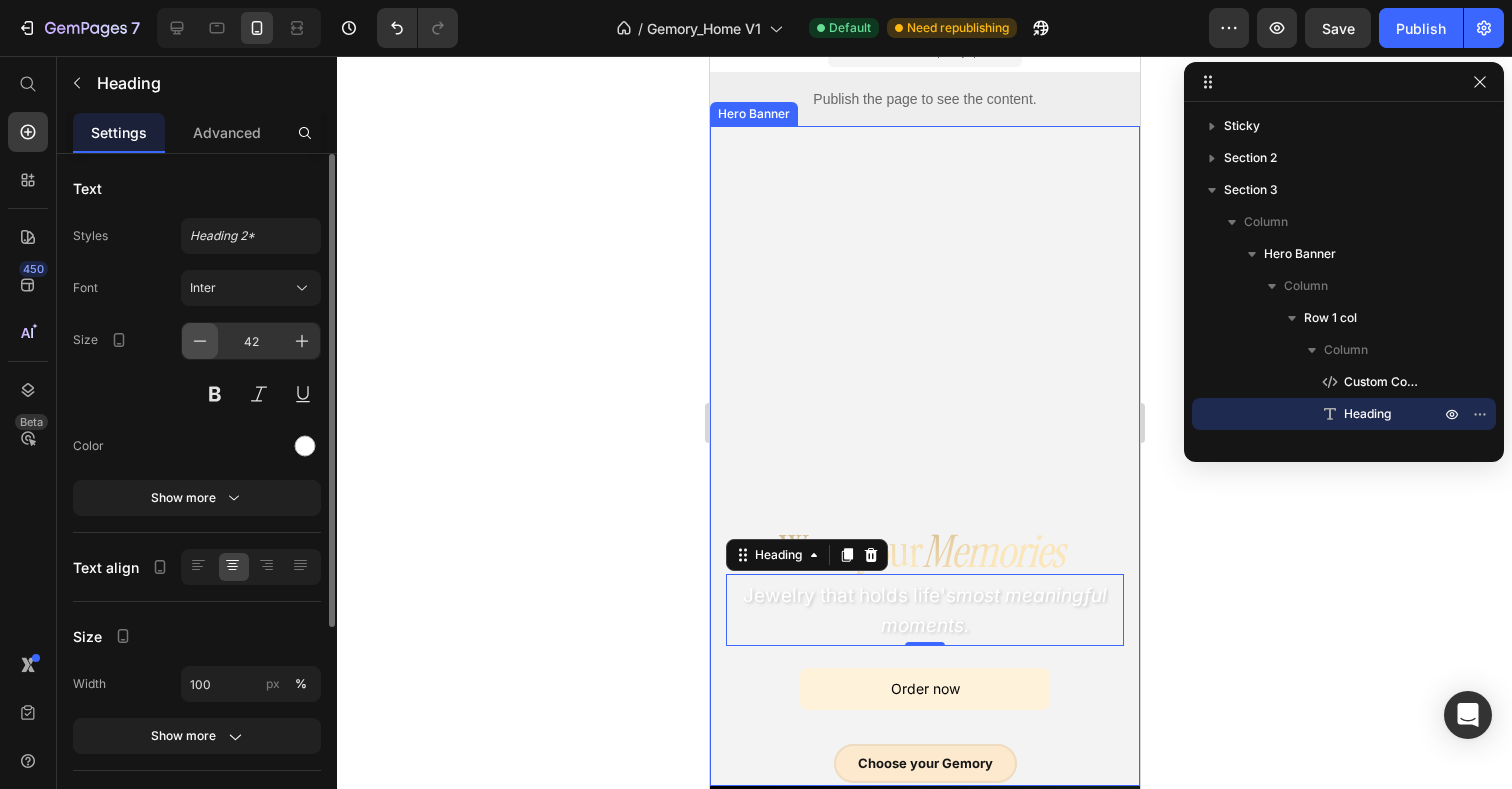 click 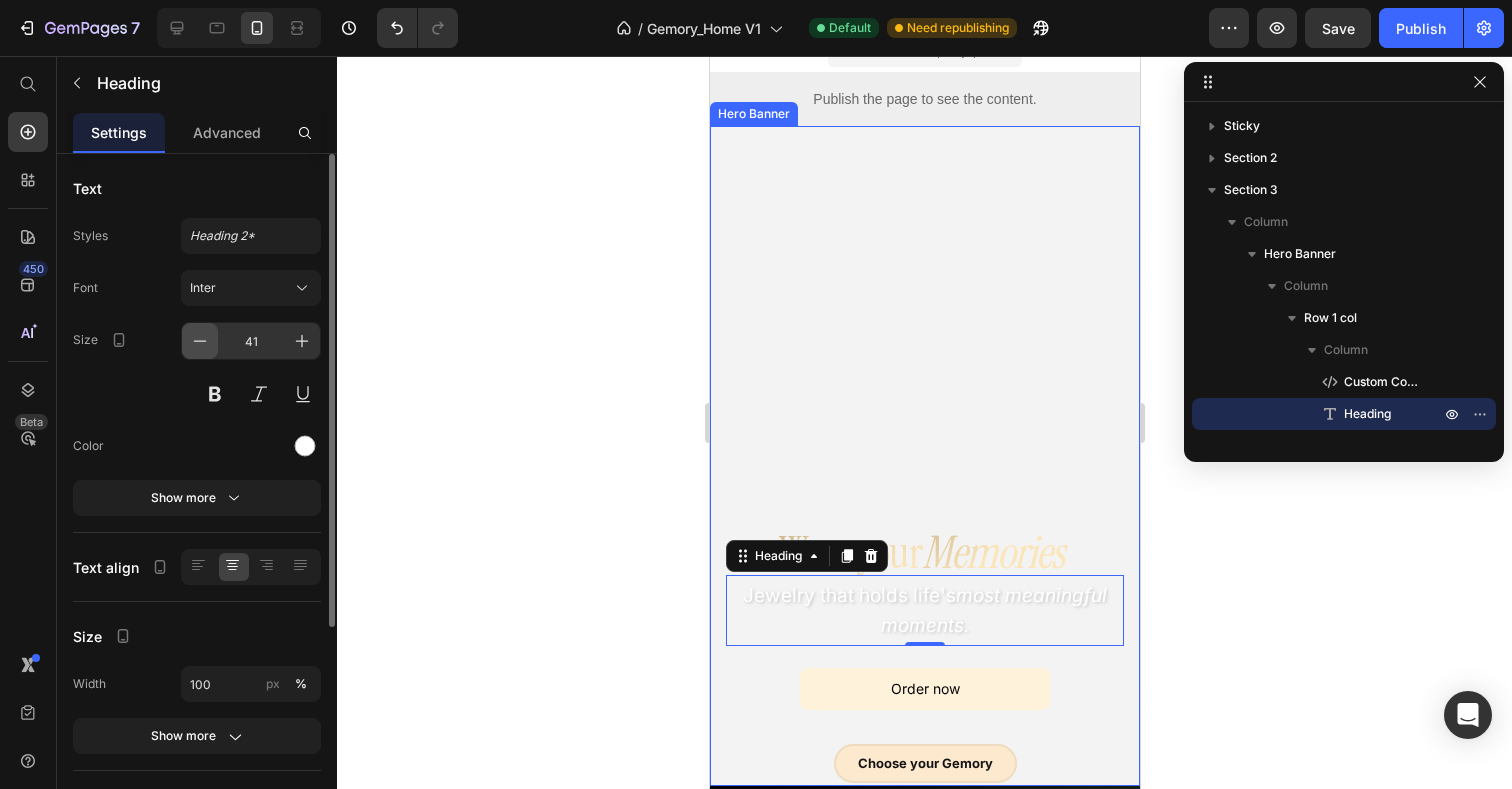 click 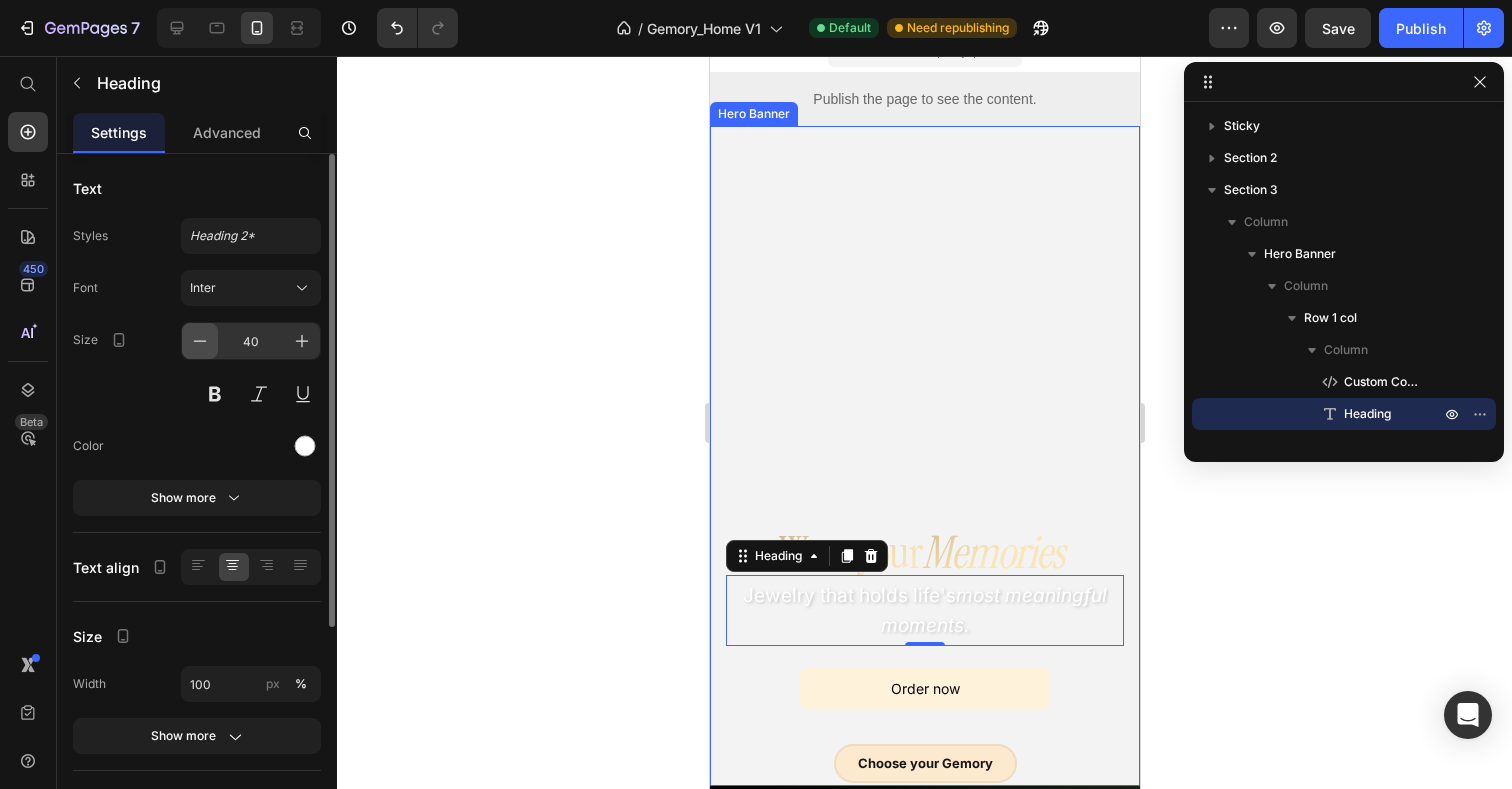 click 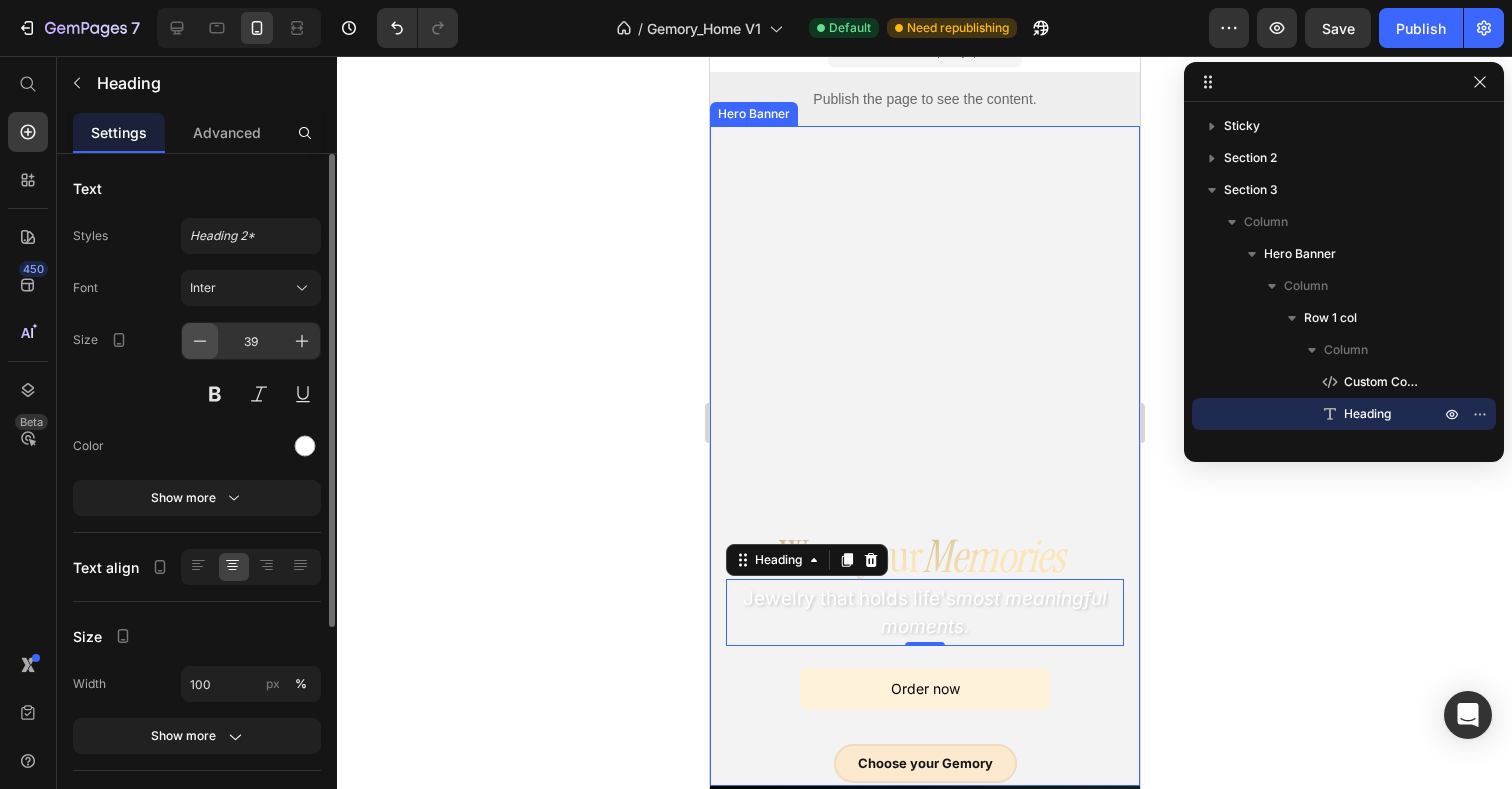 click 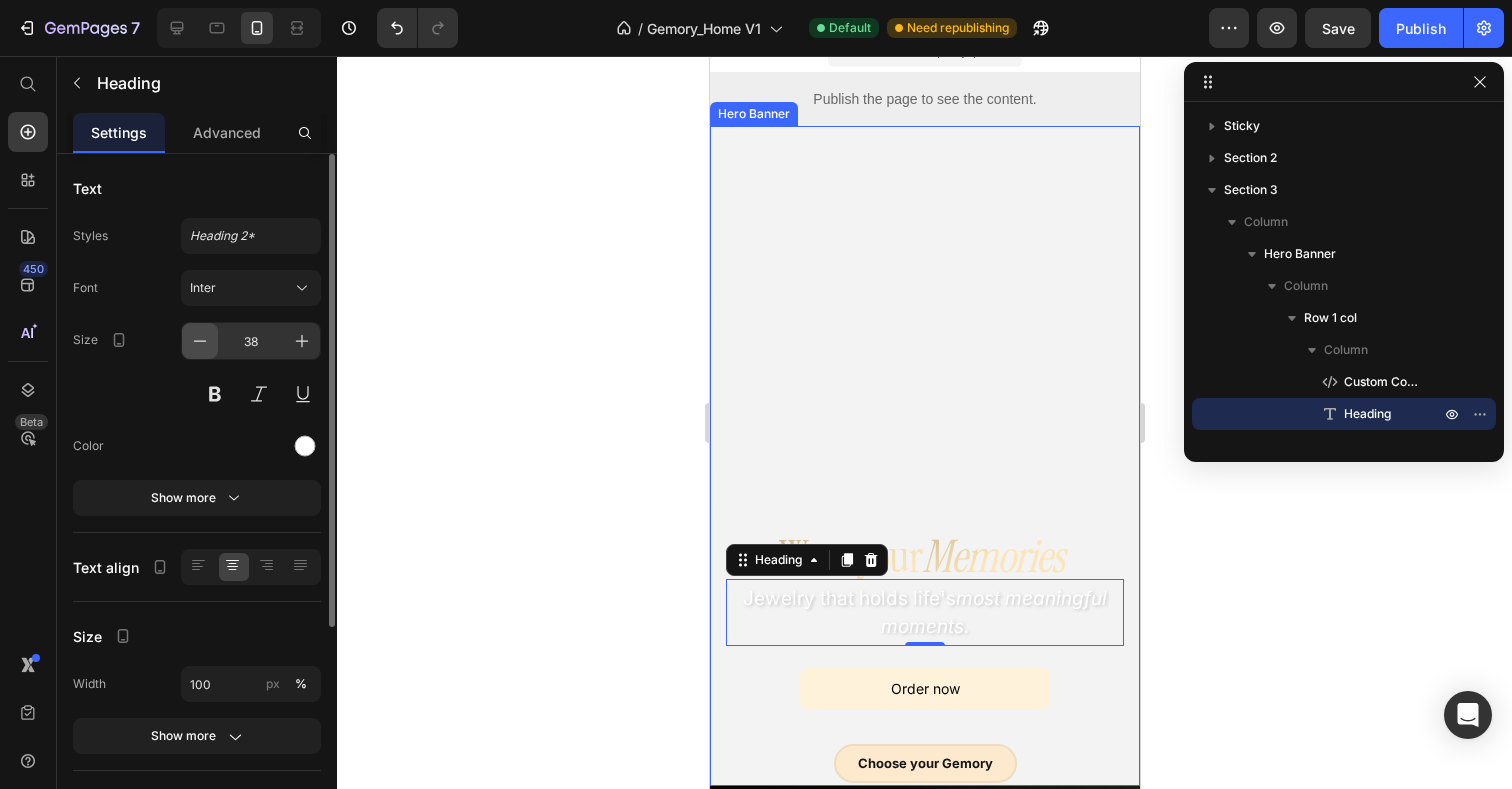 click 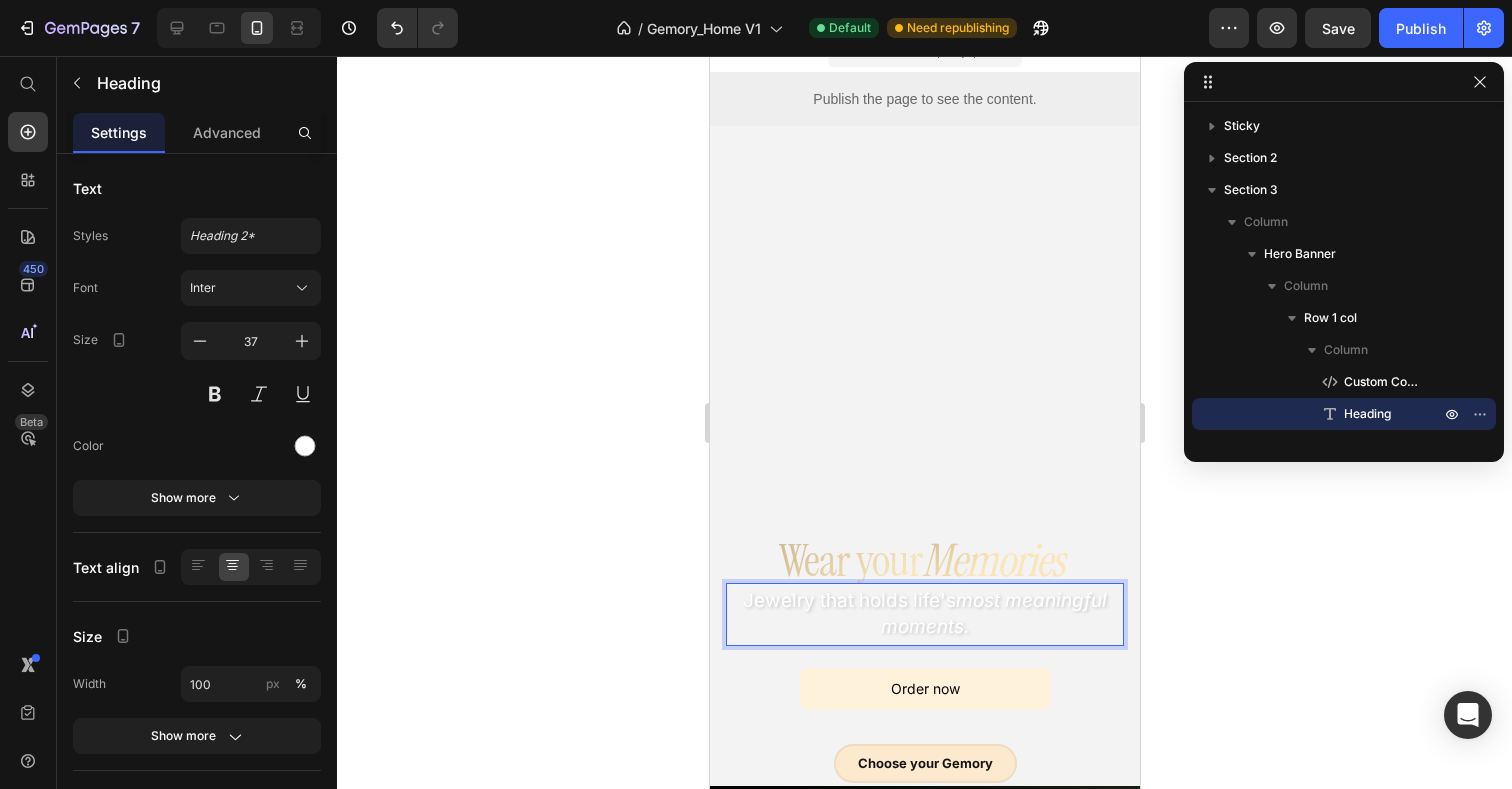 click on "Jewelry that holds life's  most meaningful moments." at bounding box center [924, 613] 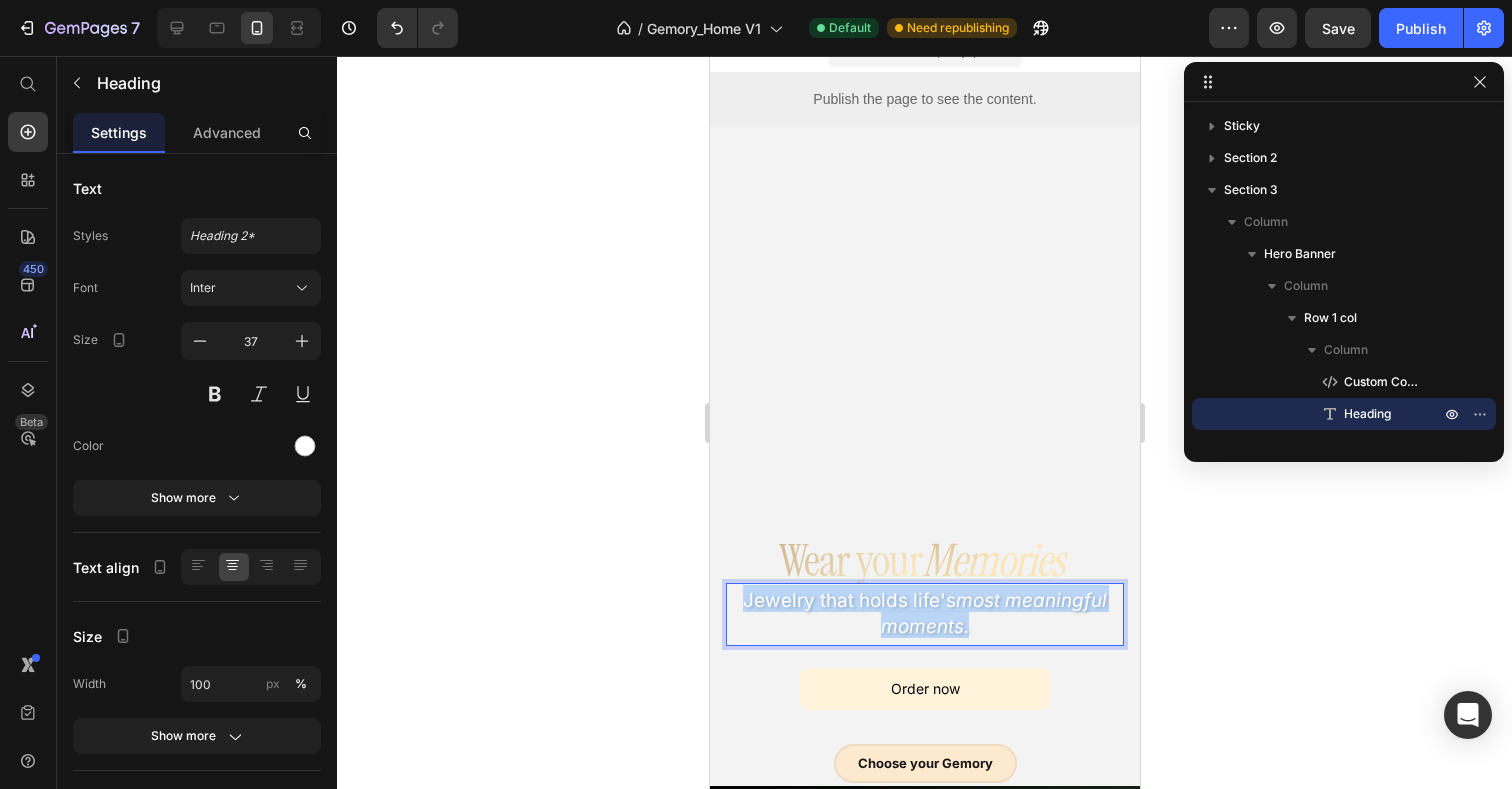 click on "Jewelry that holds life's  most meaningful moments." at bounding box center (924, 613) 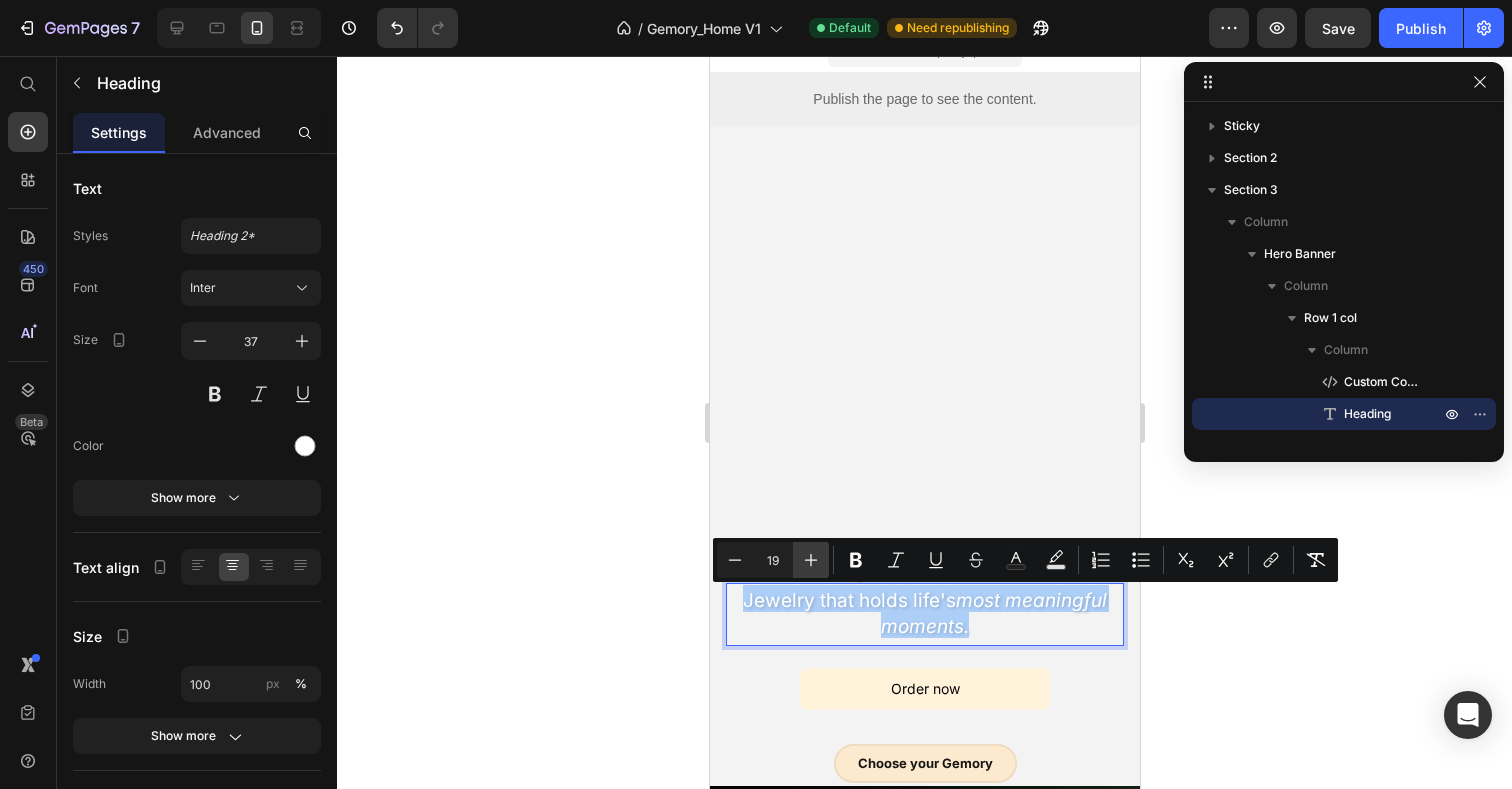 click 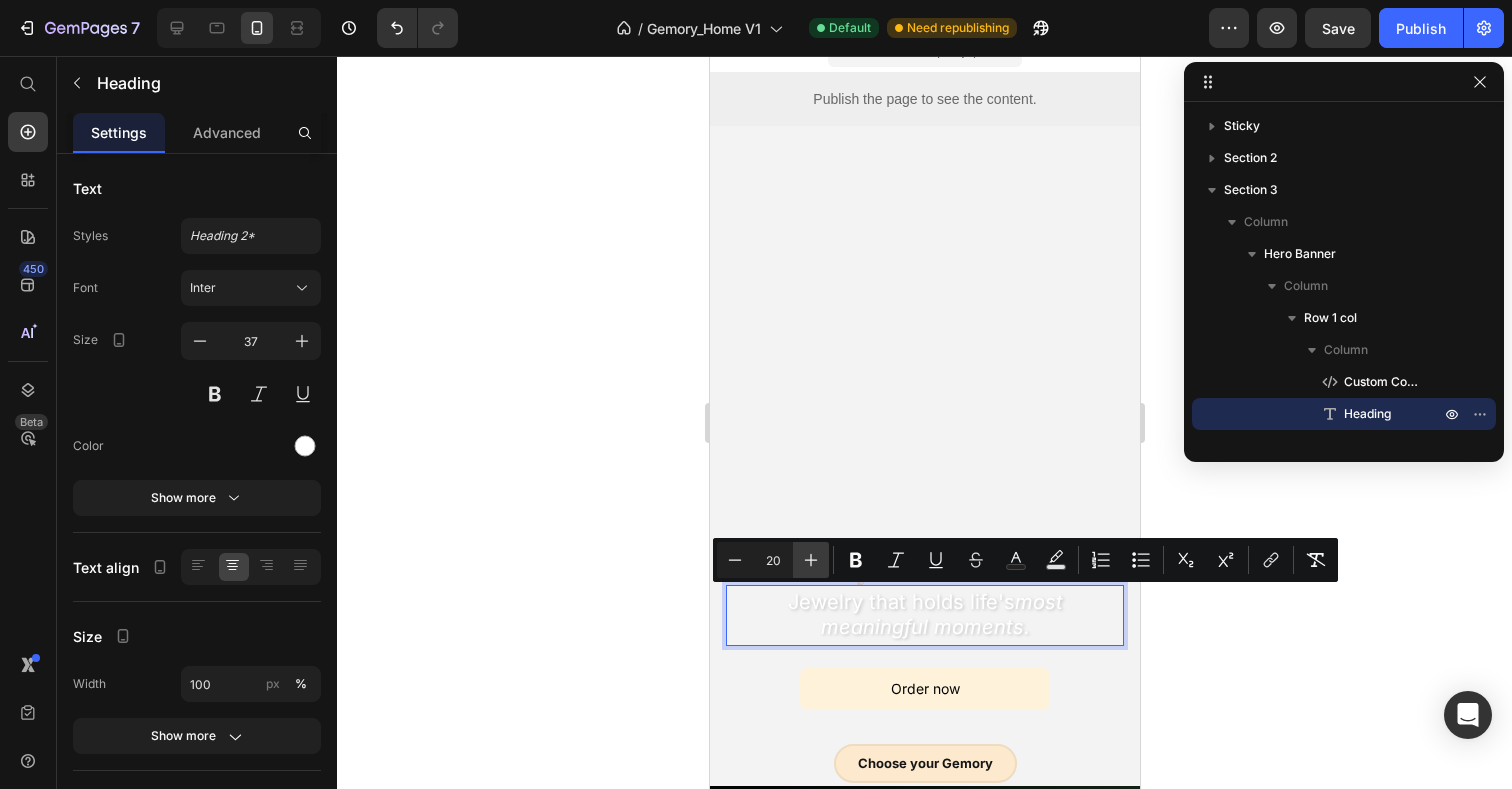 click 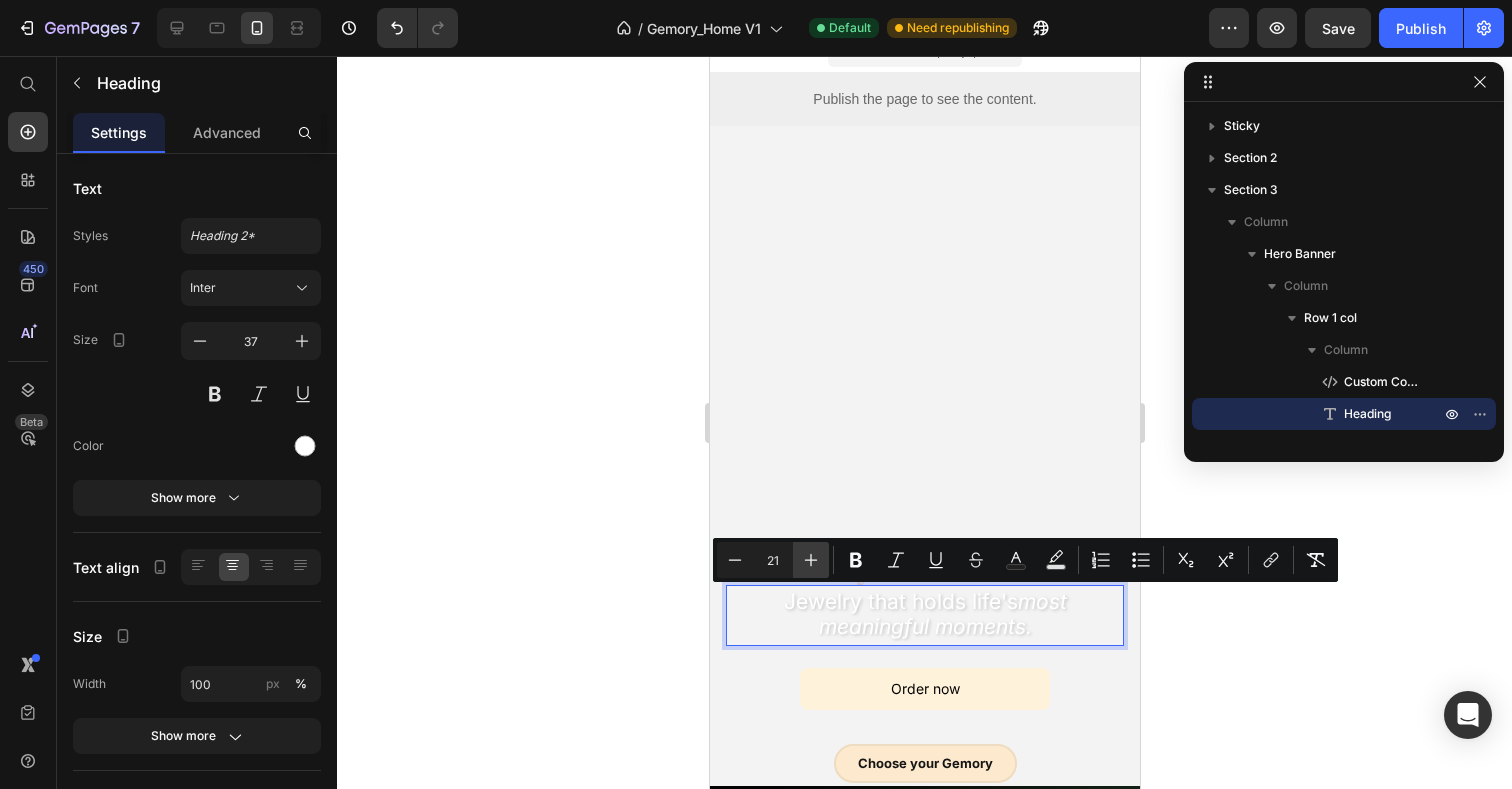 click 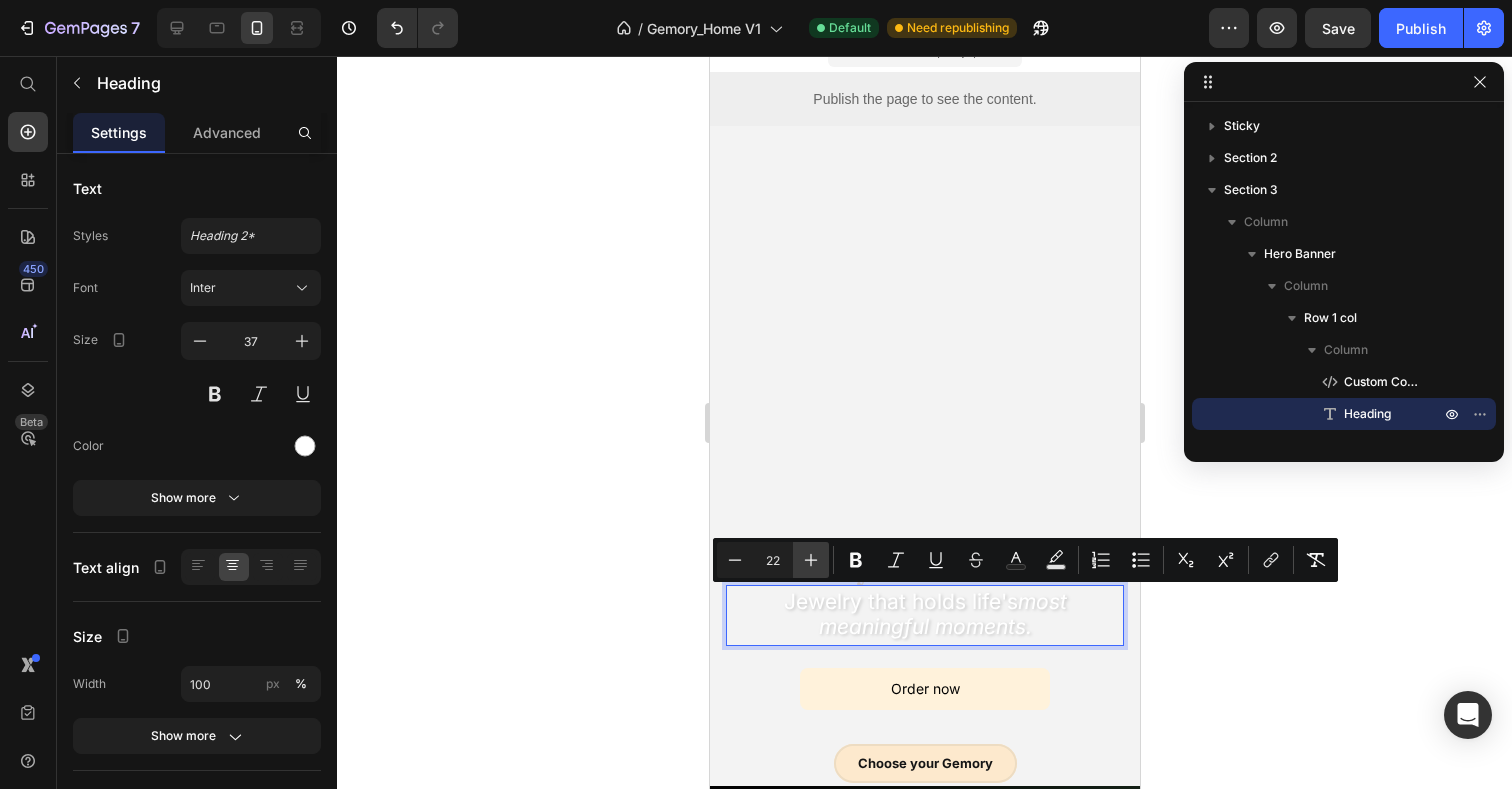 click 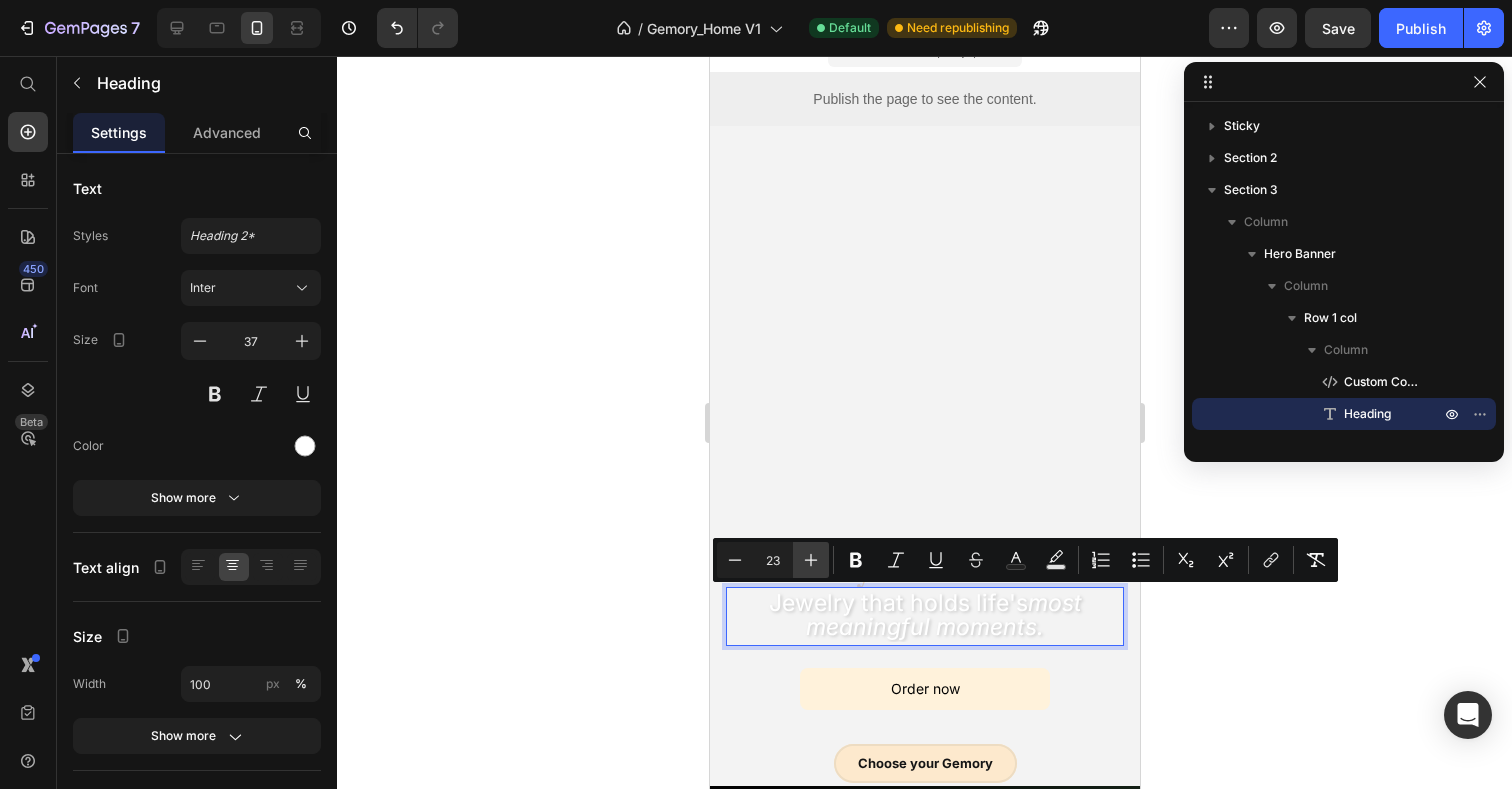 click 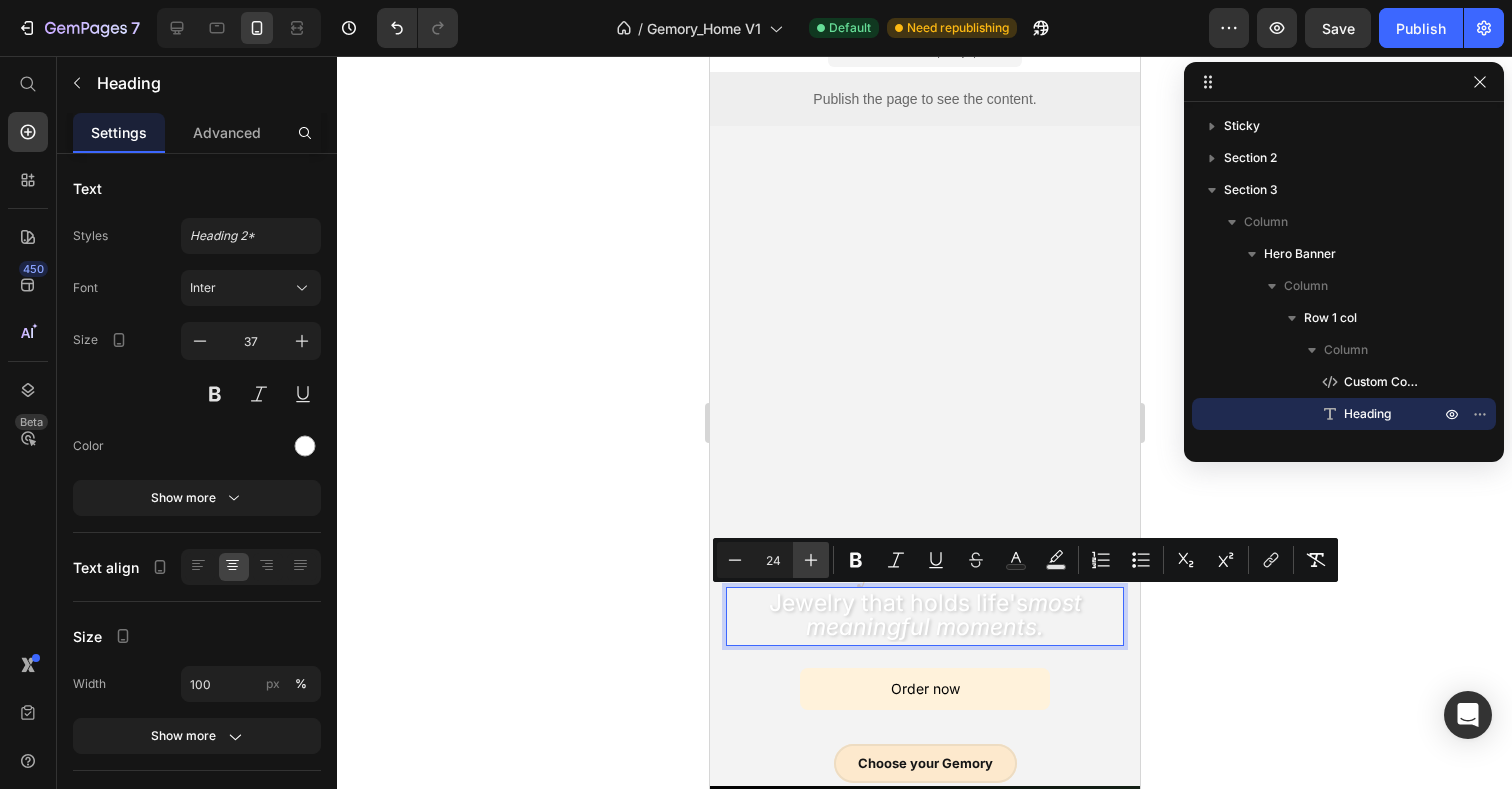 click 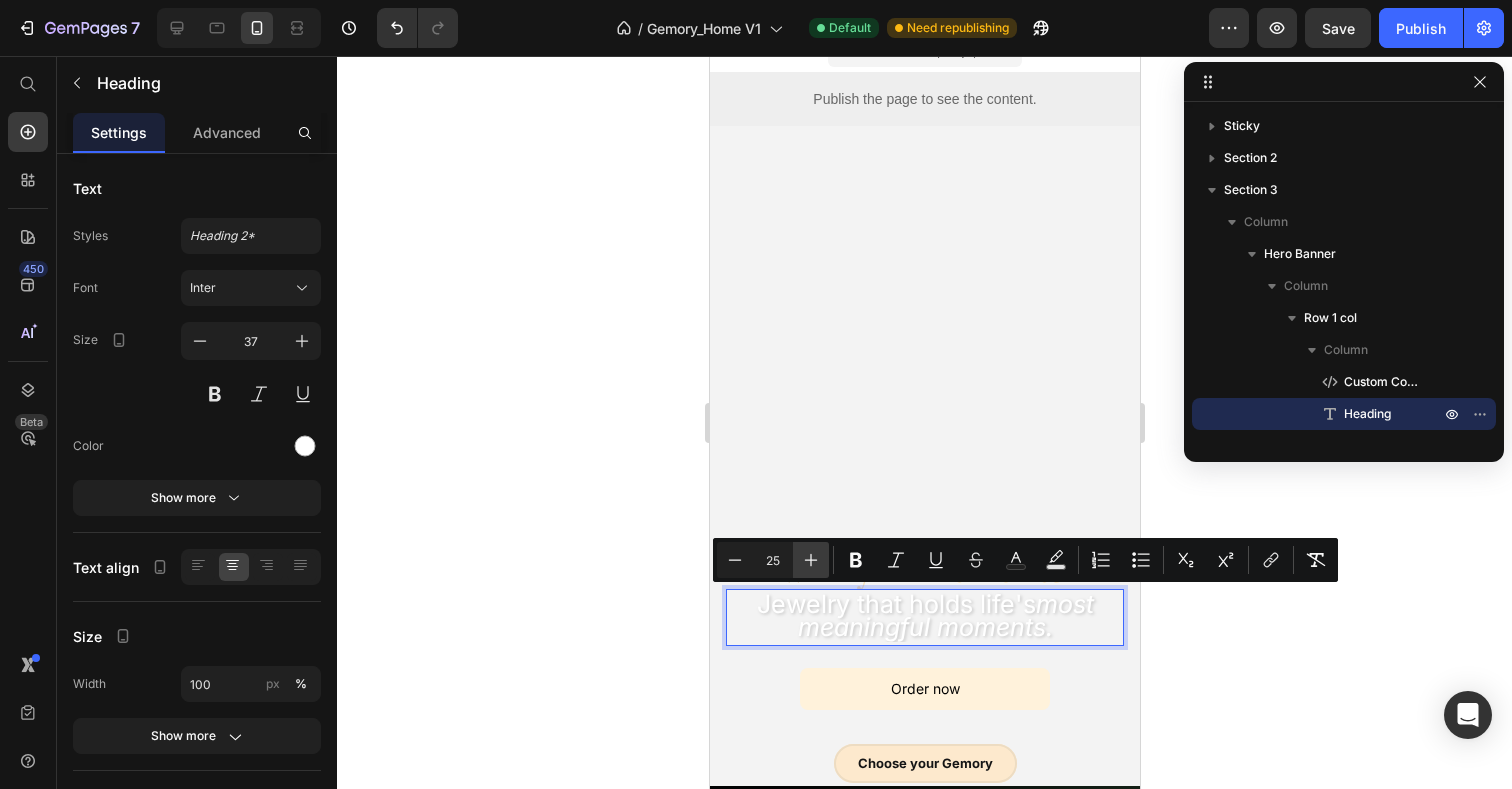 click 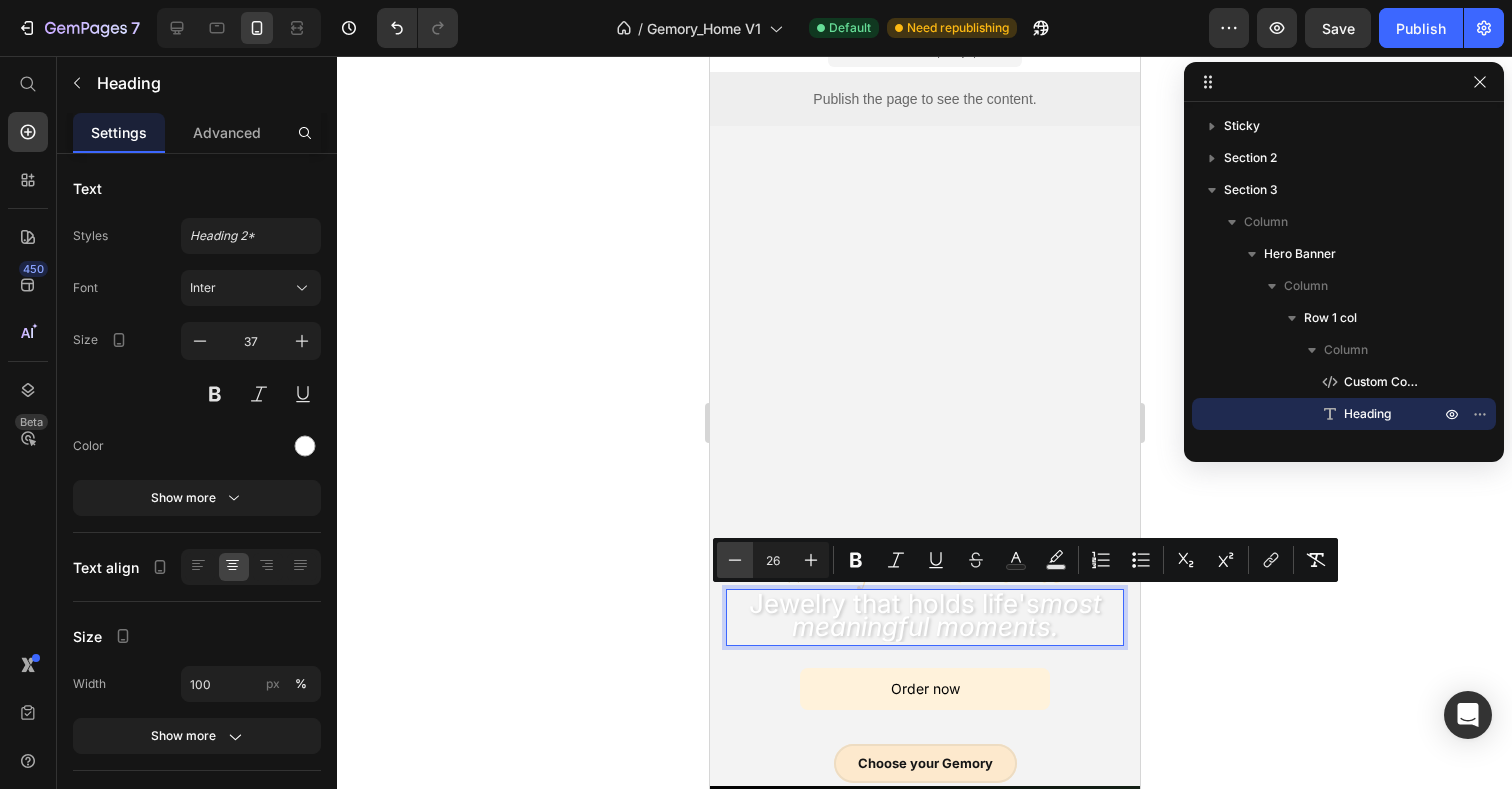 click on "Minus" at bounding box center [735, 560] 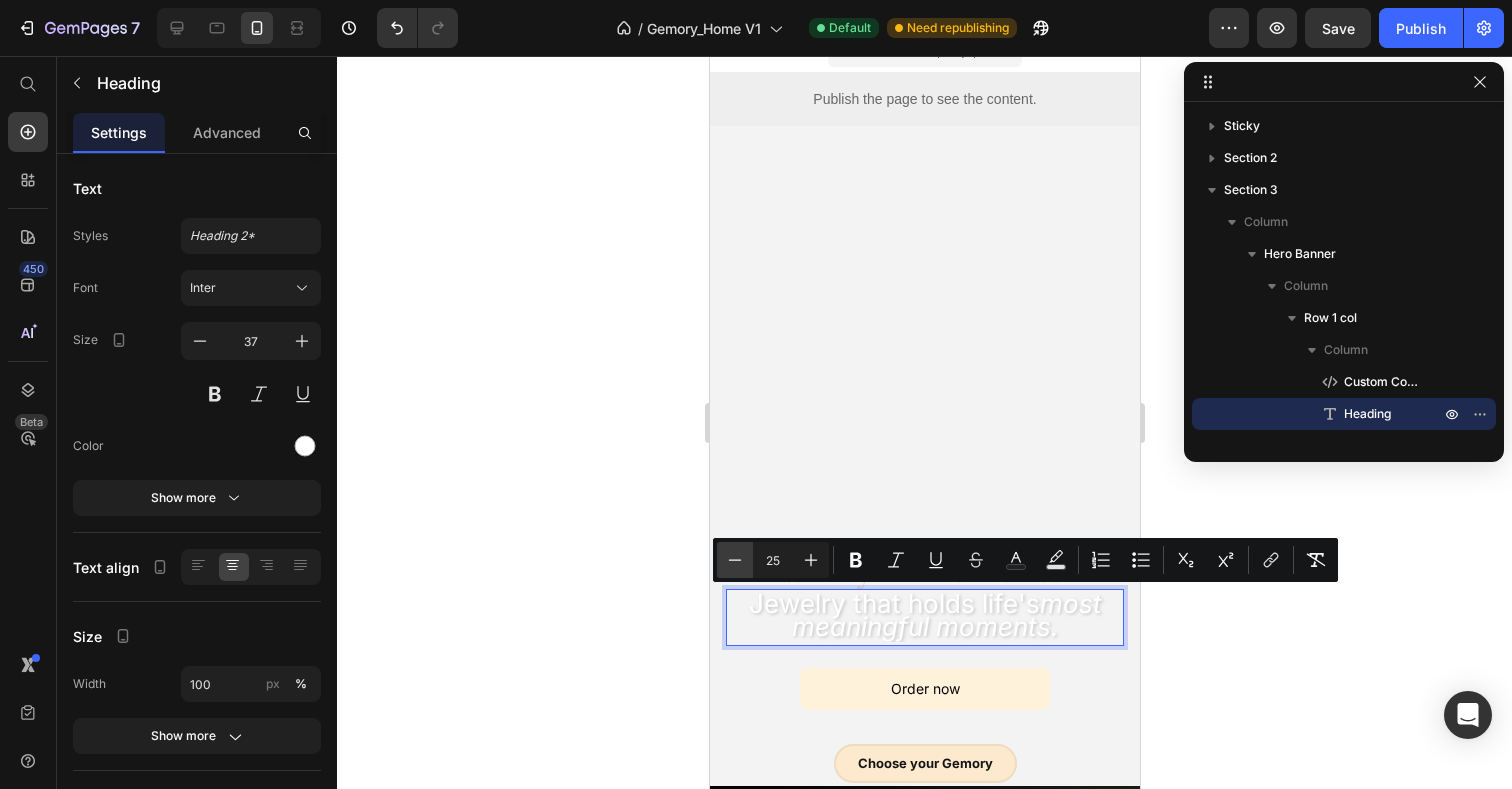 click on "Minus" at bounding box center [735, 560] 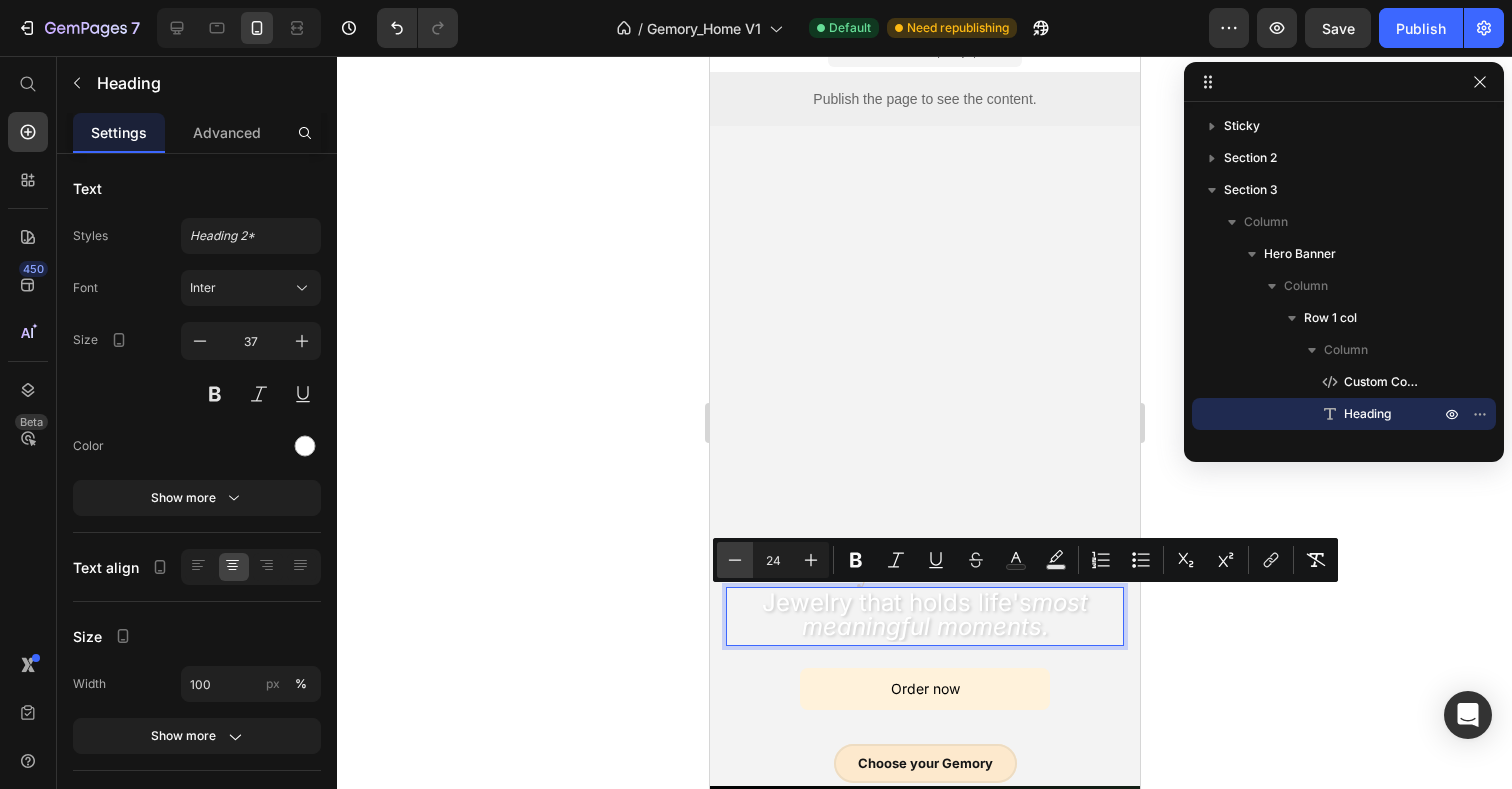 click on "Minus" at bounding box center (735, 560) 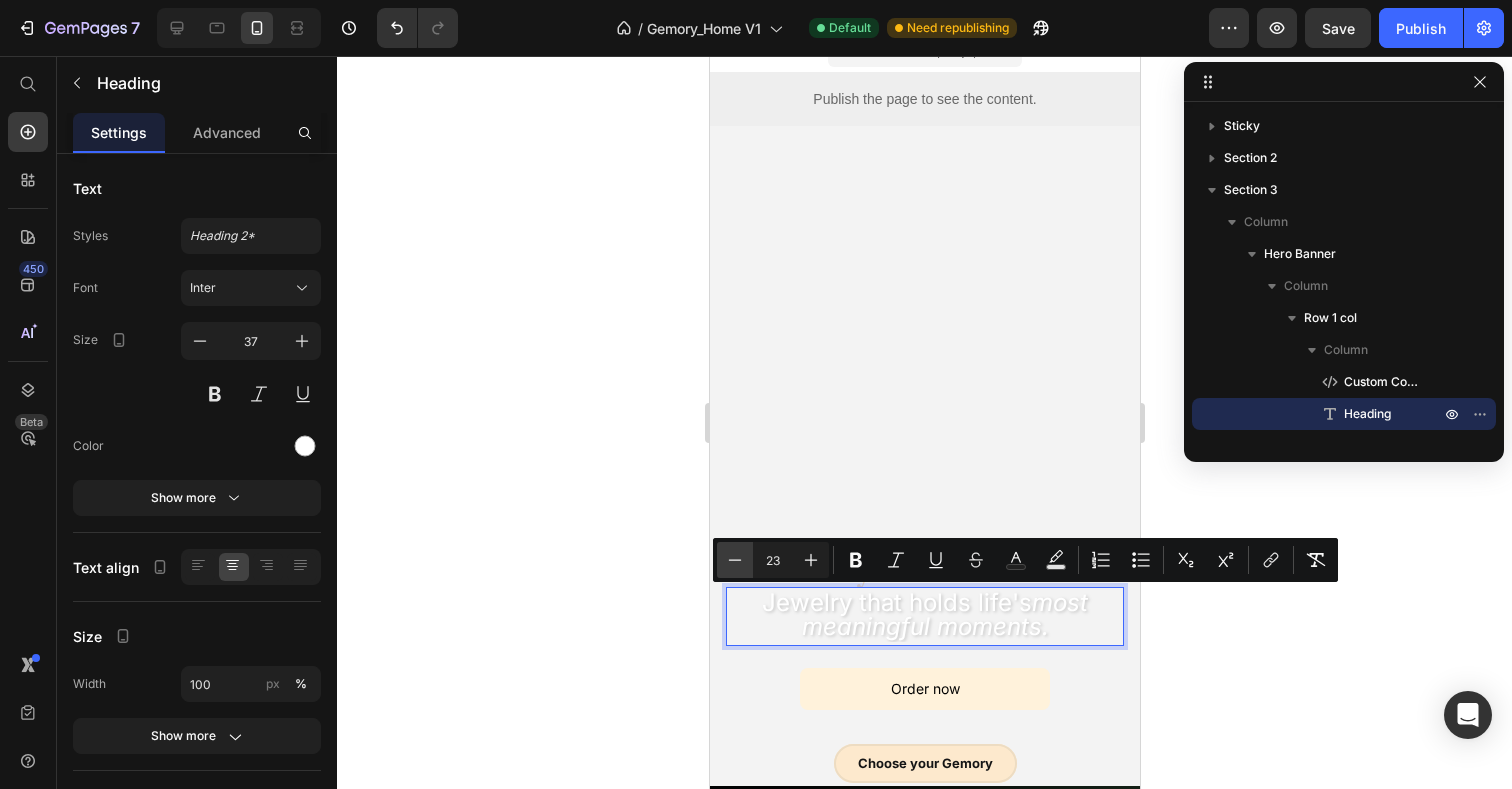 click on "Minus" at bounding box center (735, 560) 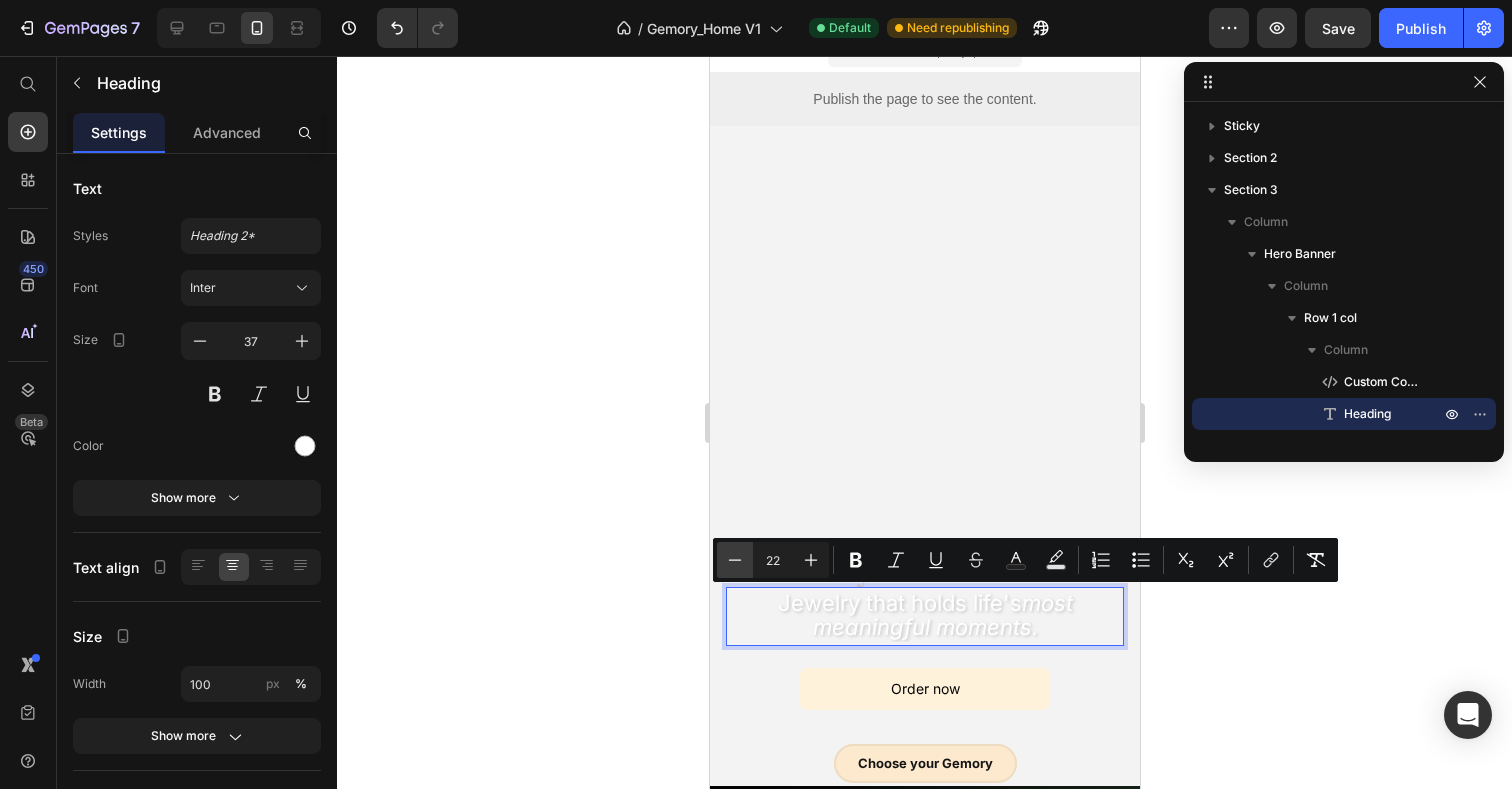 click on "Minus" at bounding box center [735, 560] 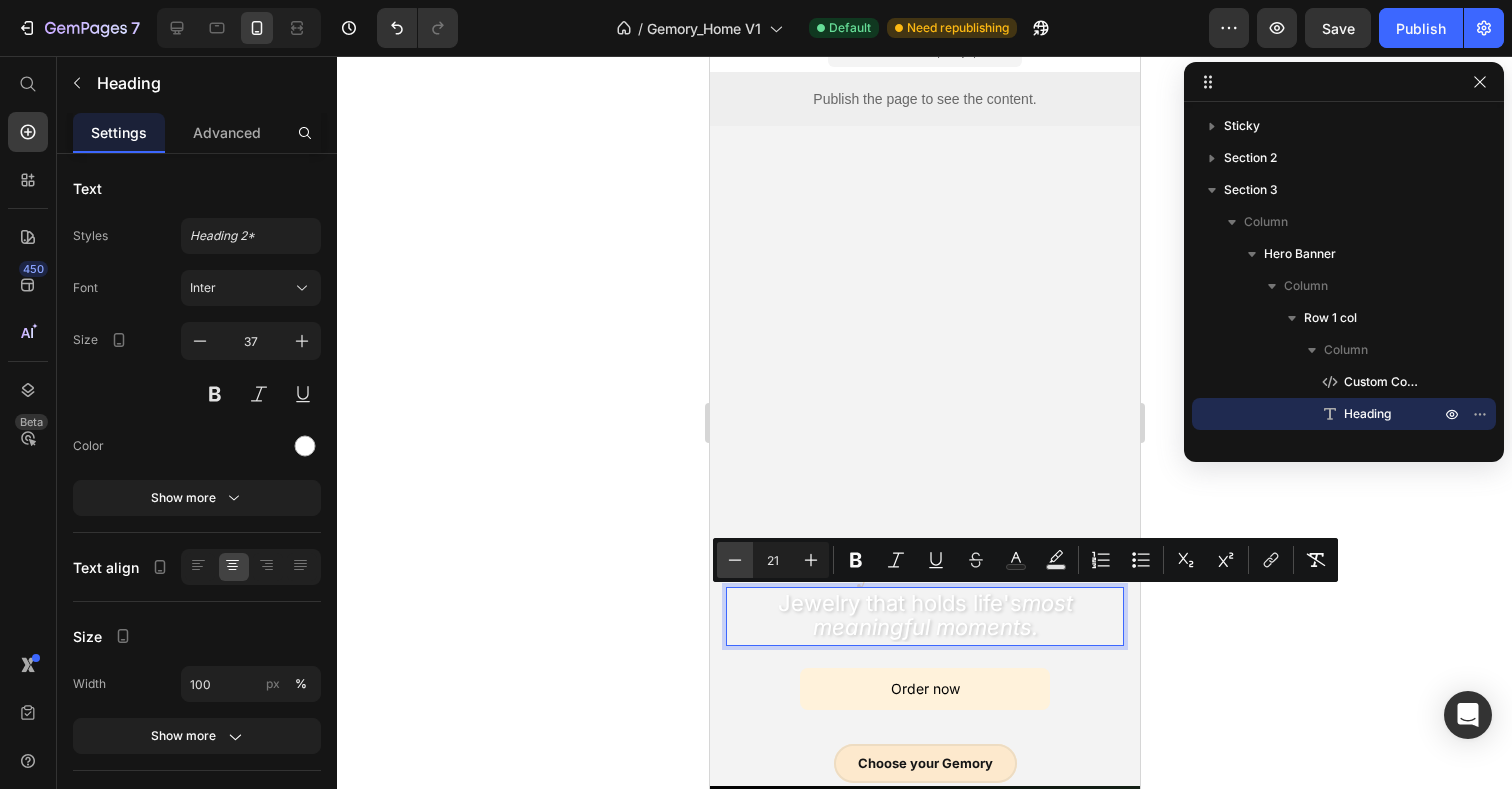 click on "Minus" at bounding box center [735, 560] 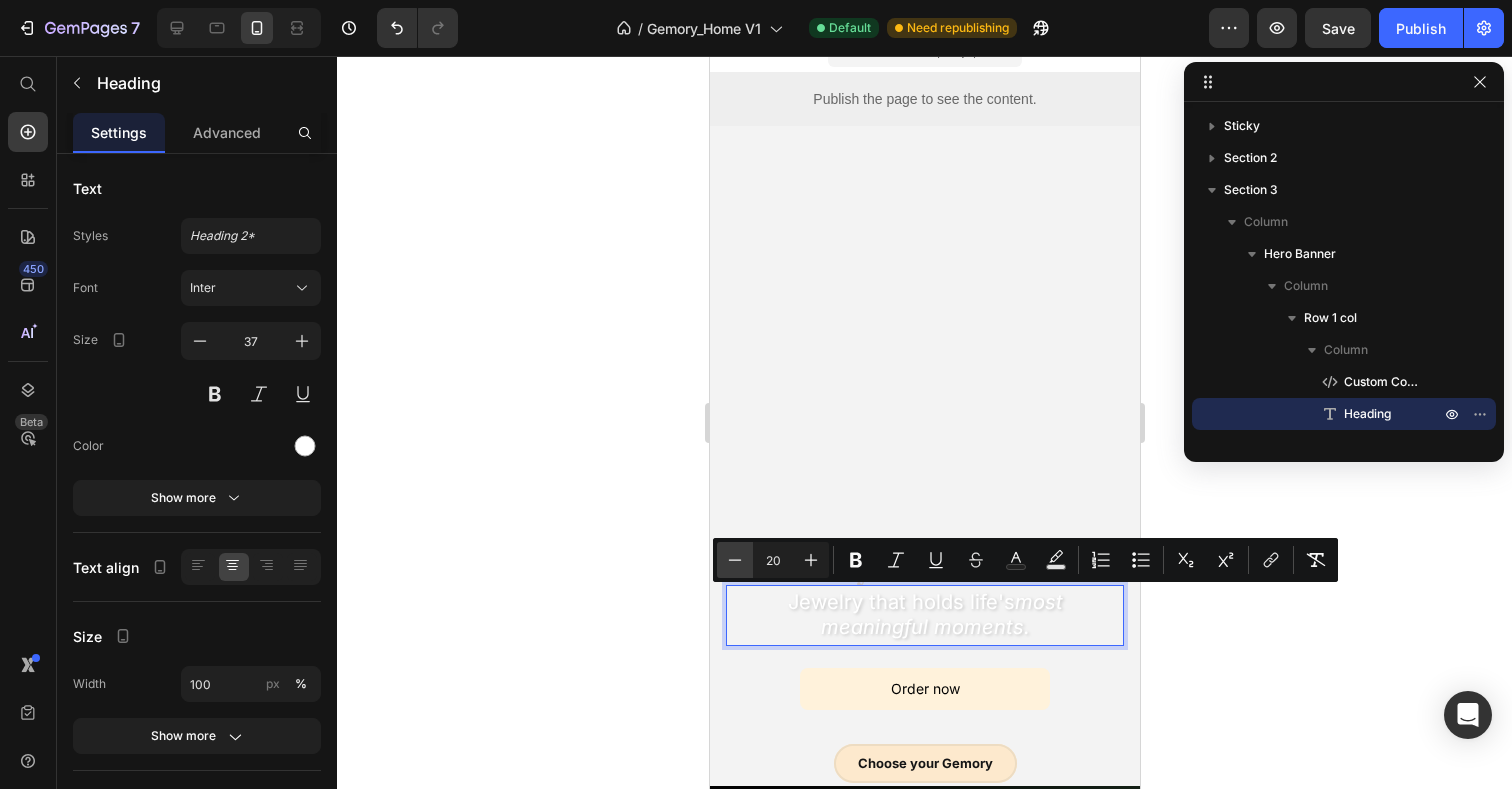 click on "Minus" at bounding box center (735, 560) 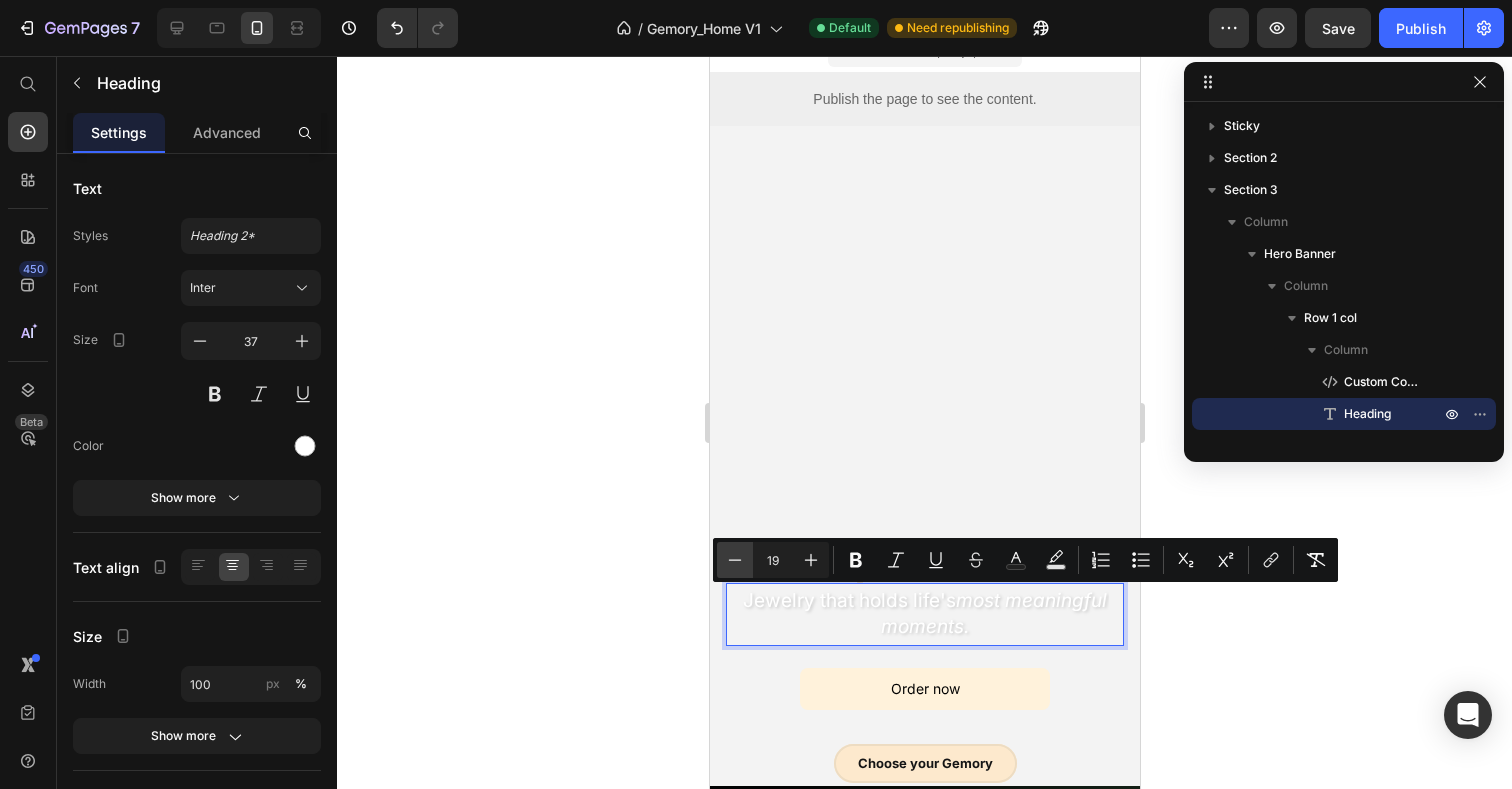 click 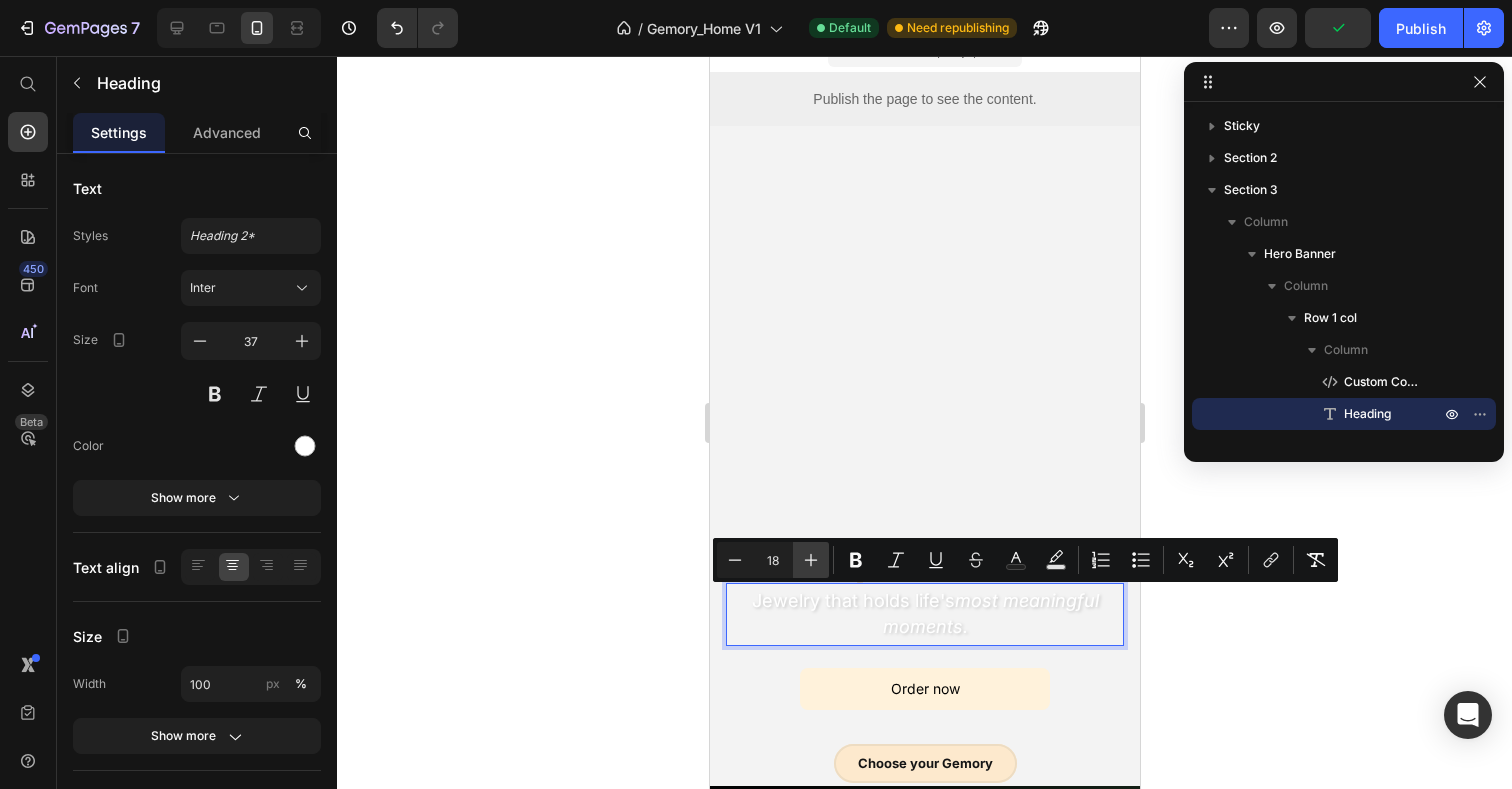click 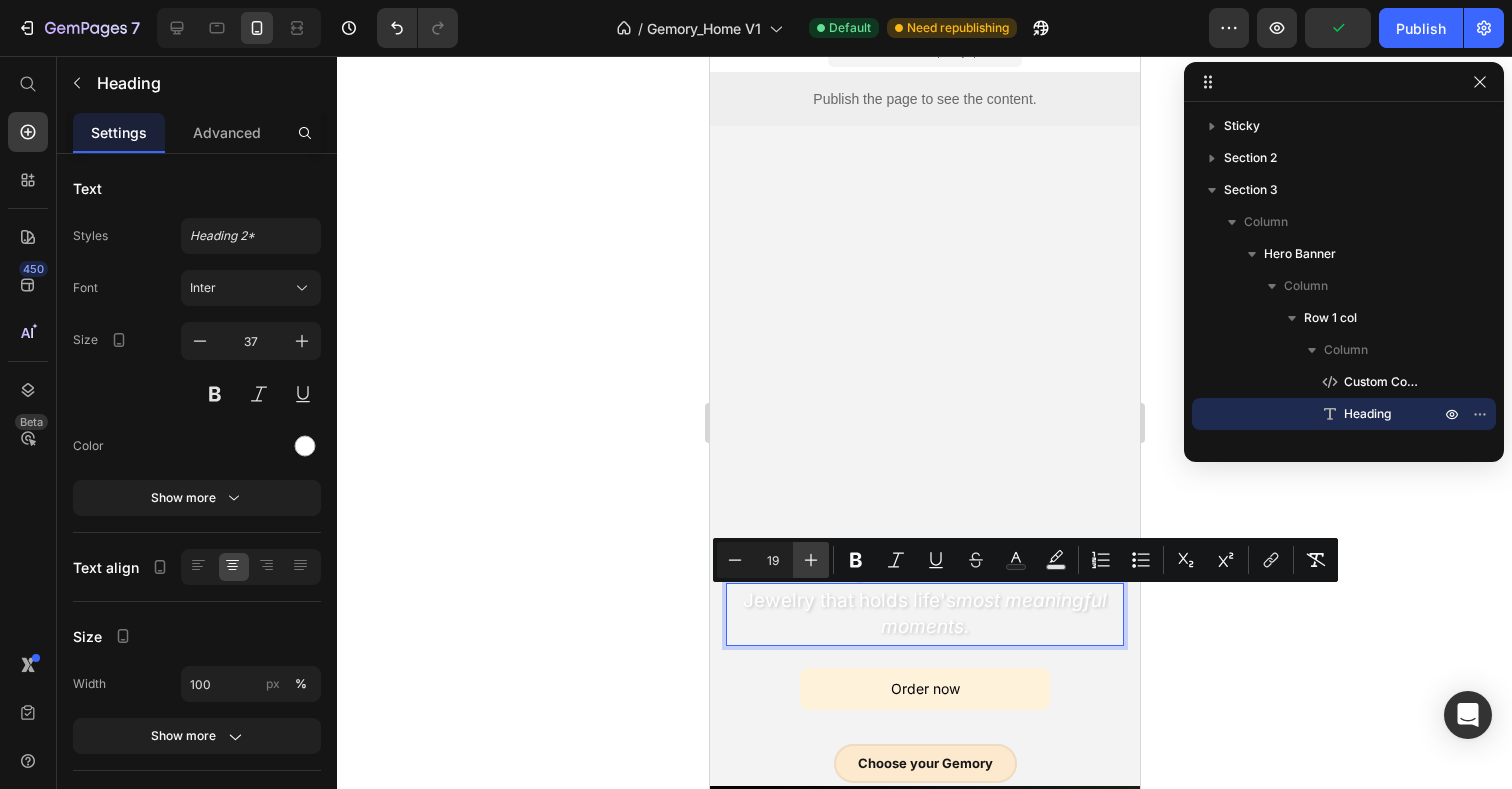 click 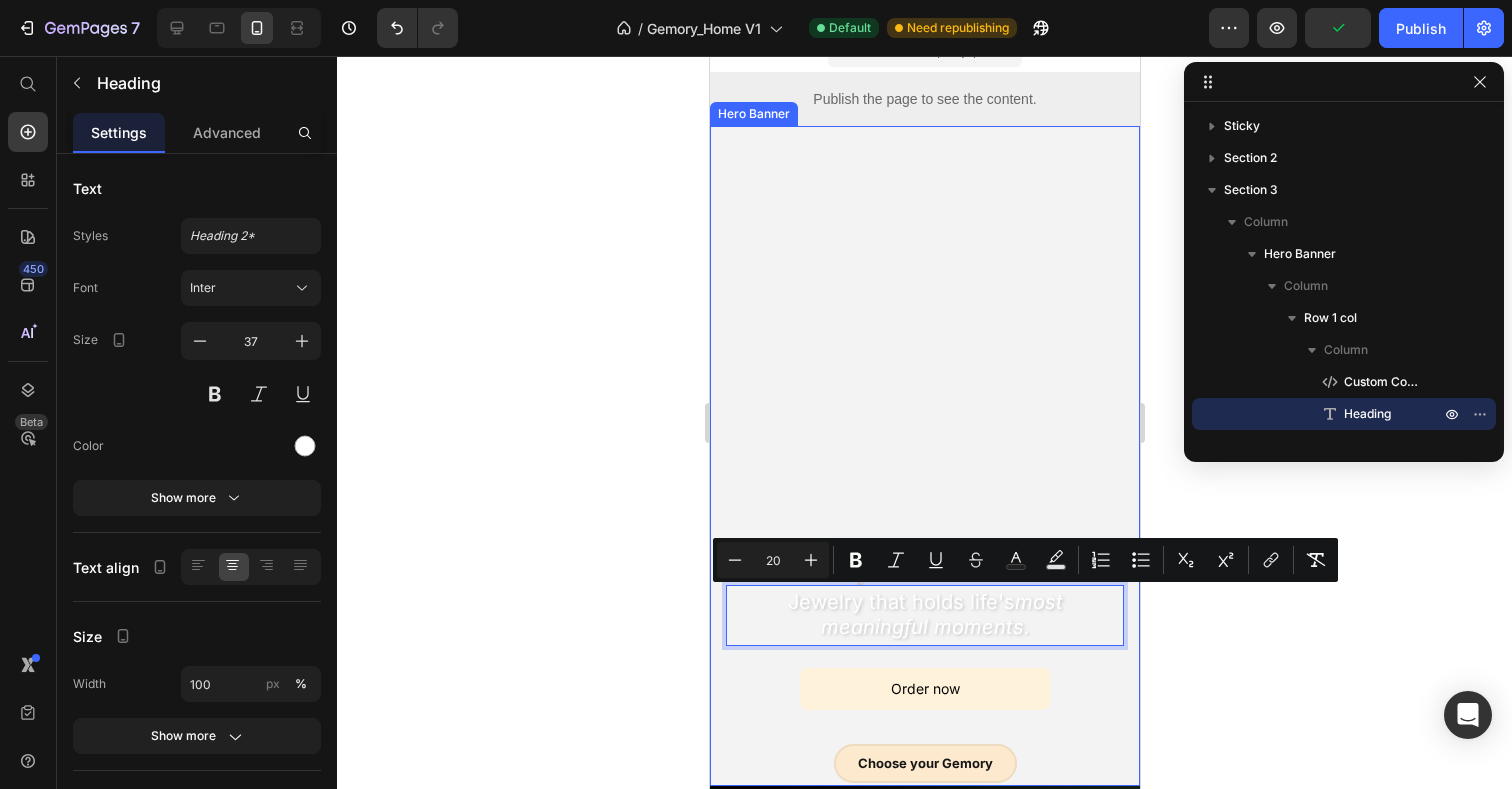 drag, startPoint x: 875, startPoint y: 485, endPoint x: 1062, endPoint y: 517, distance: 189.71822 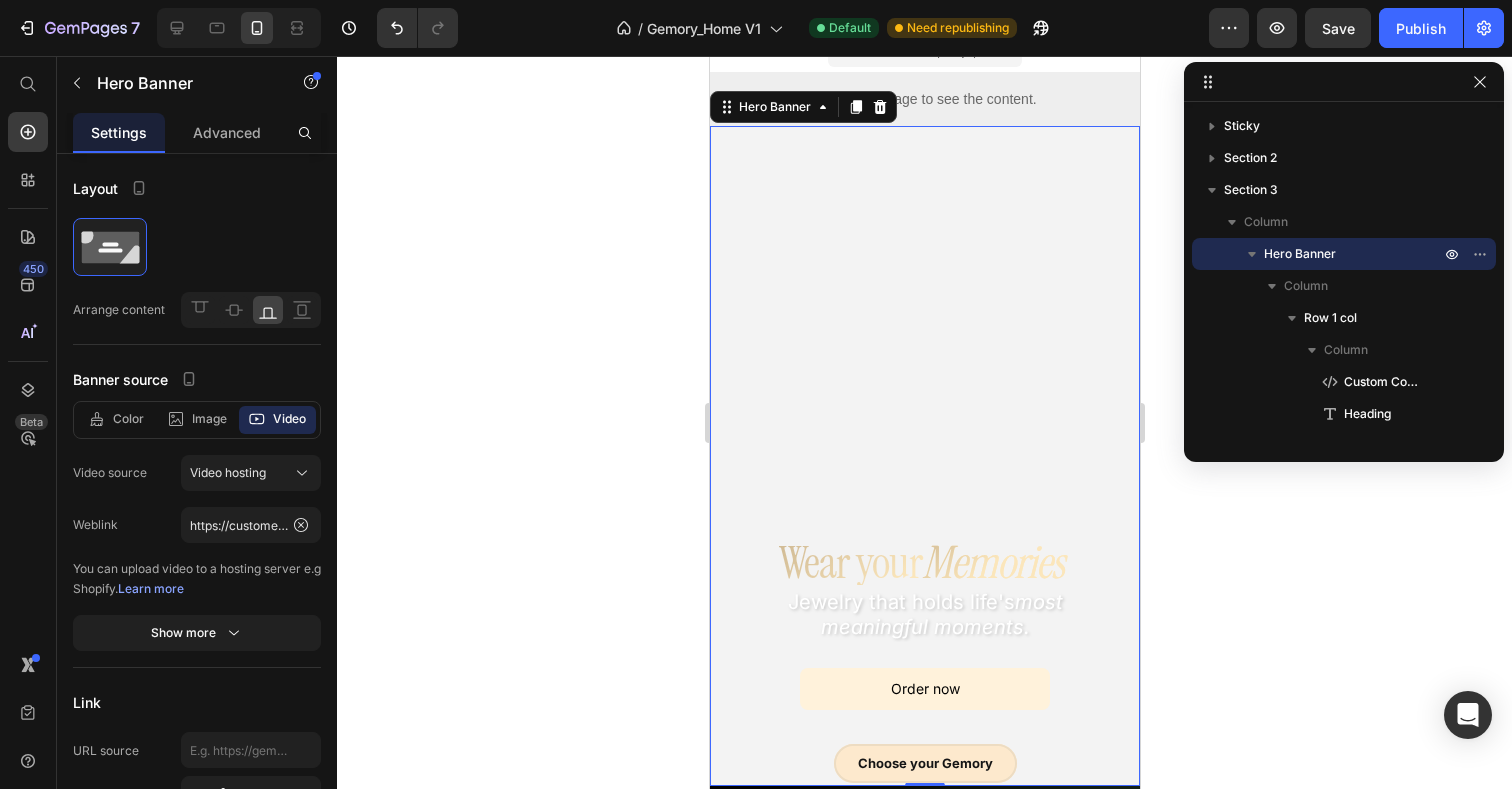 click 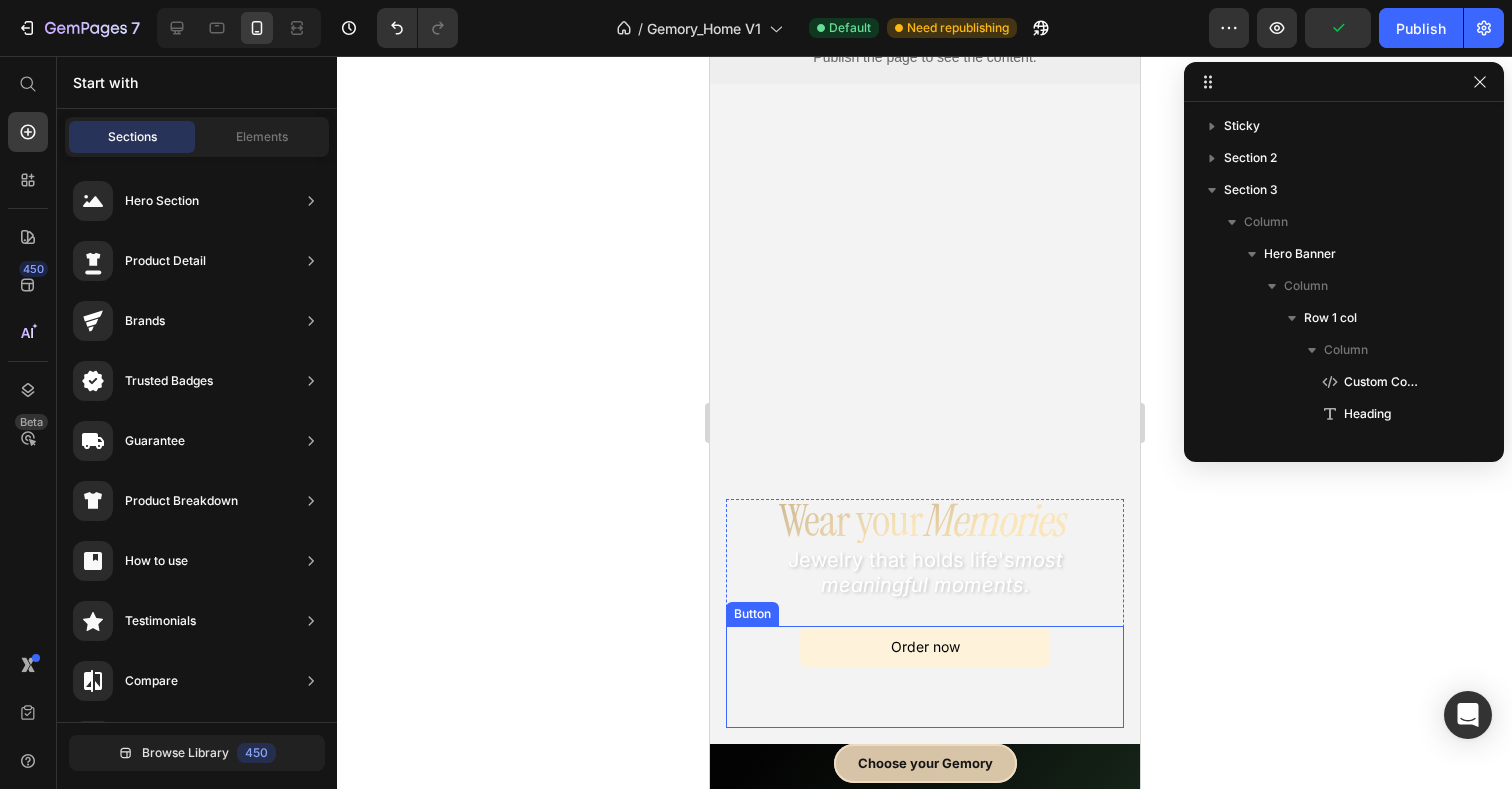 scroll, scrollTop: 0, scrollLeft: 0, axis: both 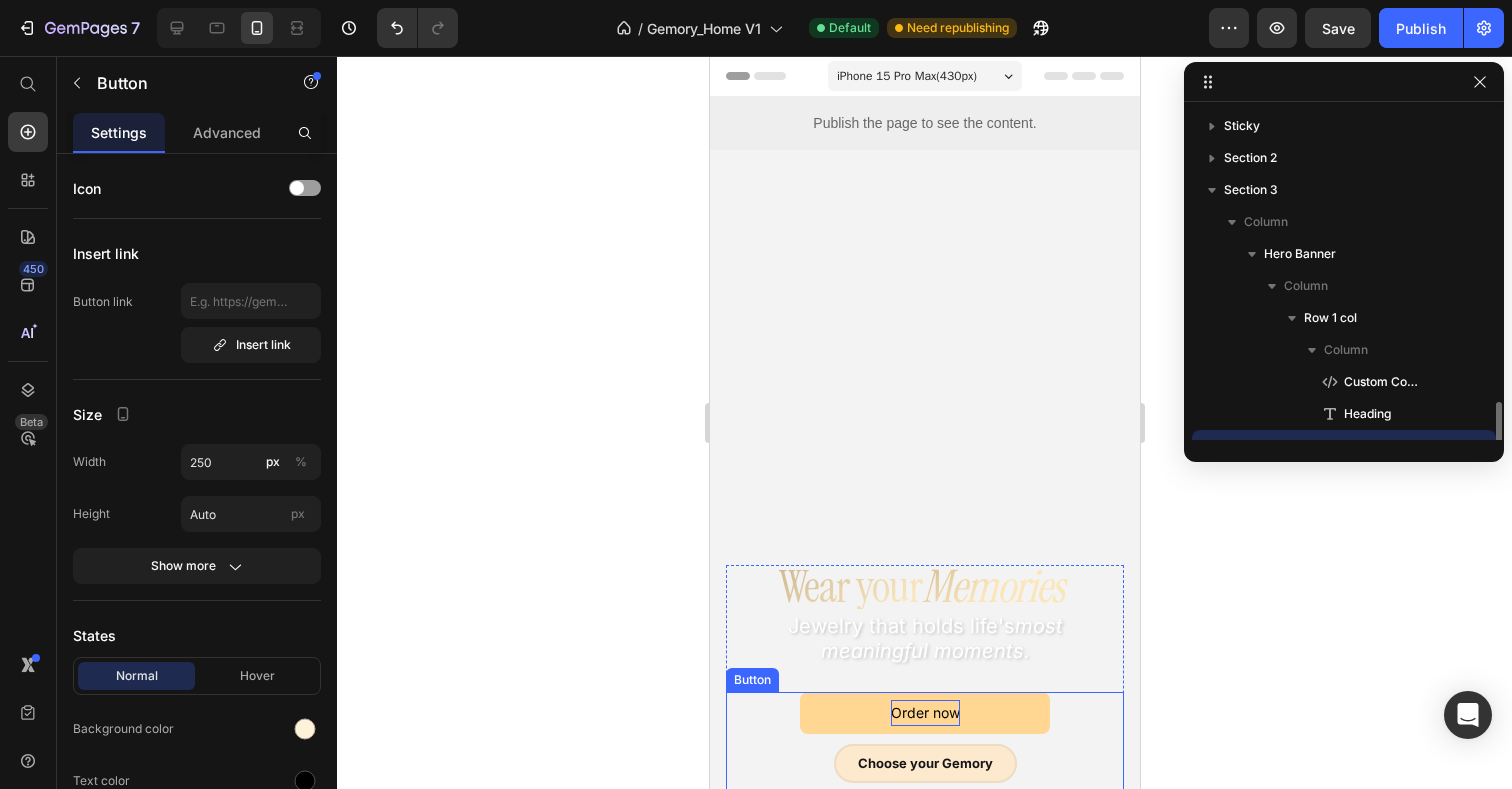 click on "Order now" at bounding box center (924, 712) 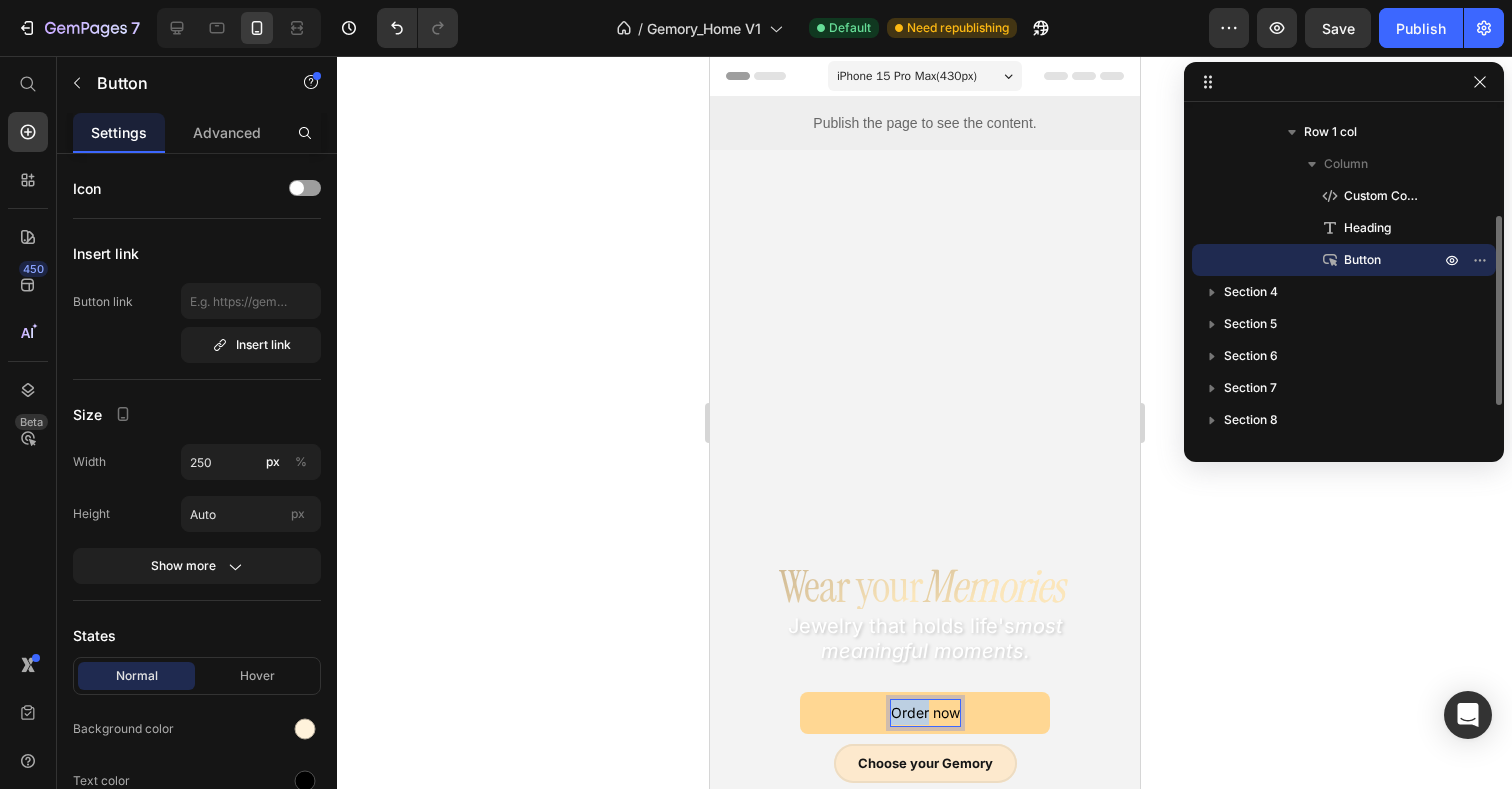 click on "Order now" at bounding box center [924, 712] 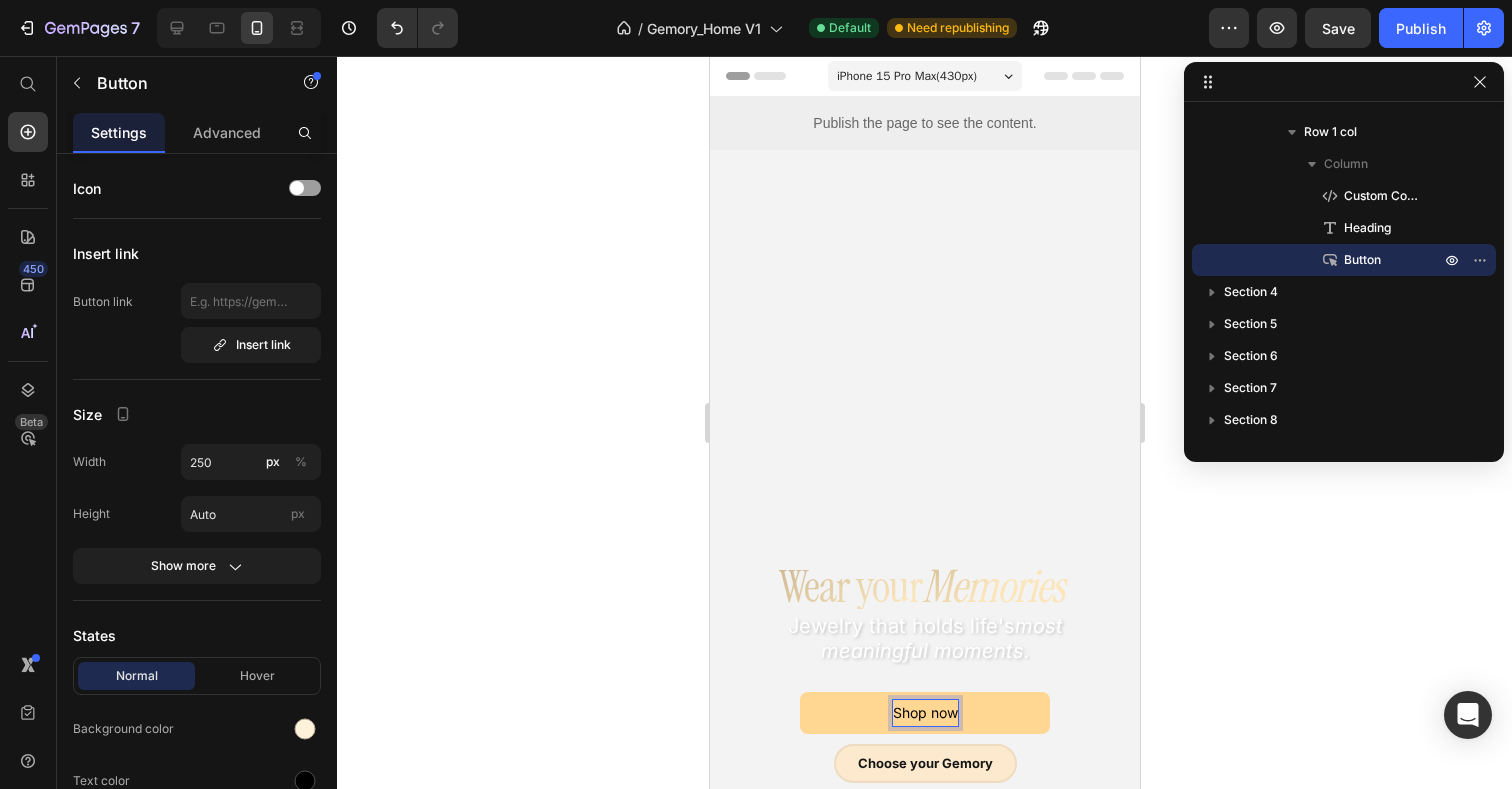 click 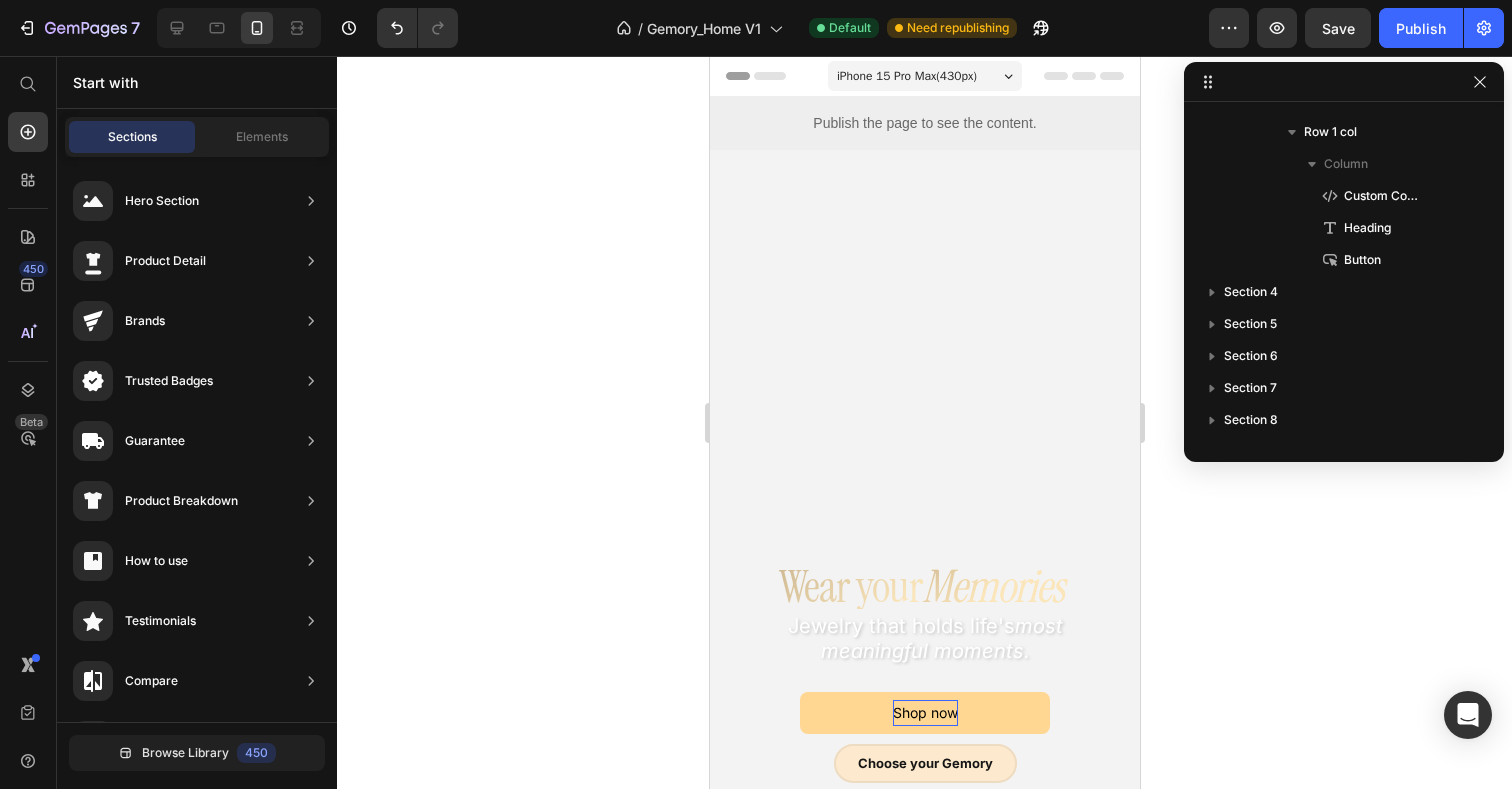 click on "iPhone 15 Pro Max  ( 430 px)" at bounding box center (906, 76) 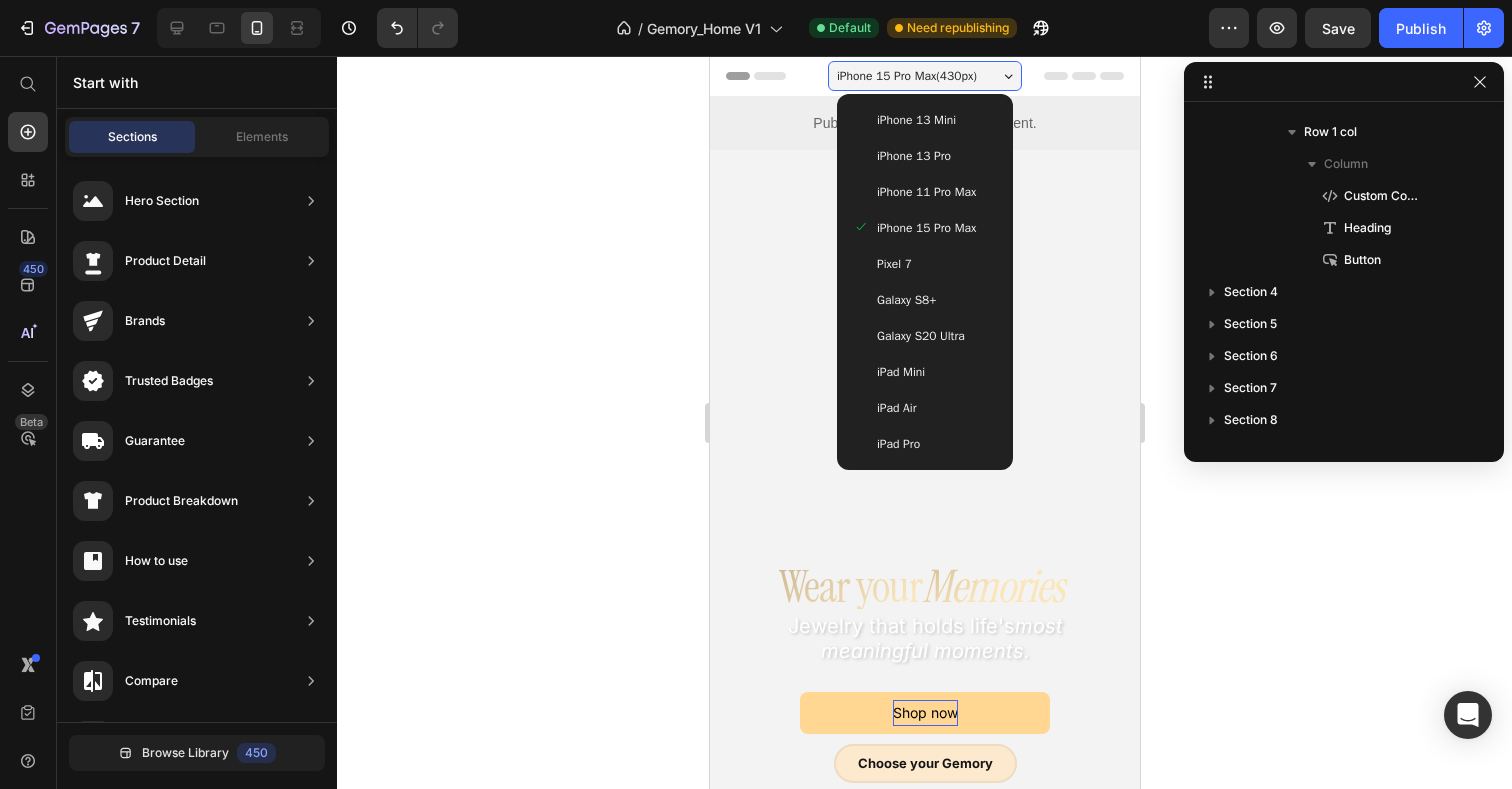 click on "iPhone 13 Mini" at bounding box center (915, 120) 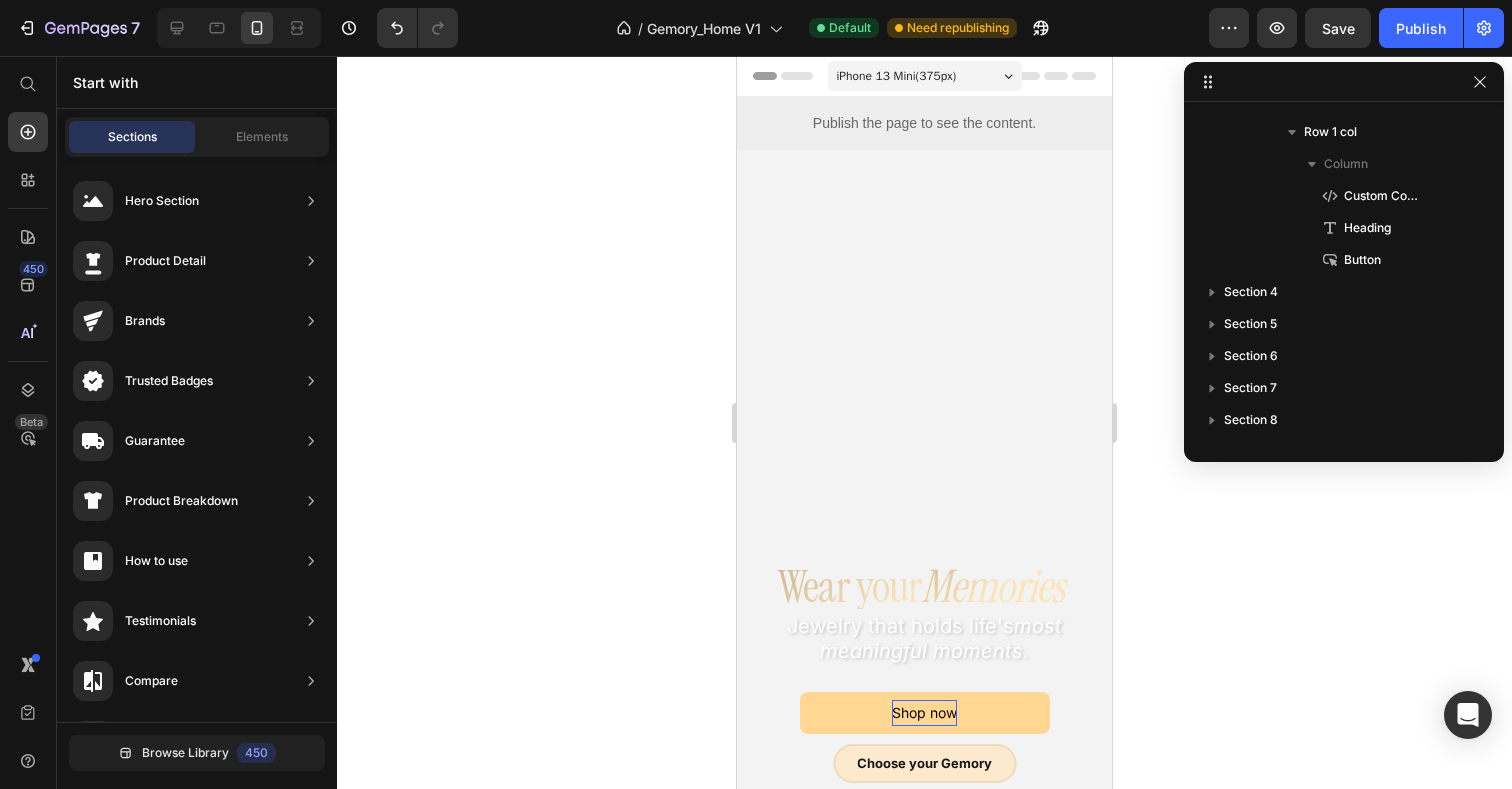 click on "iPhone 13 Mini  ( 375 px)" at bounding box center (897, 76) 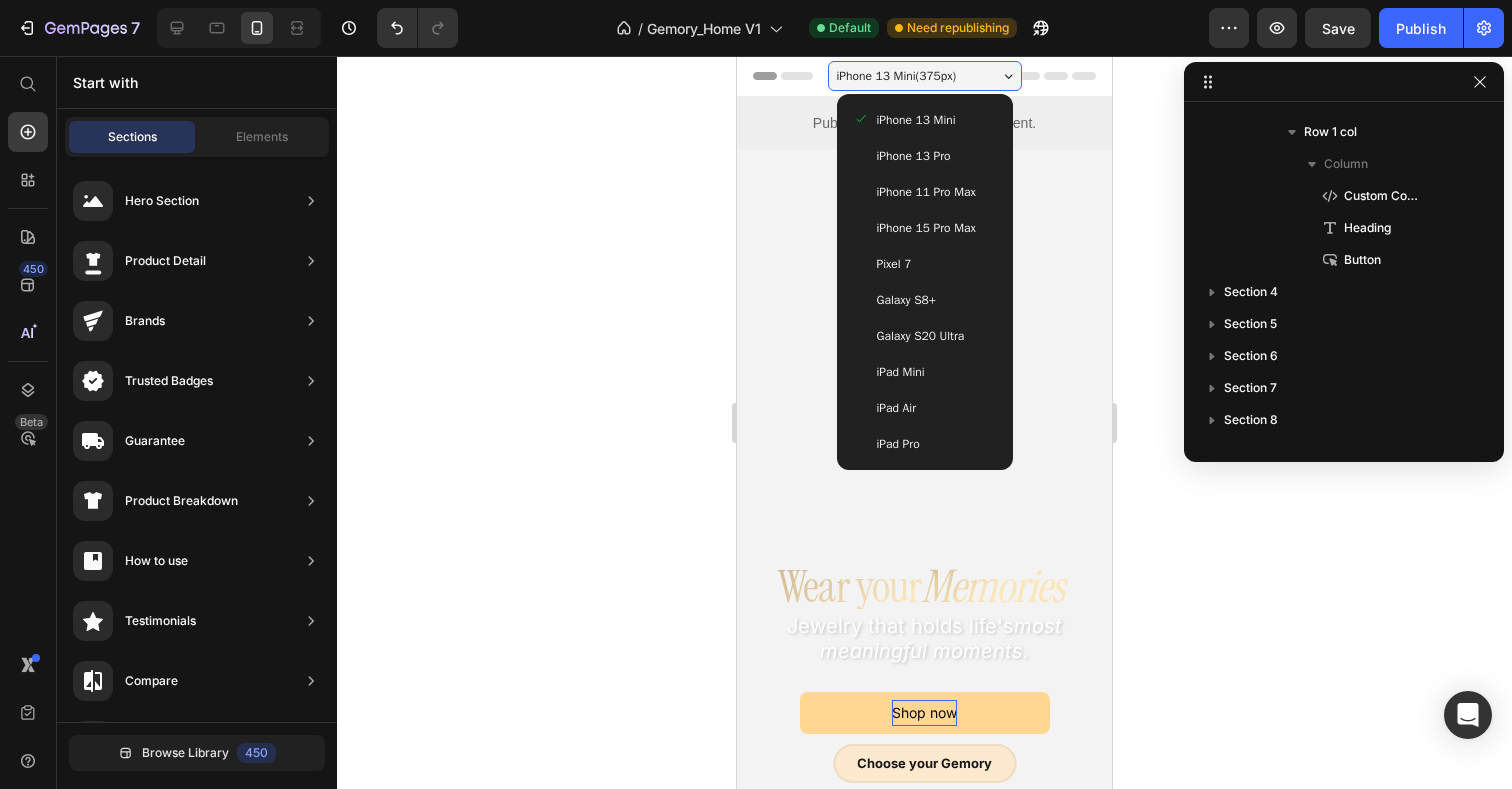 click on "iPhone 13 Pro" at bounding box center (925, 156) 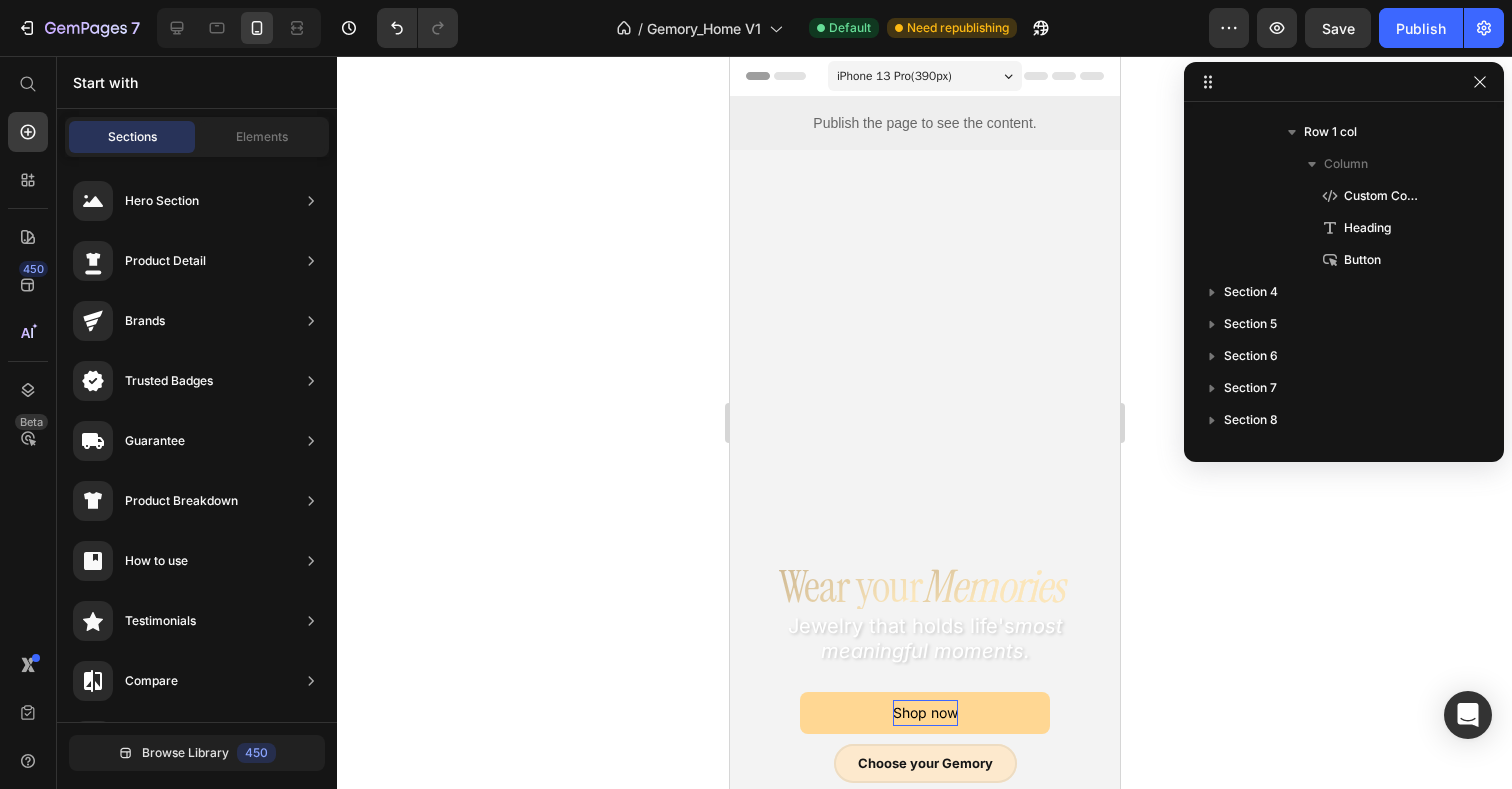 click on "iPhone 13 Pro  ( 390 px)" at bounding box center (893, 76) 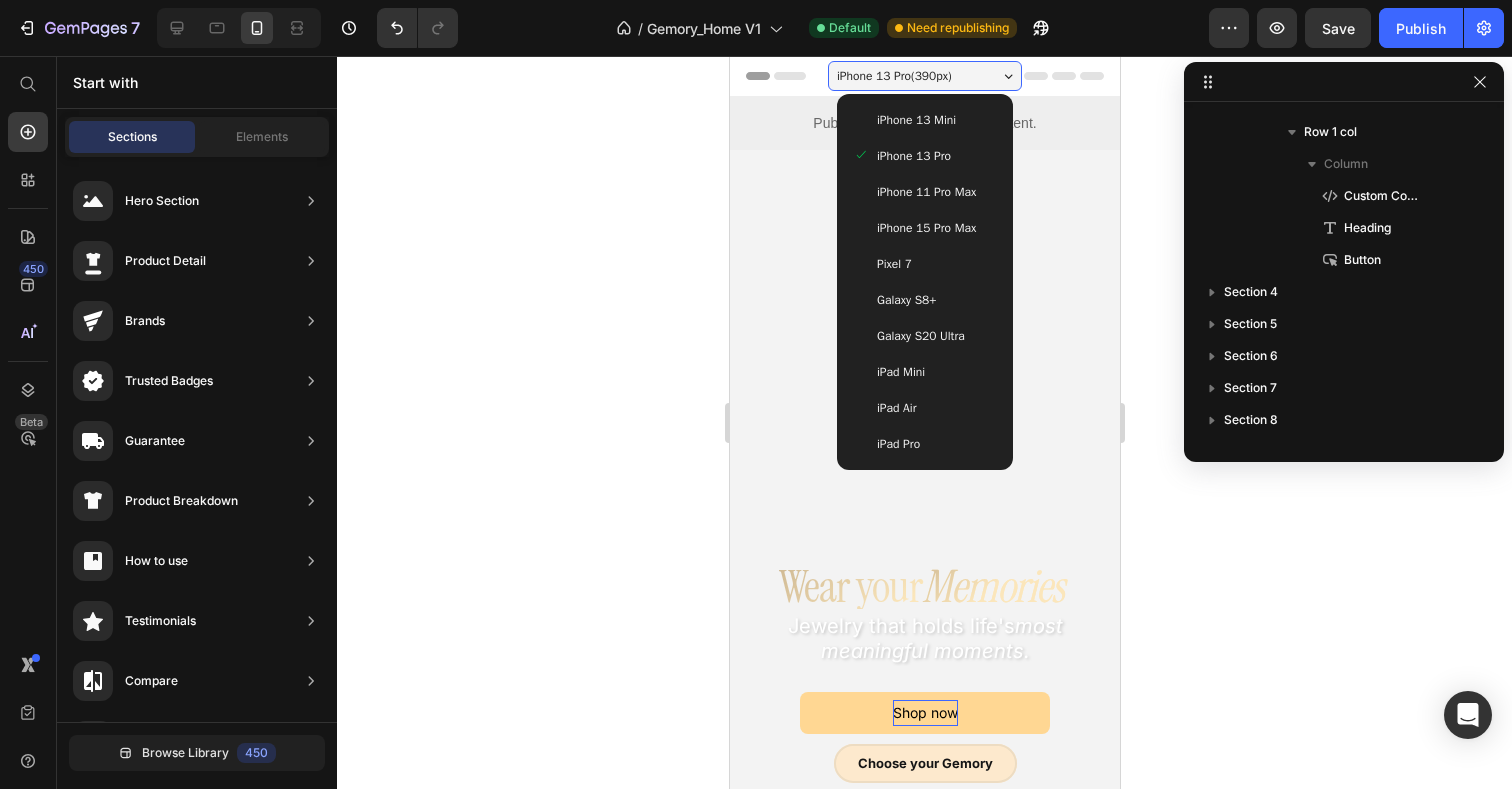 click on "Galaxy S20 Ultra" at bounding box center [920, 336] 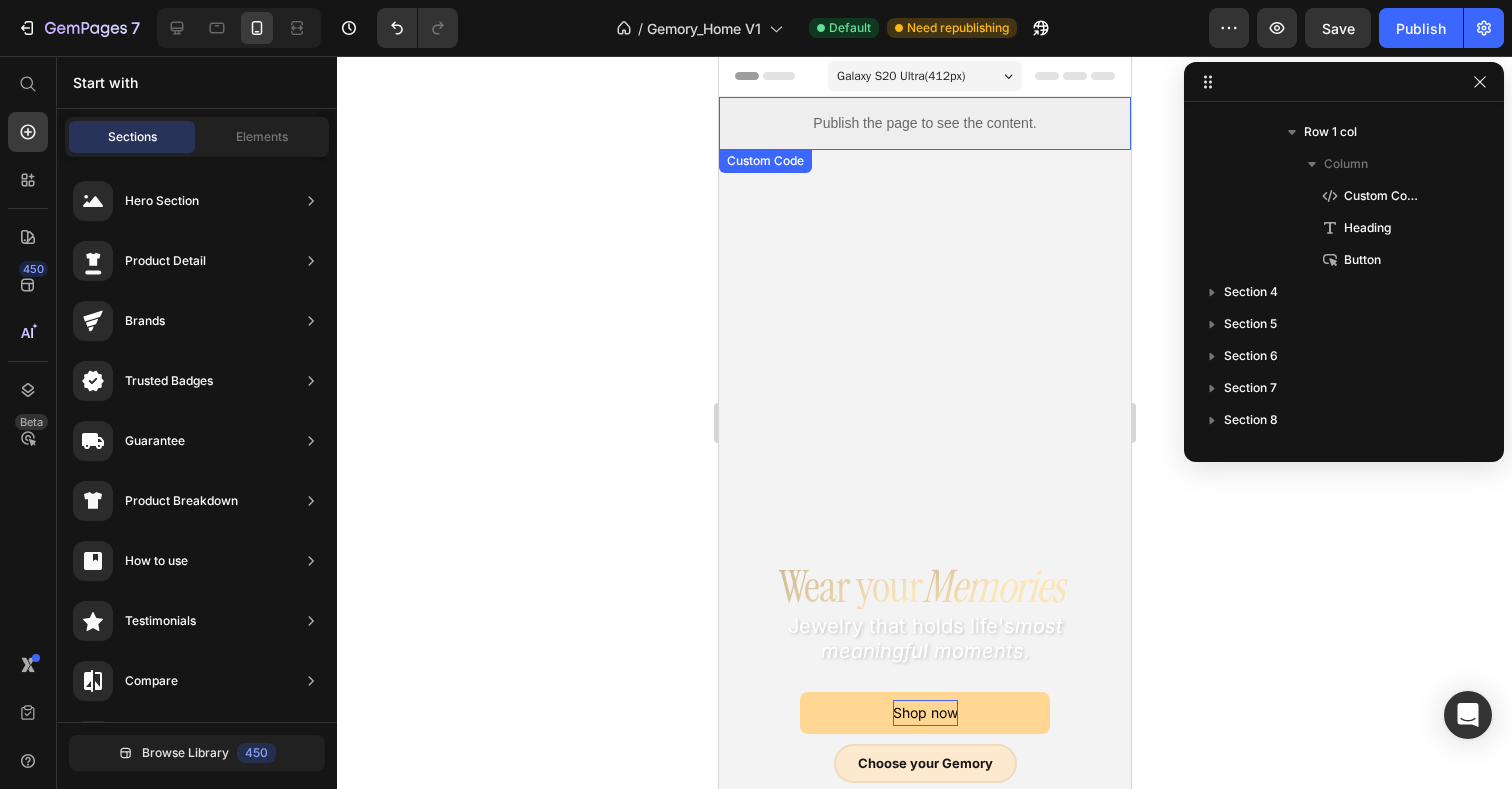 click on "Galaxy S20 Ultra  ( 412 px)" at bounding box center (900, 76) 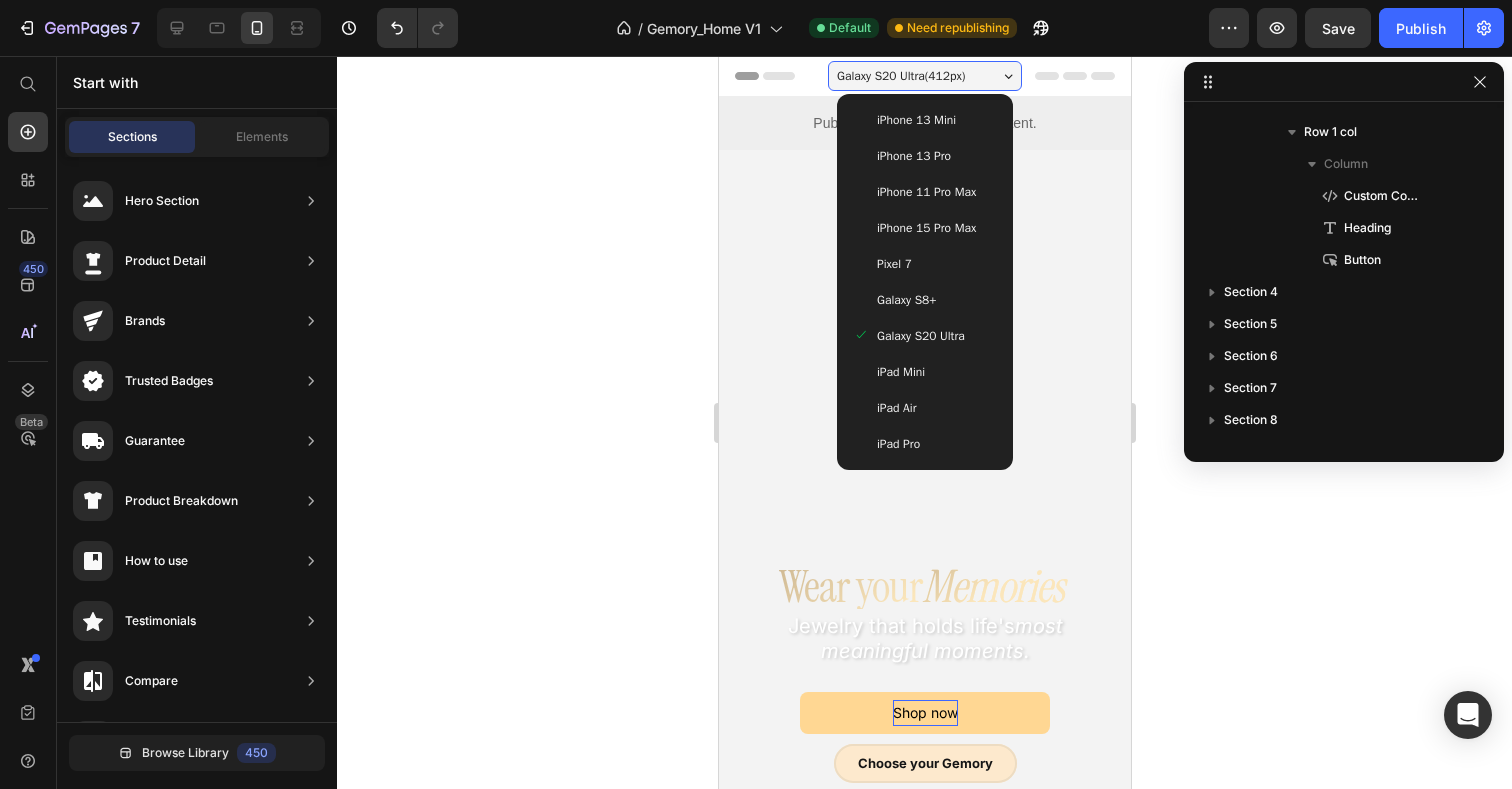 click on "iPad Mini" at bounding box center [900, 372] 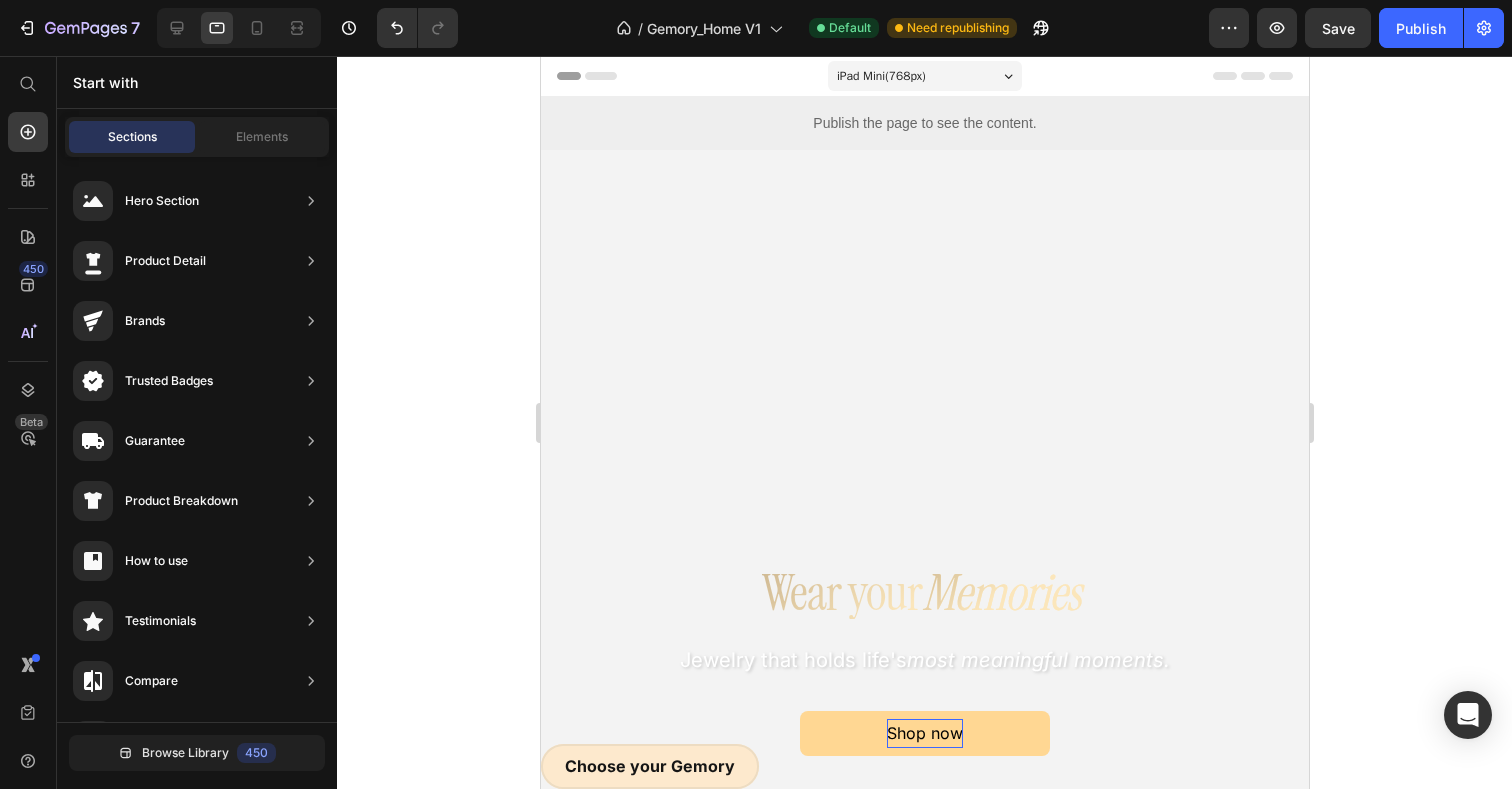 click on "iPad Mini  ( 768 px)" at bounding box center [880, 76] 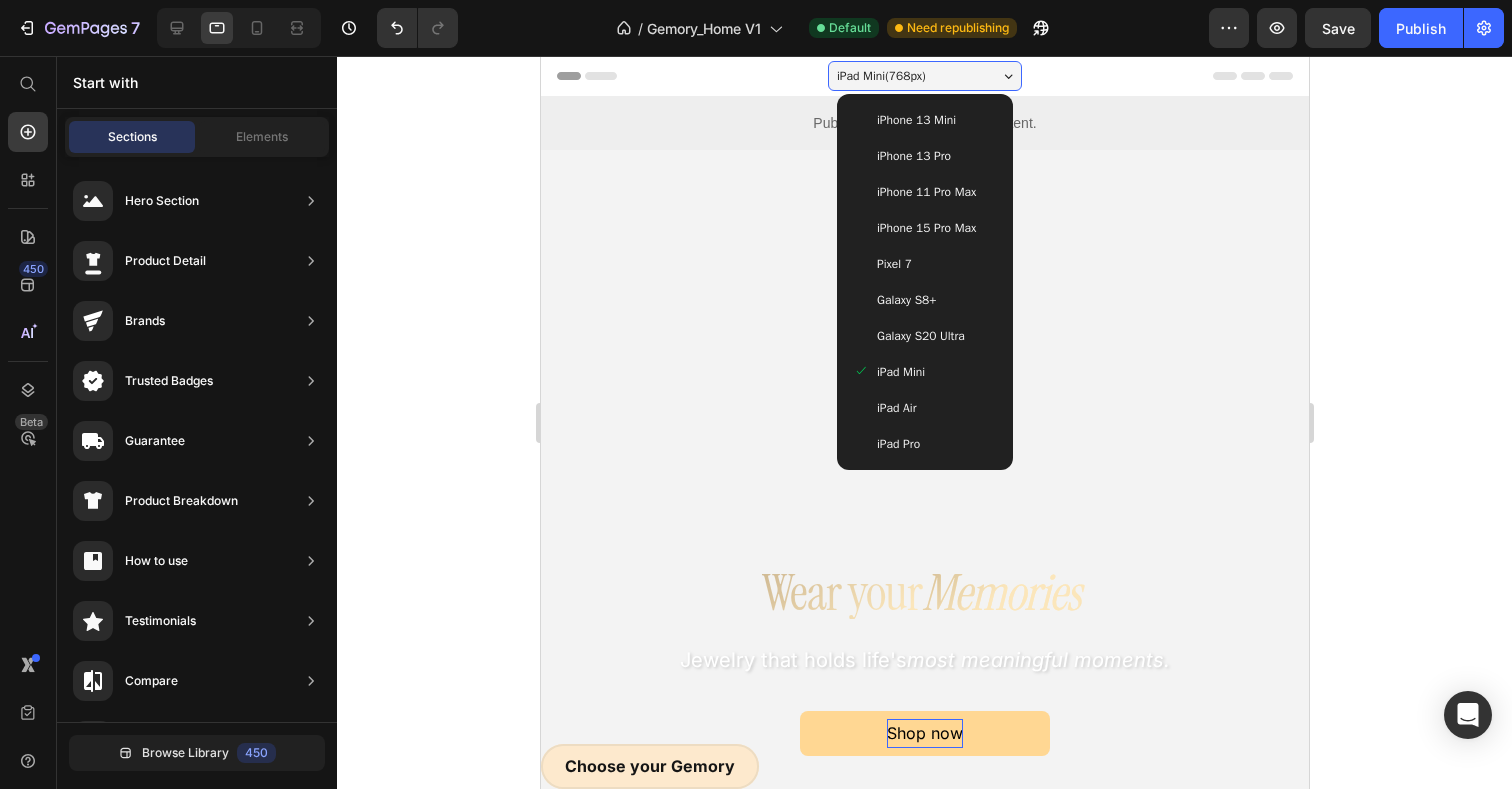 click on "iPad Air" at bounding box center (896, 408) 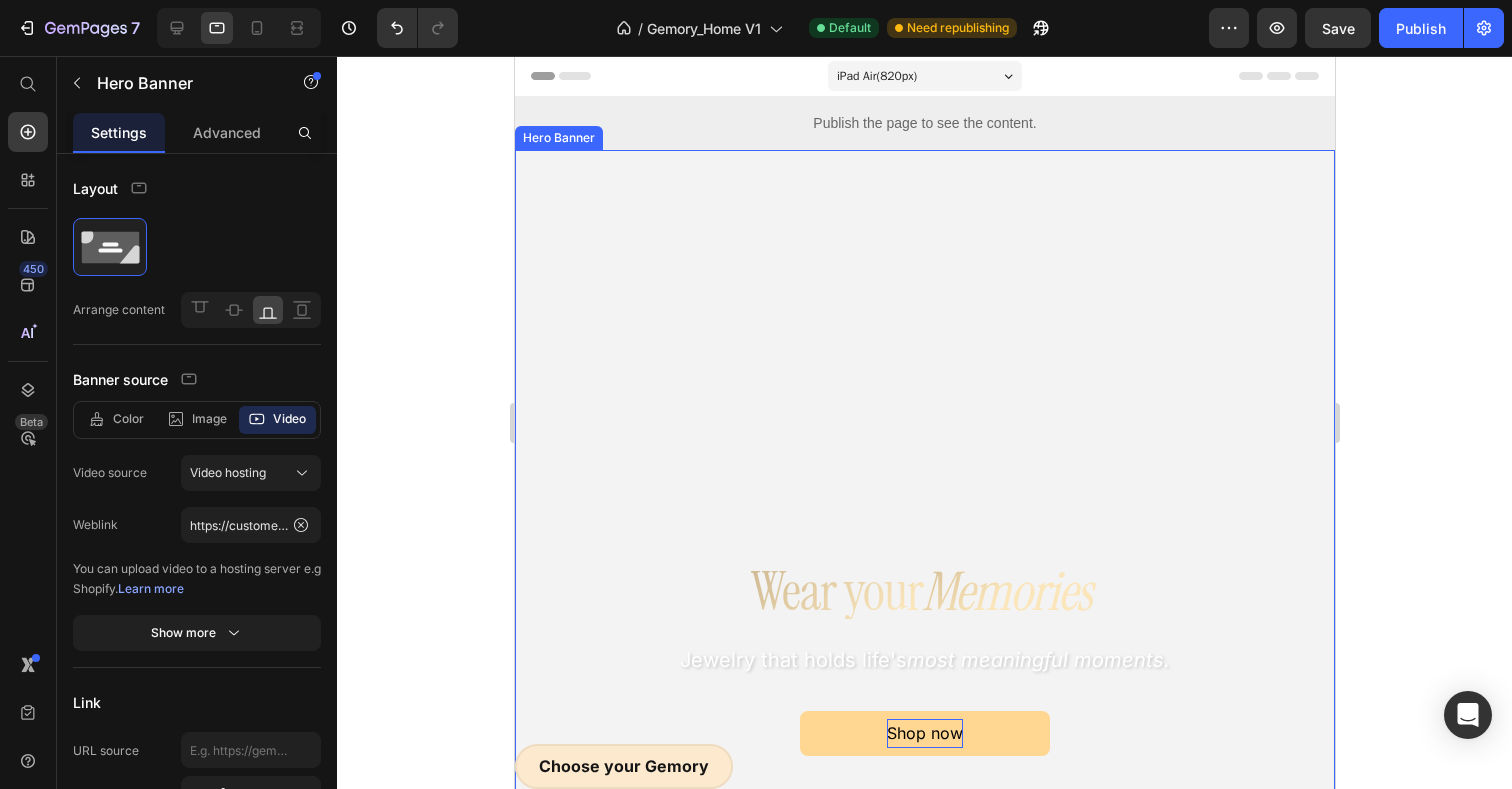 click at bounding box center [924, 480] 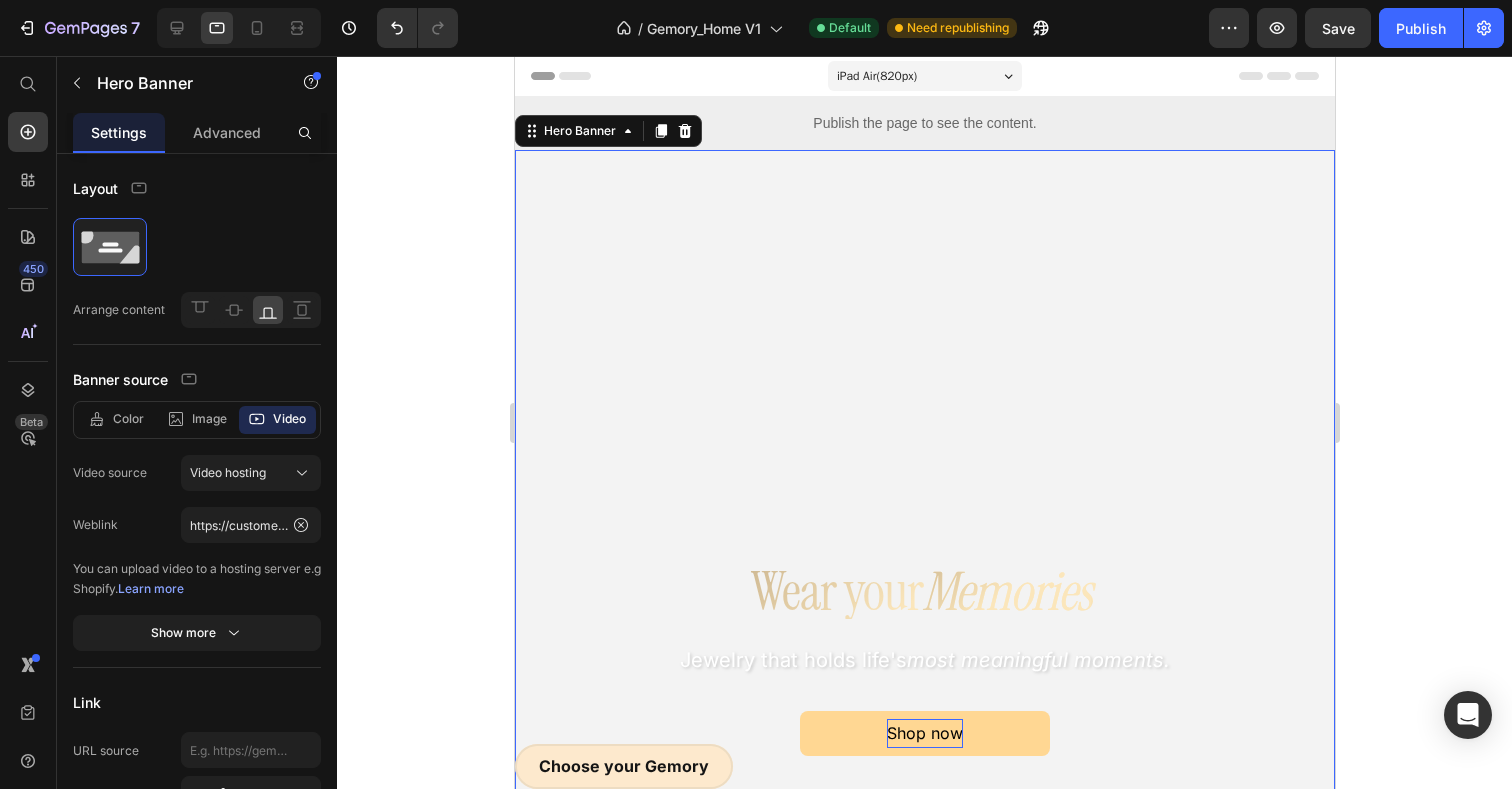 click at bounding box center [924, 480] 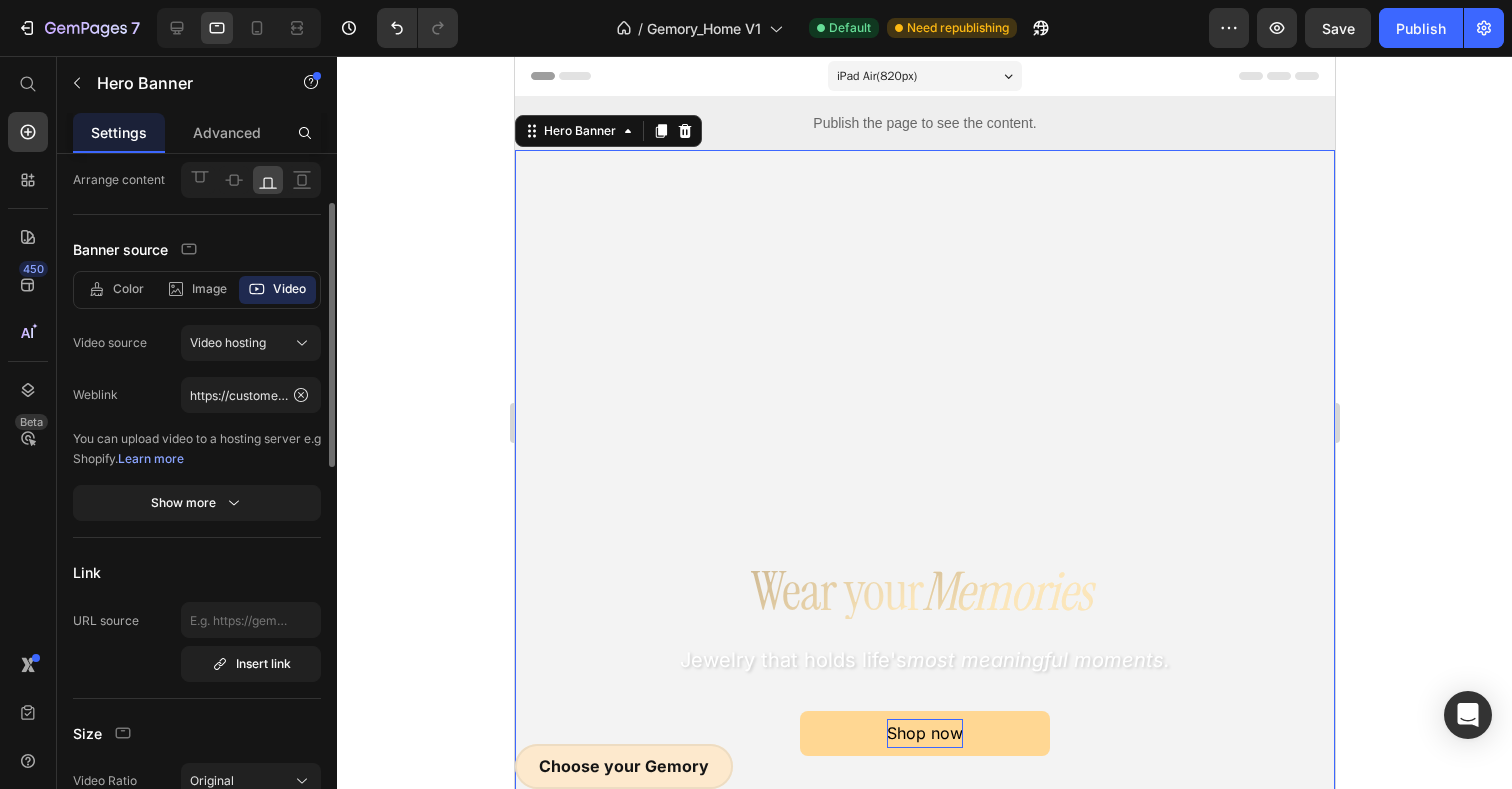 scroll, scrollTop: 161, scrollLeft: 0, axis: vertical 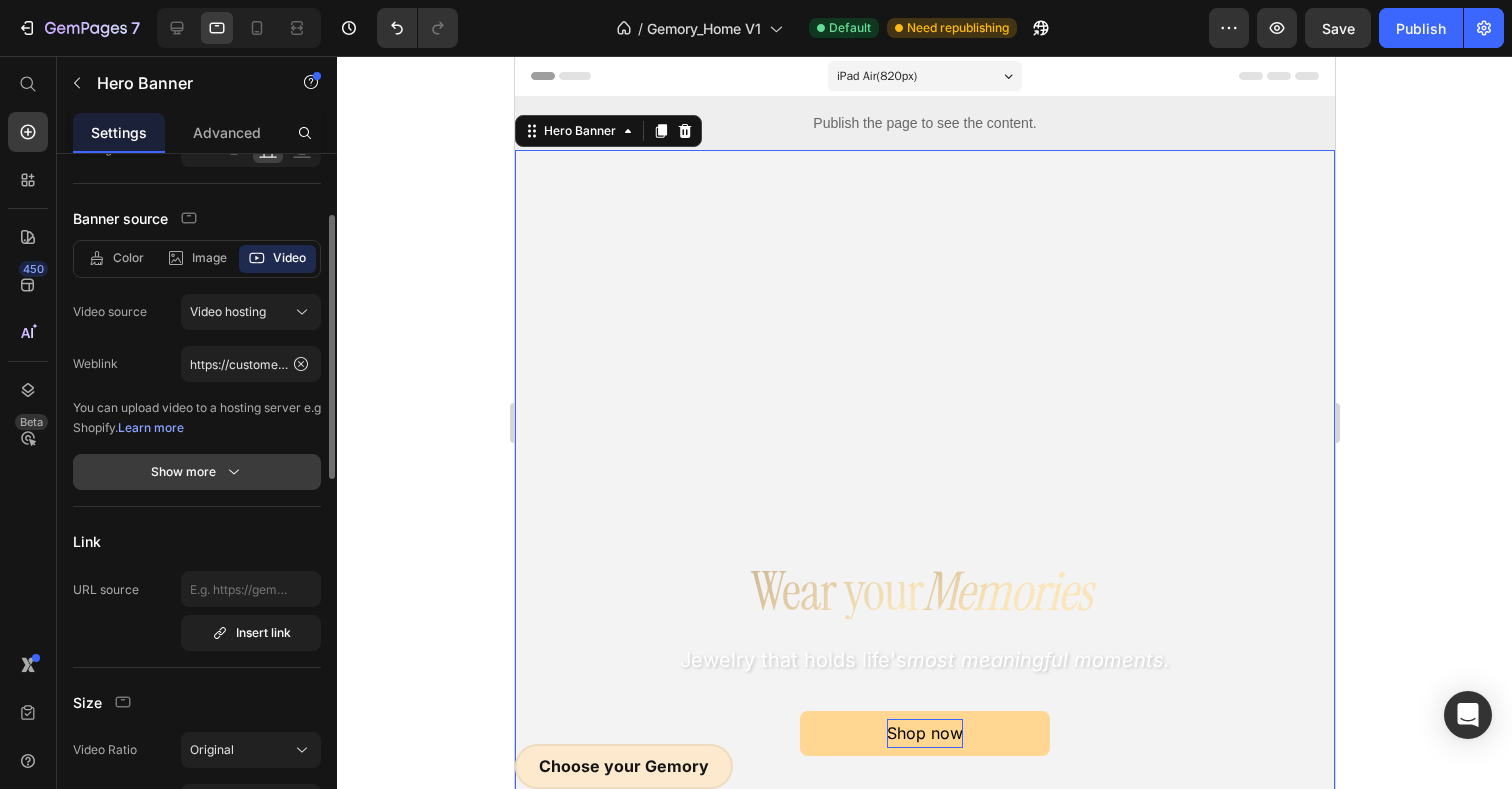 click on "Show more" at bounding box center (197, 472) 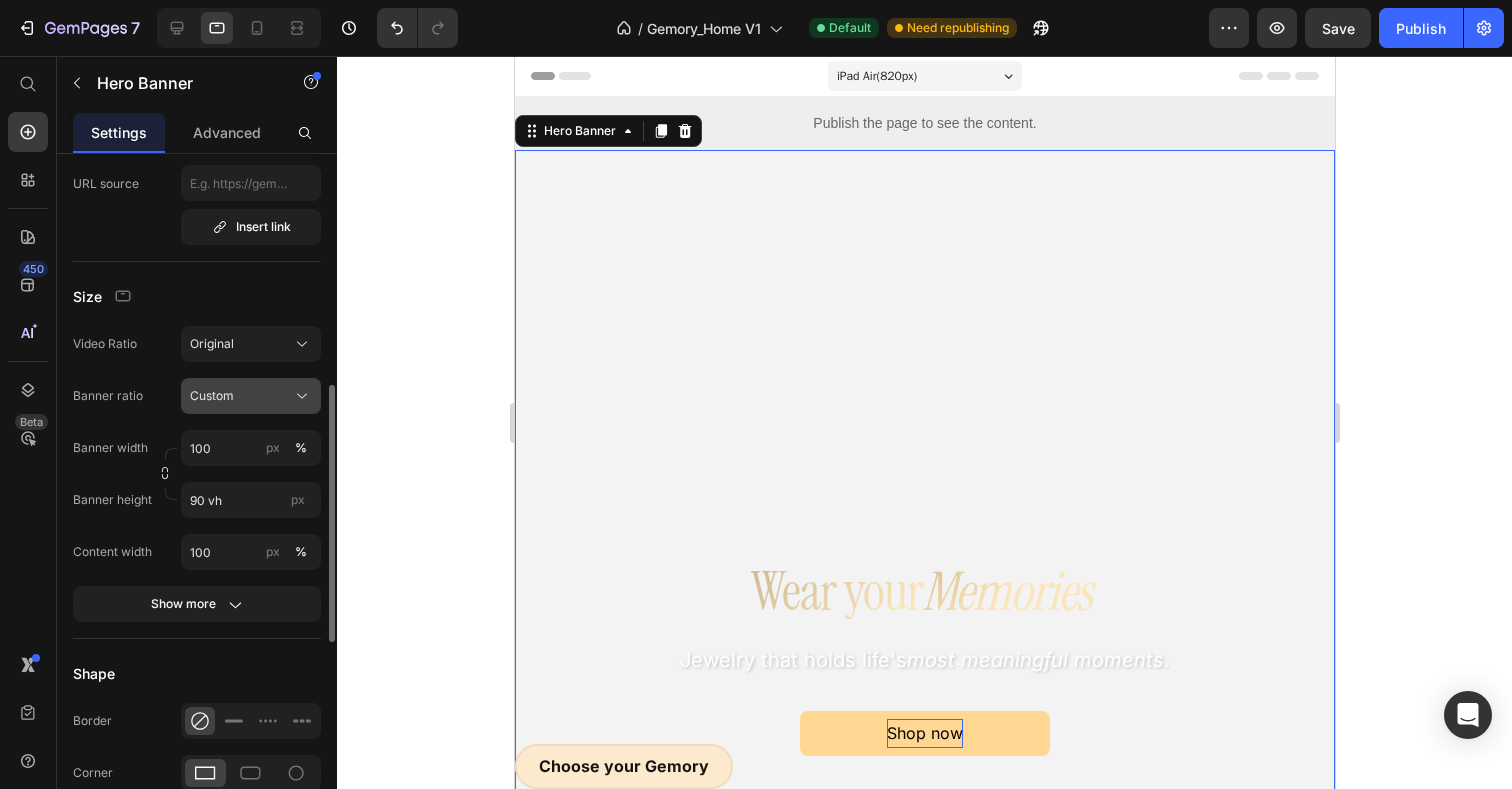 scroll, scrollTop: 620, scrollLeft: 0, axis: vertical 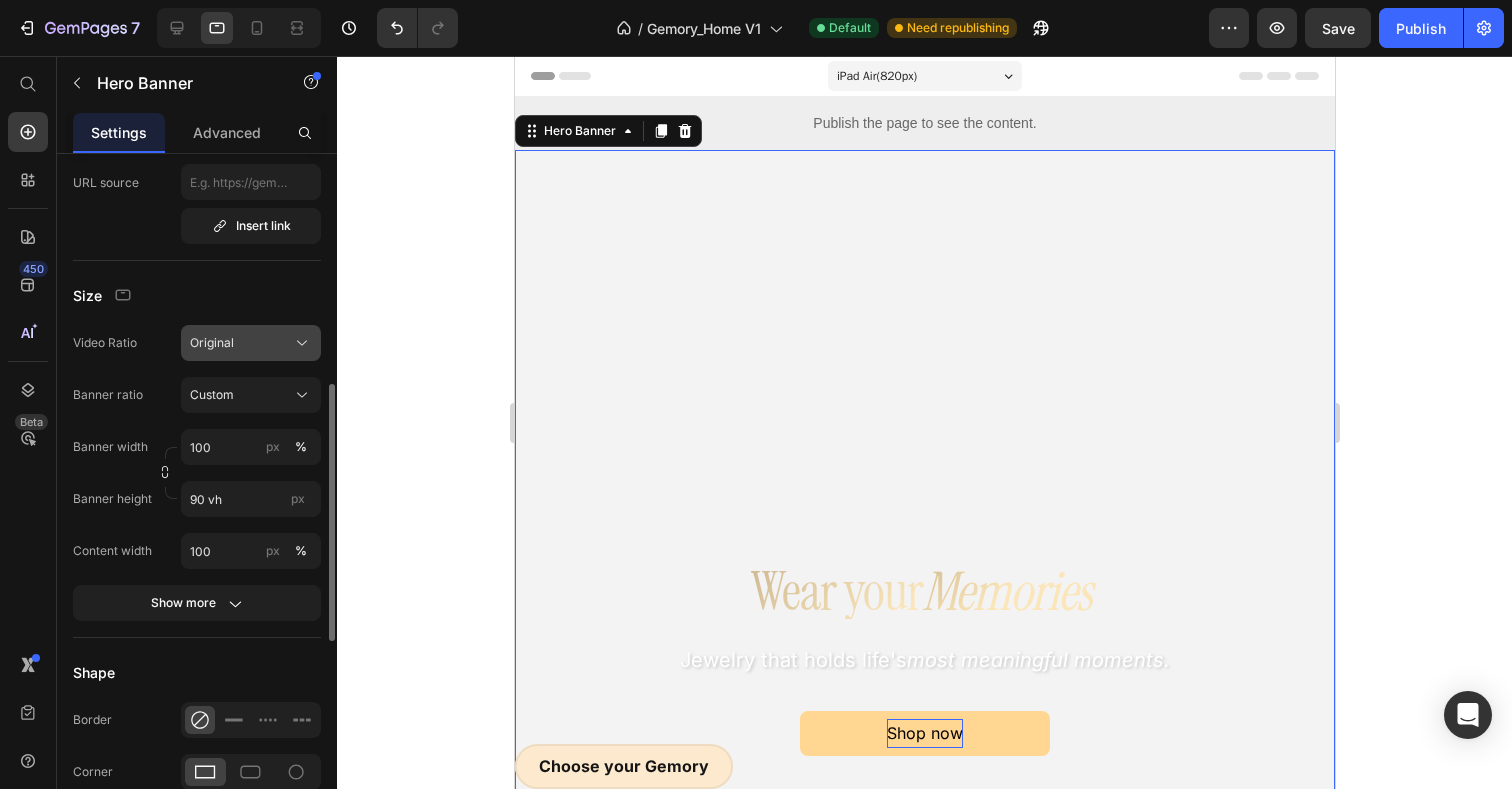 click on "Original" 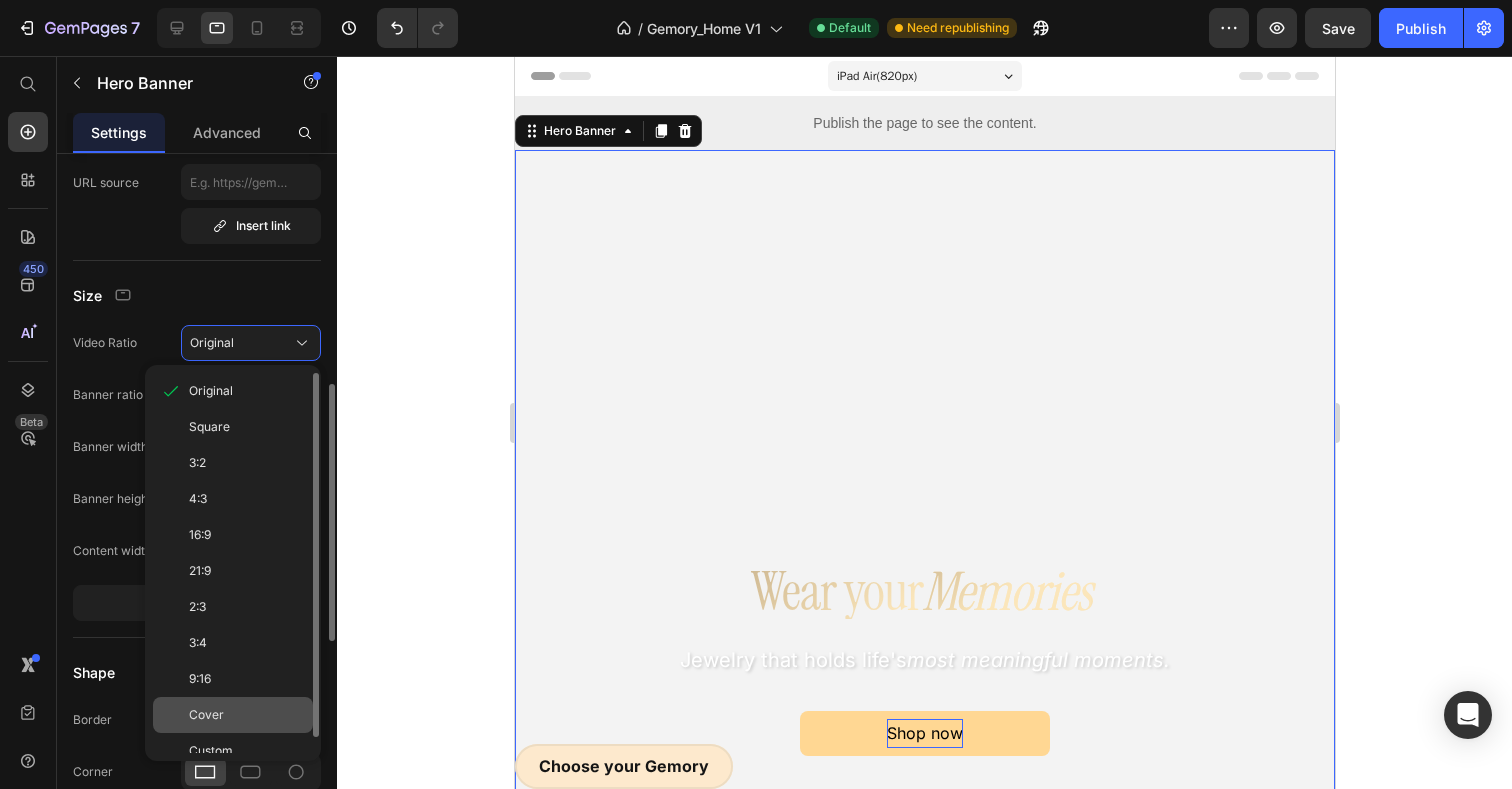 click on "Cover" 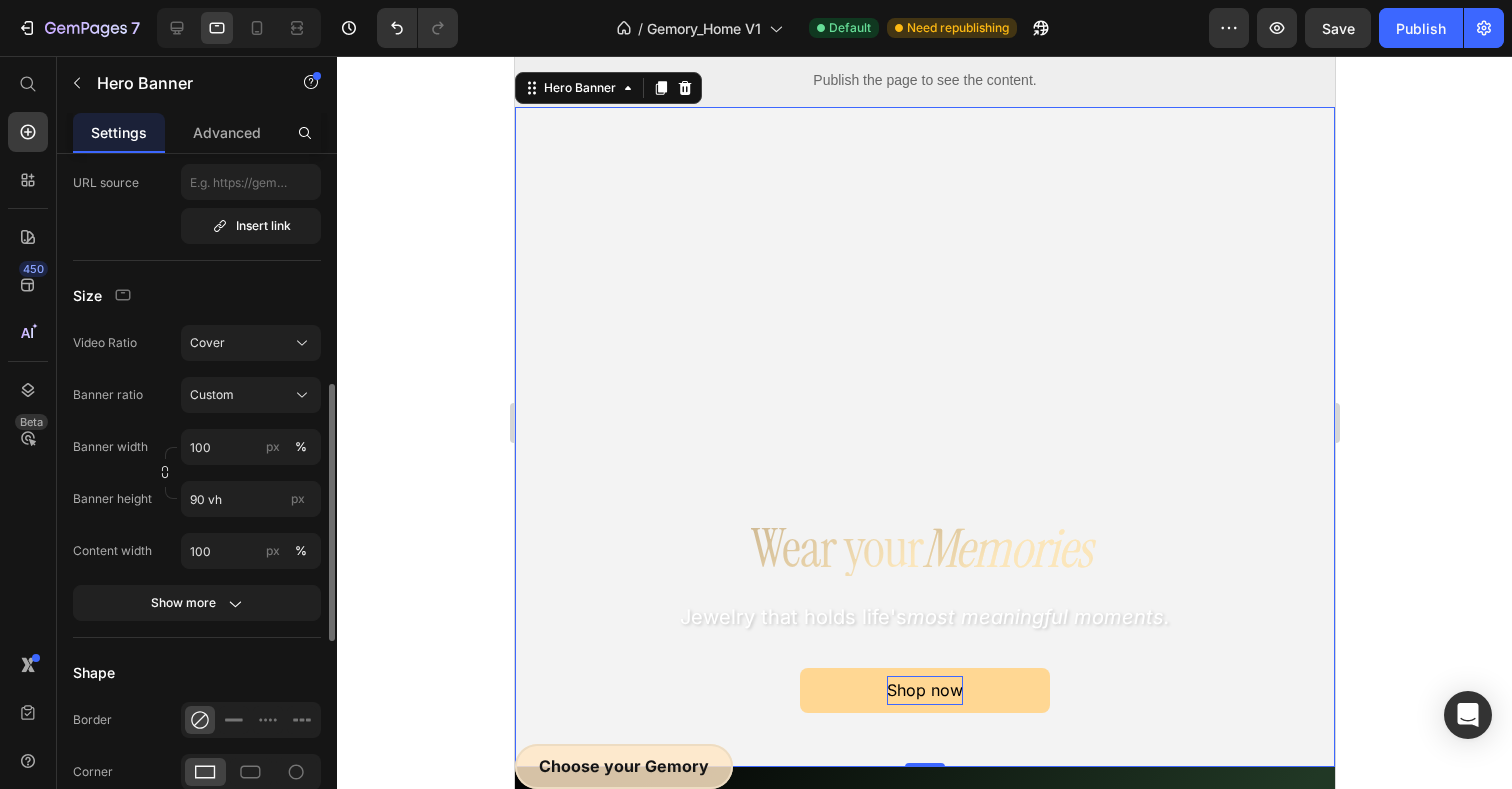 scroll, scrollTop: 0, scrollLeft: 0, axis: both 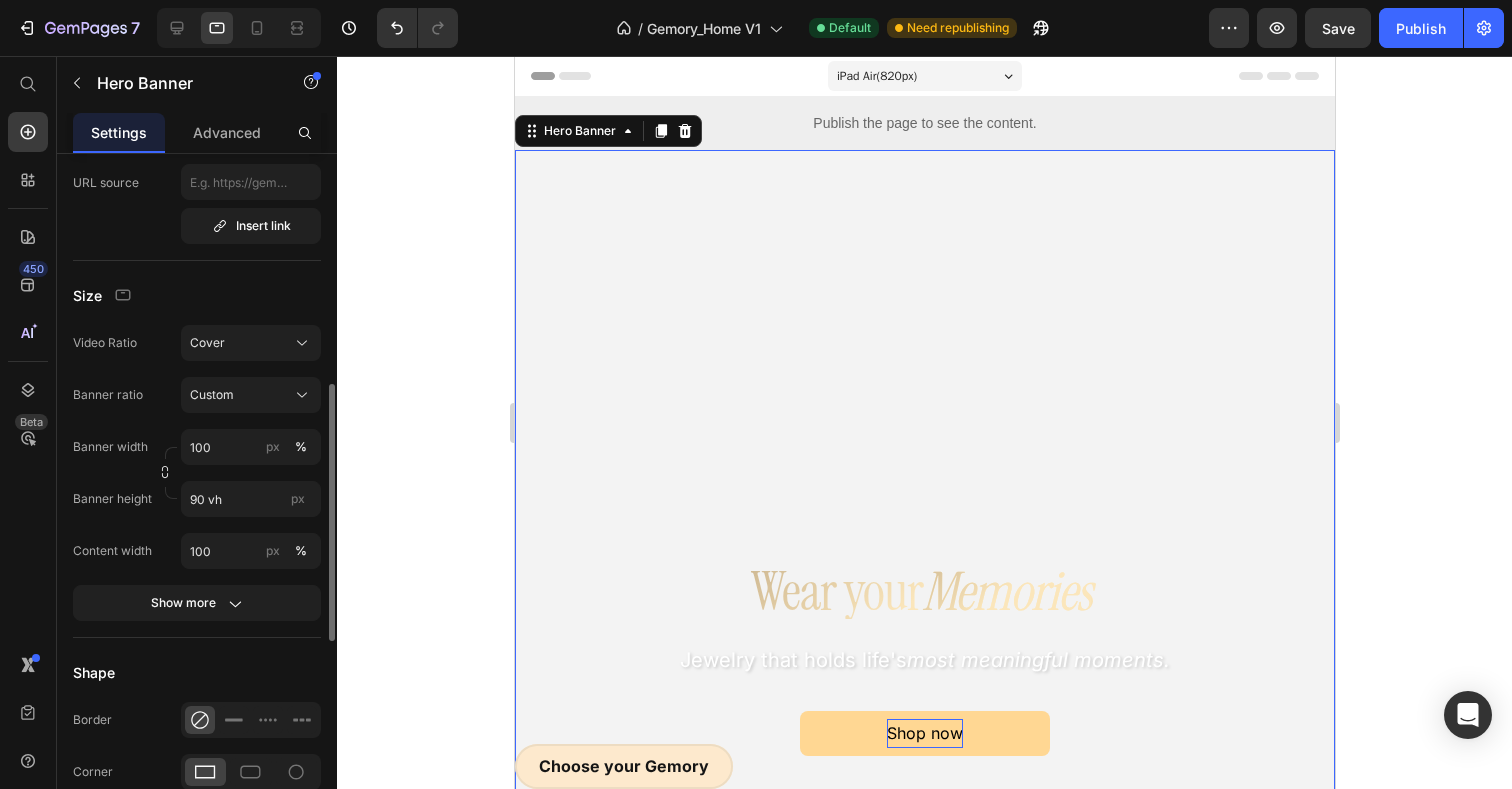 click on "iPad Air  ( 820 px)" at bounding box center (876, 76) 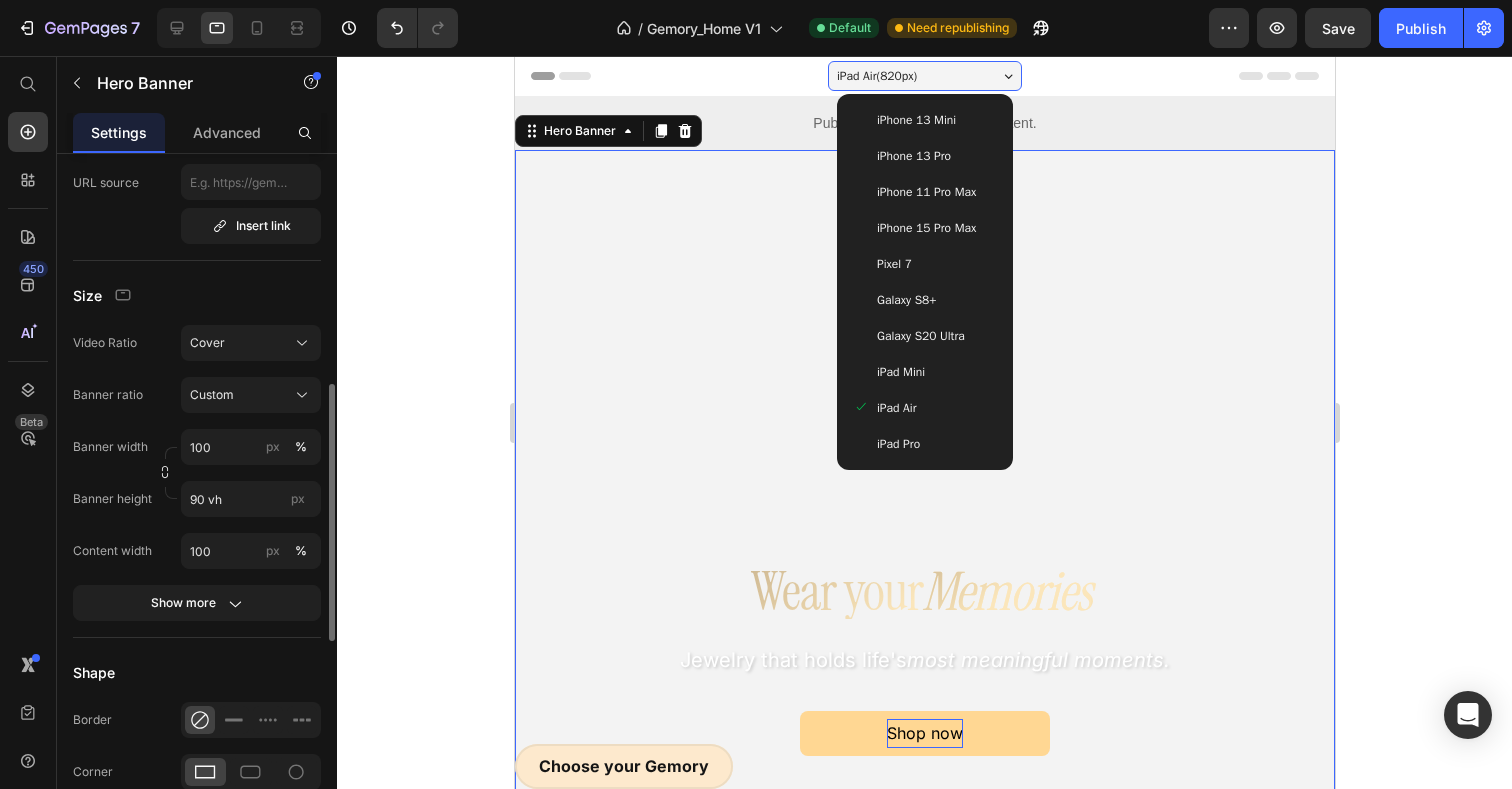 click on "iPad Mini" at bounding box center (900, 372) 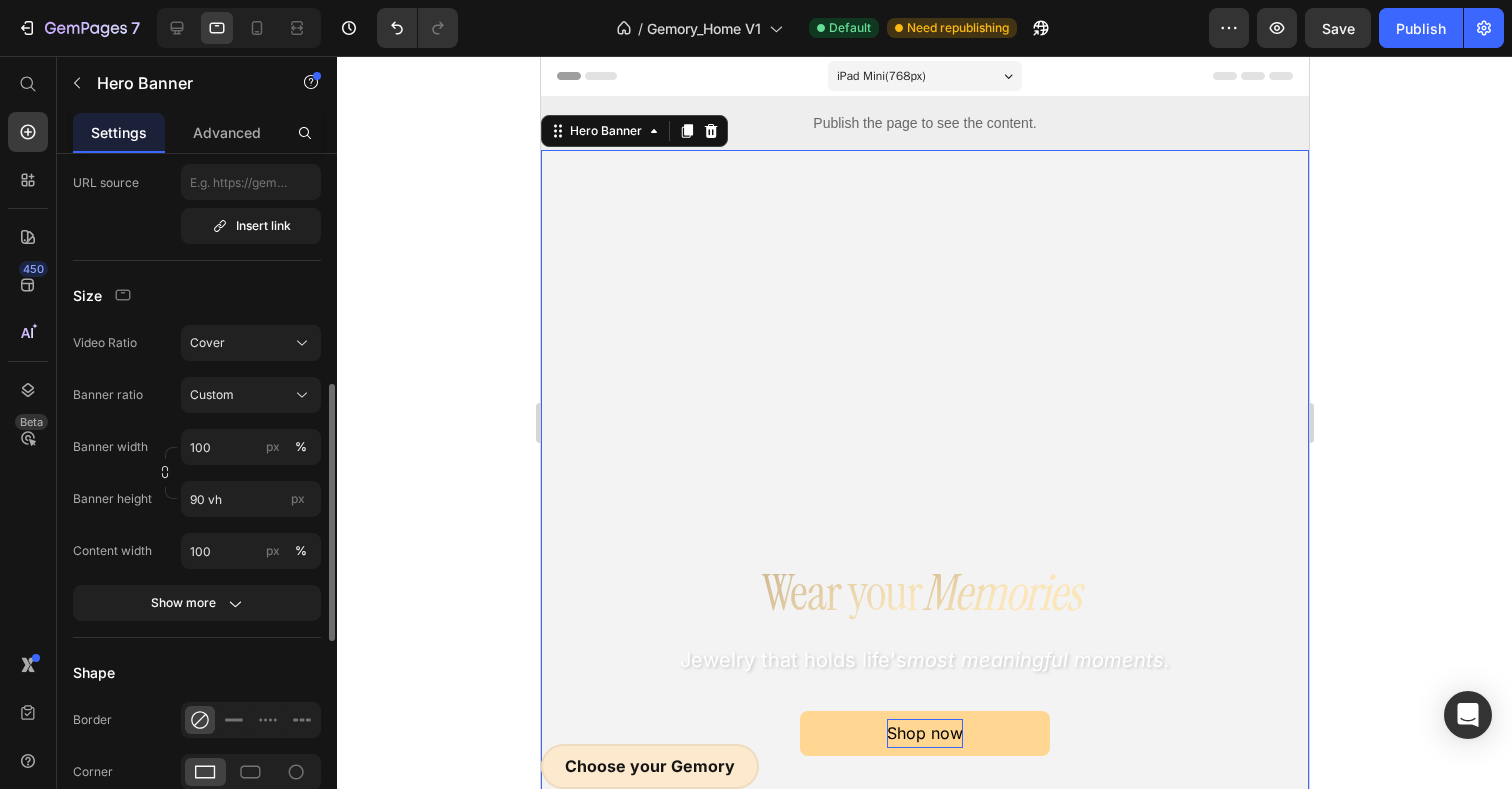 click on "iPad Mini  ( 768 px)" at bounding box center (924, 76) 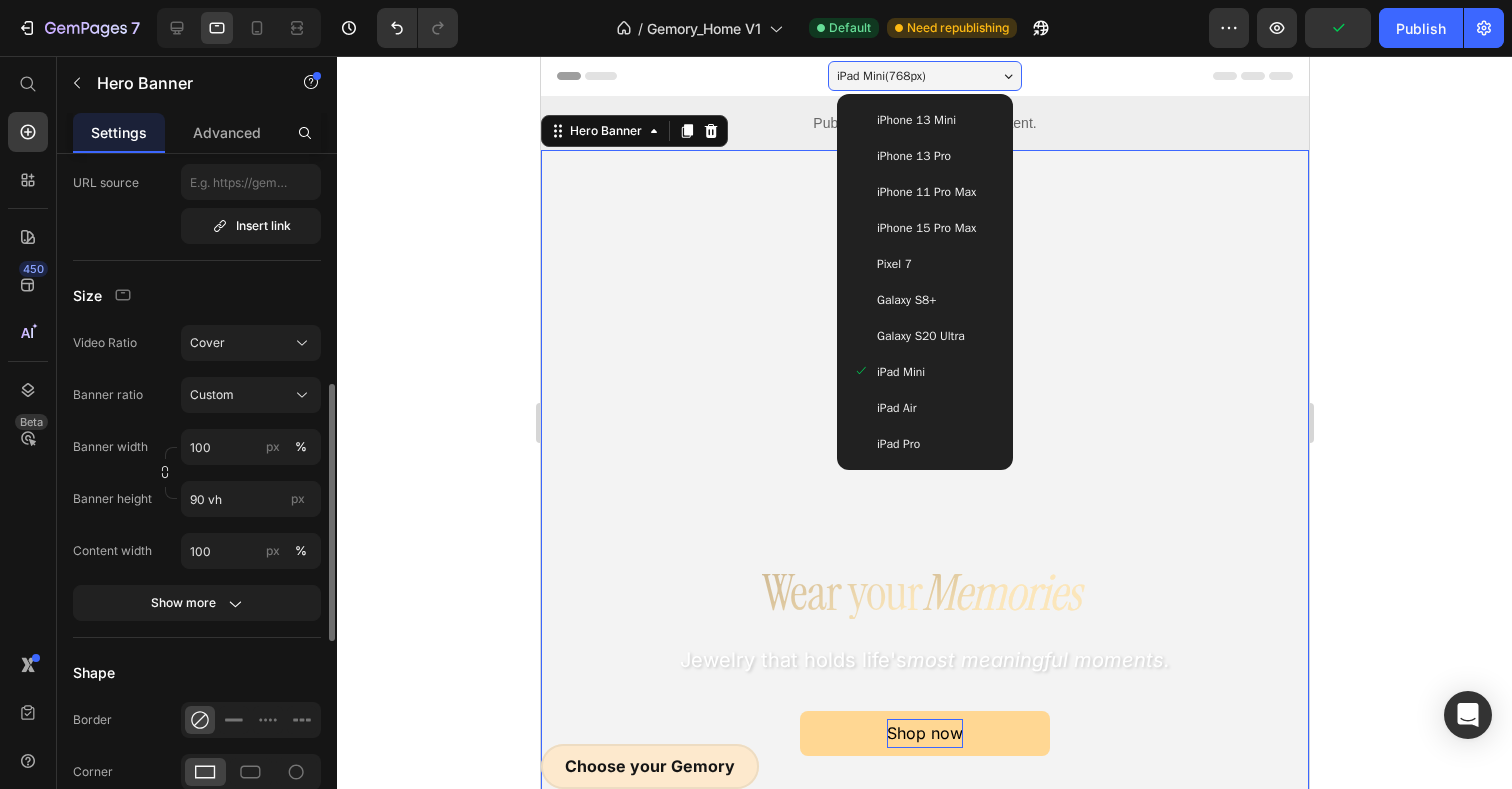 click on "iPad Pro" at bounding box center [897, 444] 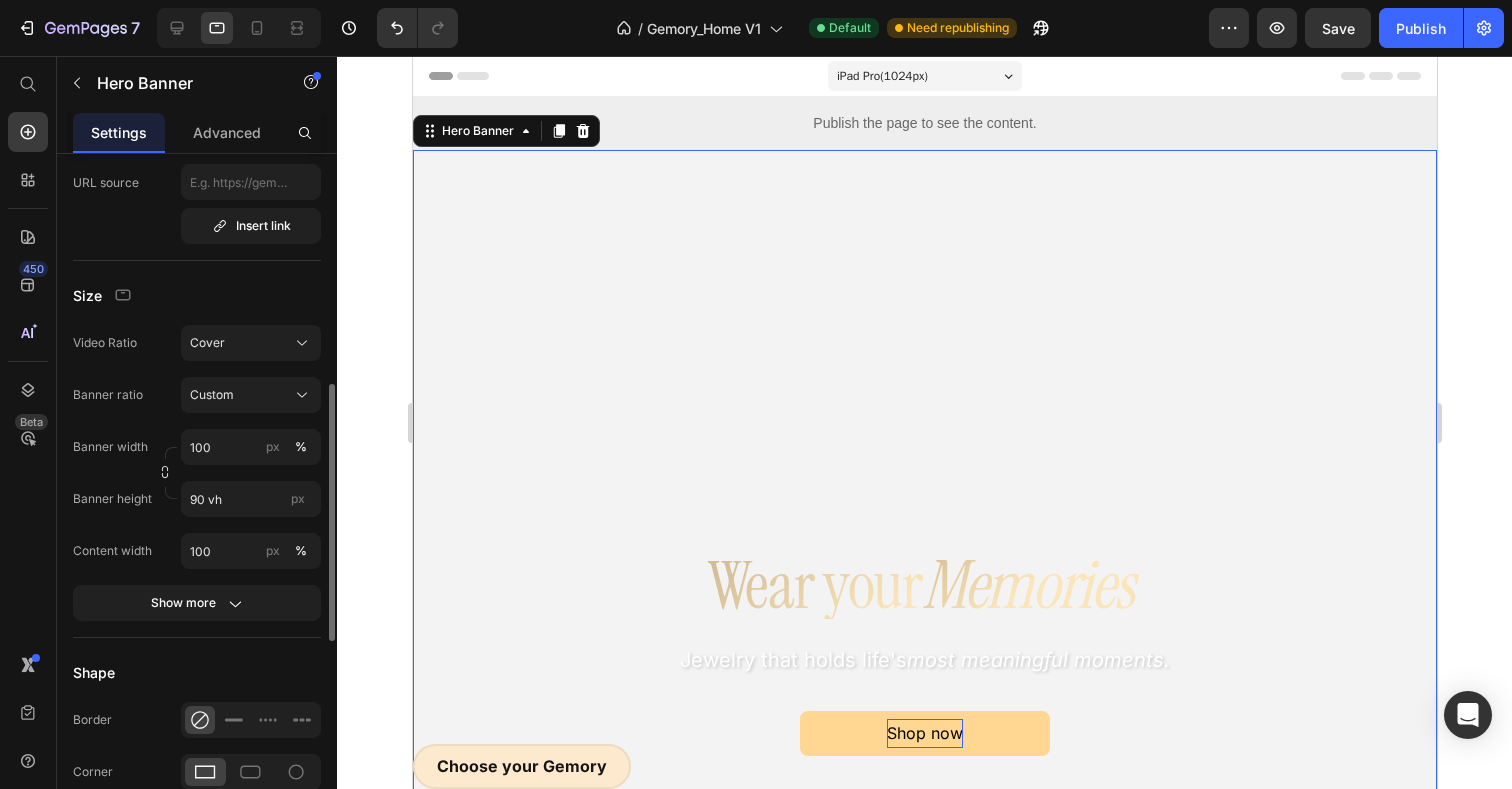click on "iPad Pro  ( 1024 px)" at bounding box center (881, 76) 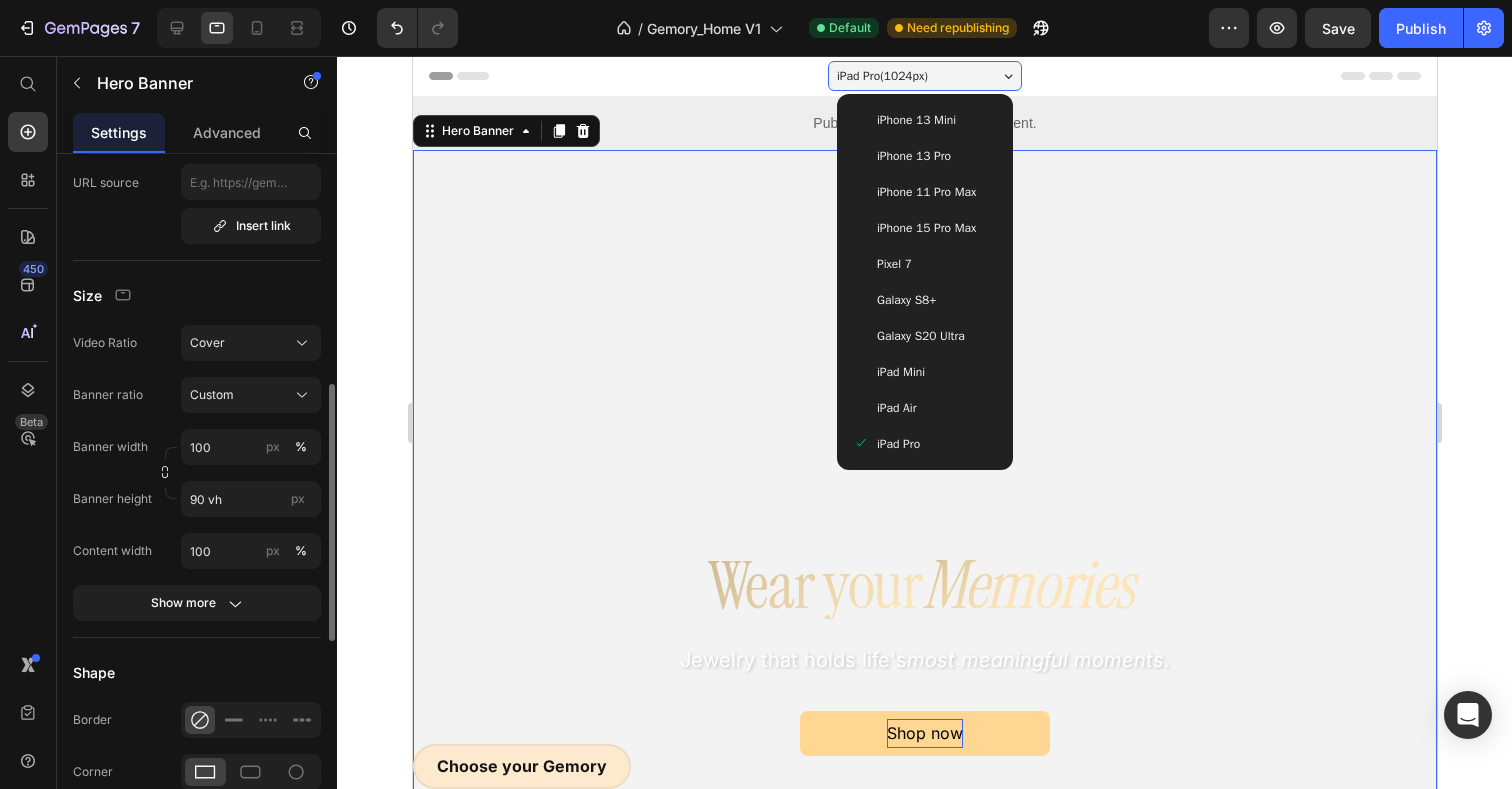 click on "iPhone 13 Mini" at bounding box center (915, 120) 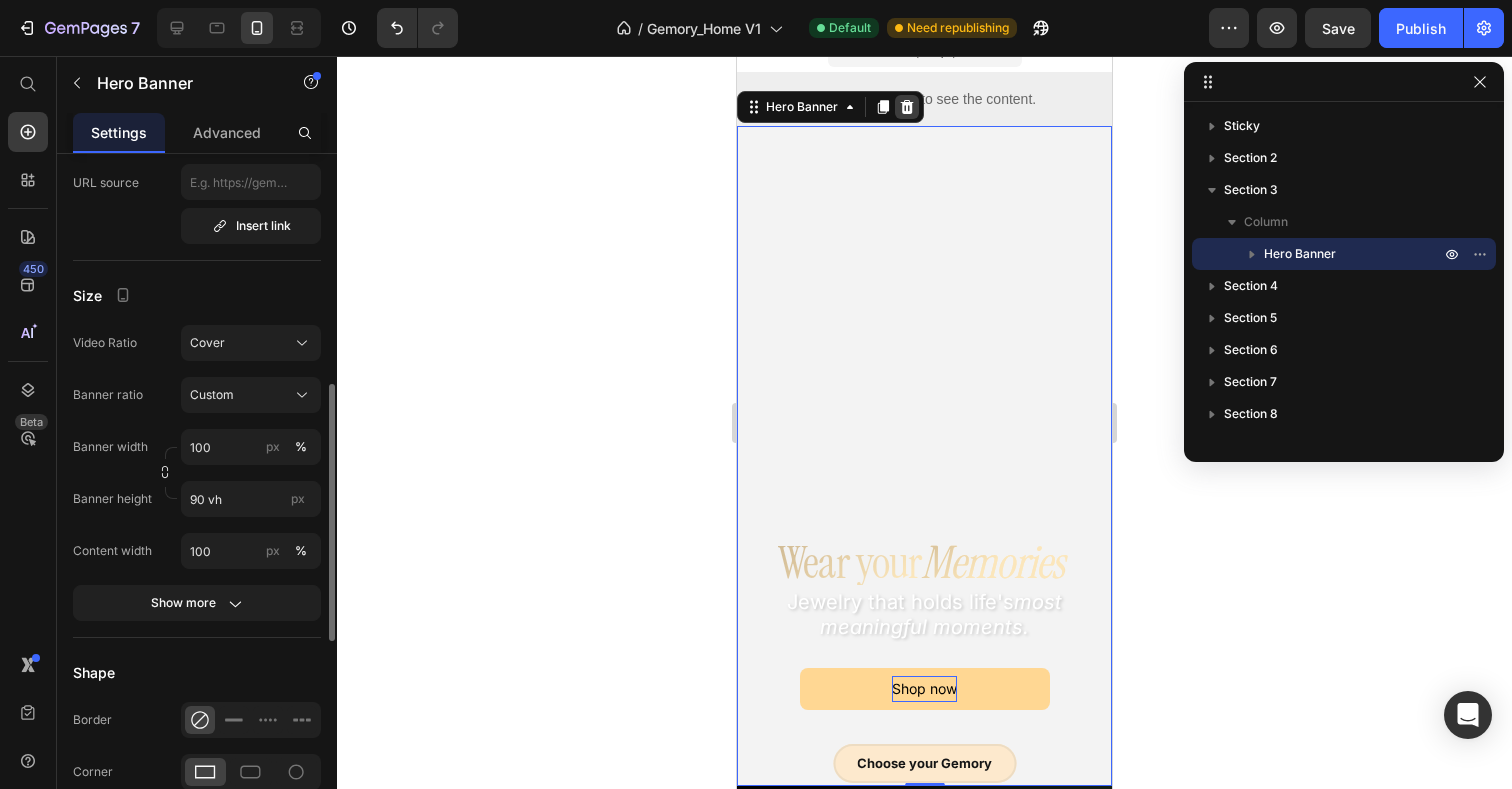 scroll, scrollTop: 0, scrollLeft: 0, axis: both 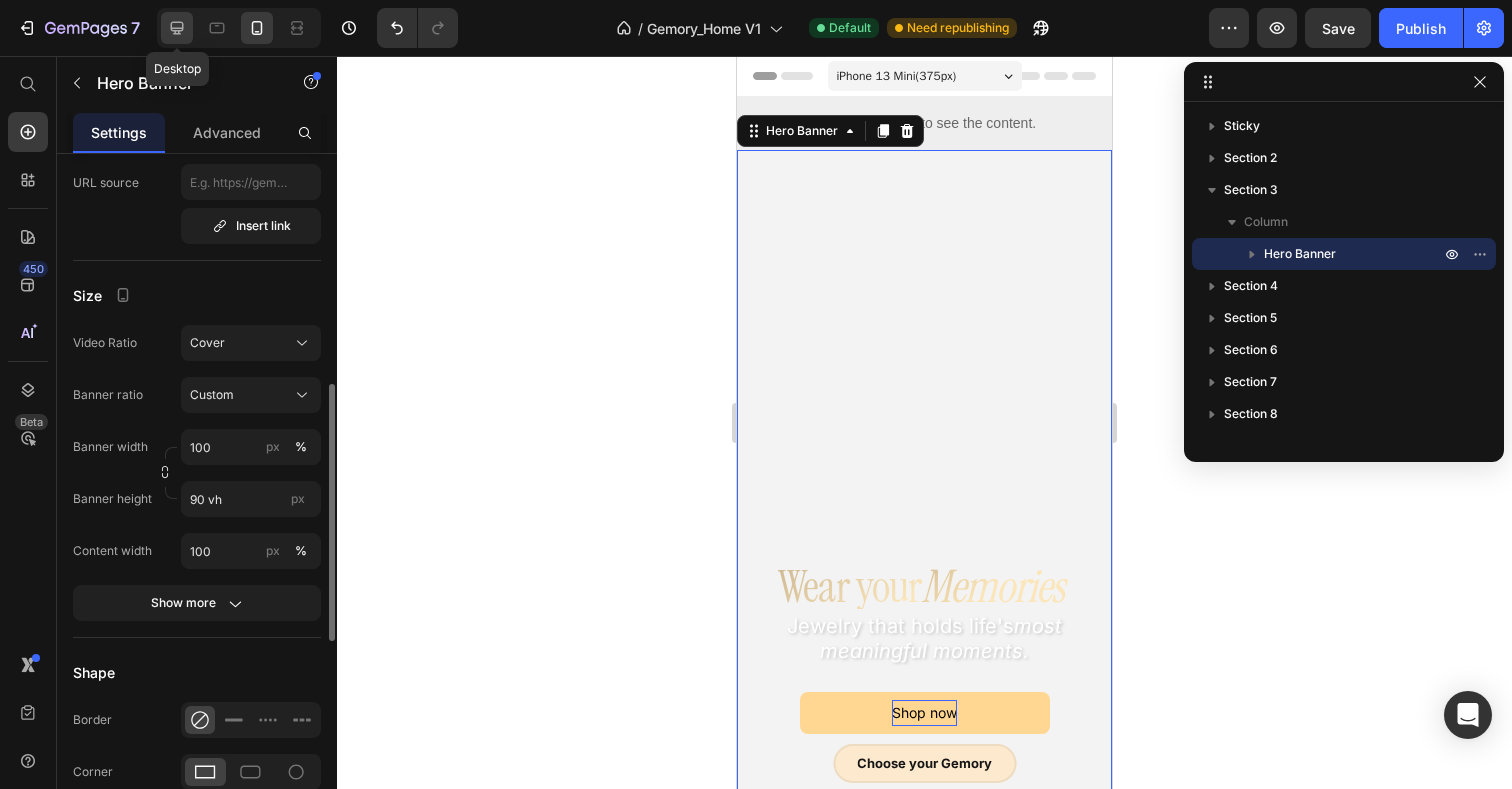 click 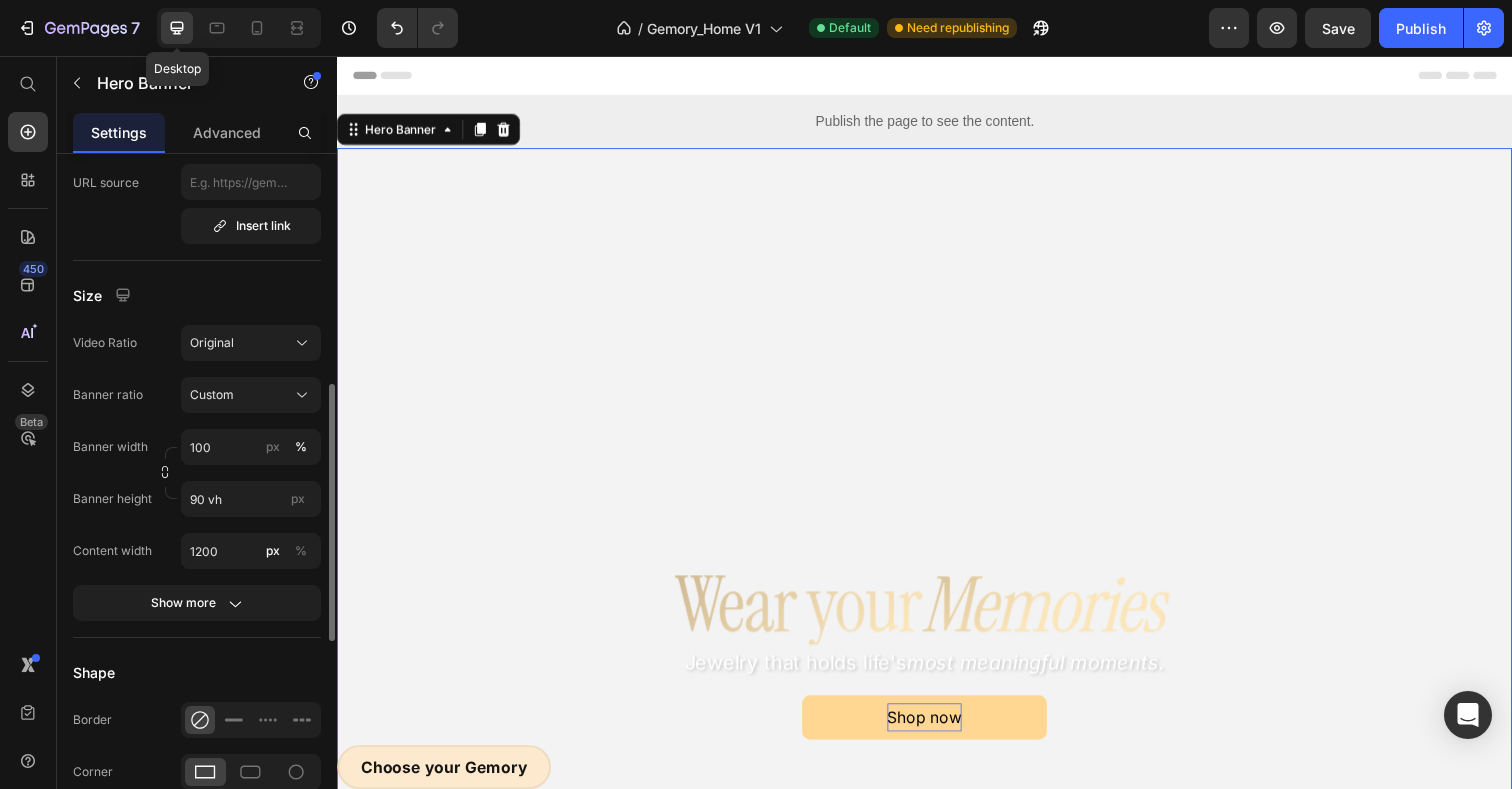 scroll, scrollTop: 24, scrollLeft: 0, axis: vertical 